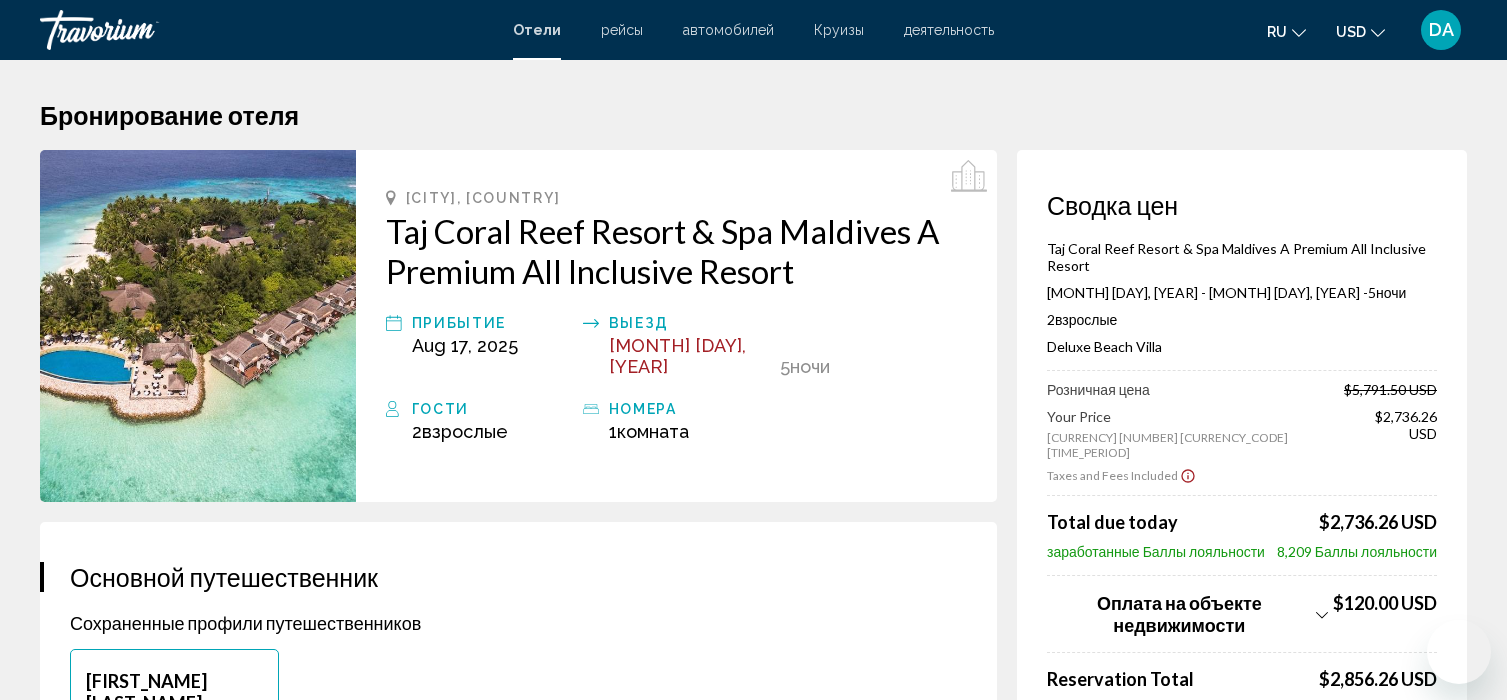 scroll, scrollTop: 0, scrollLeft: 0, axis: both 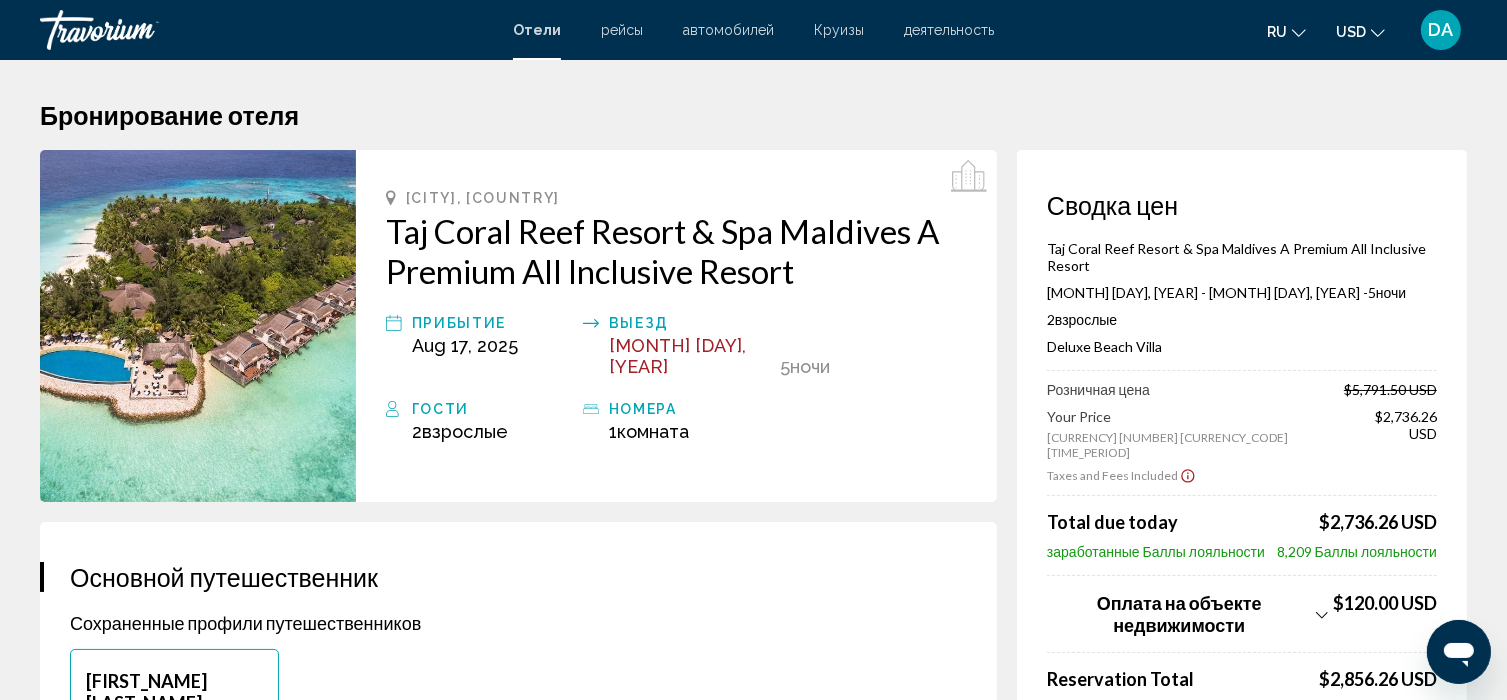 click at bounding box center [140, 30] 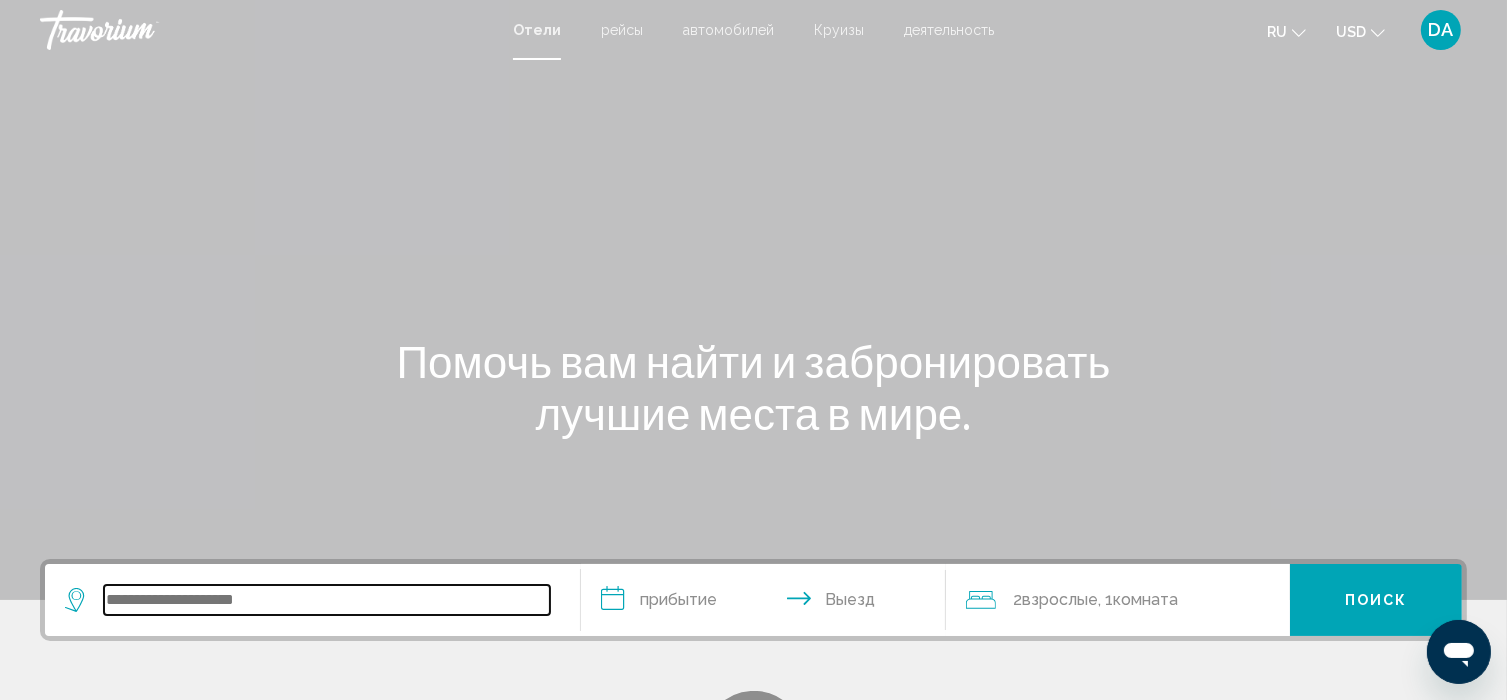 click at bounding box center [327, 600] 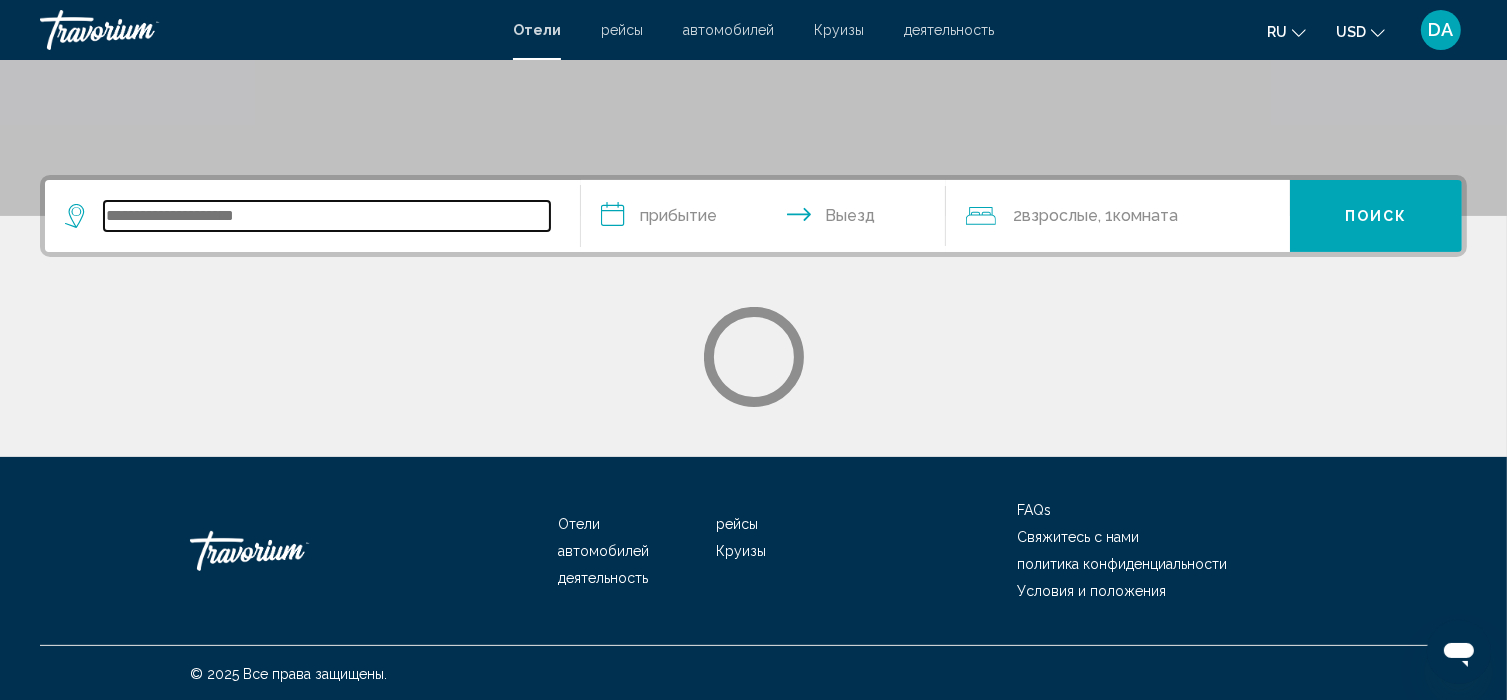 scroll, scrollTop: 385, scrollLeft: 0, axis: vertical 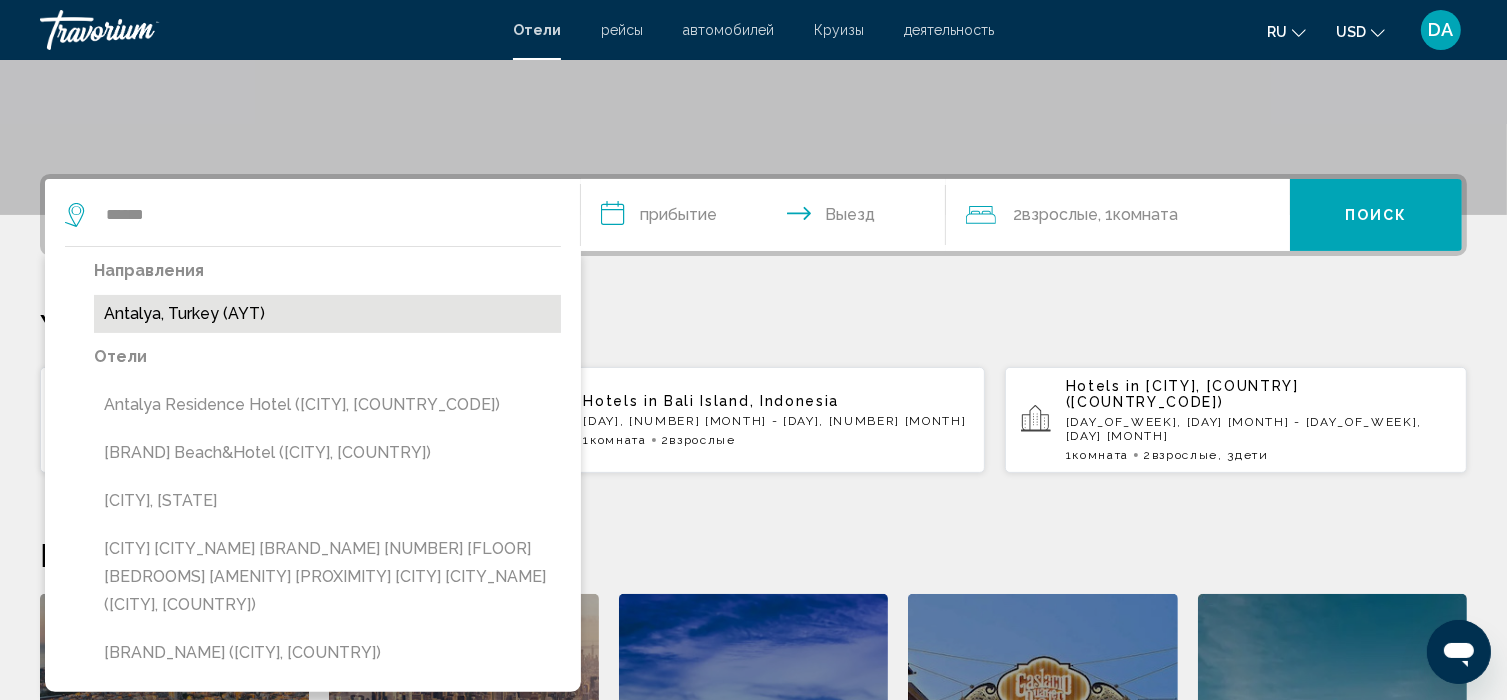 click on "Antalya, Turkey (AYT)" at bounding box center (327, 314) 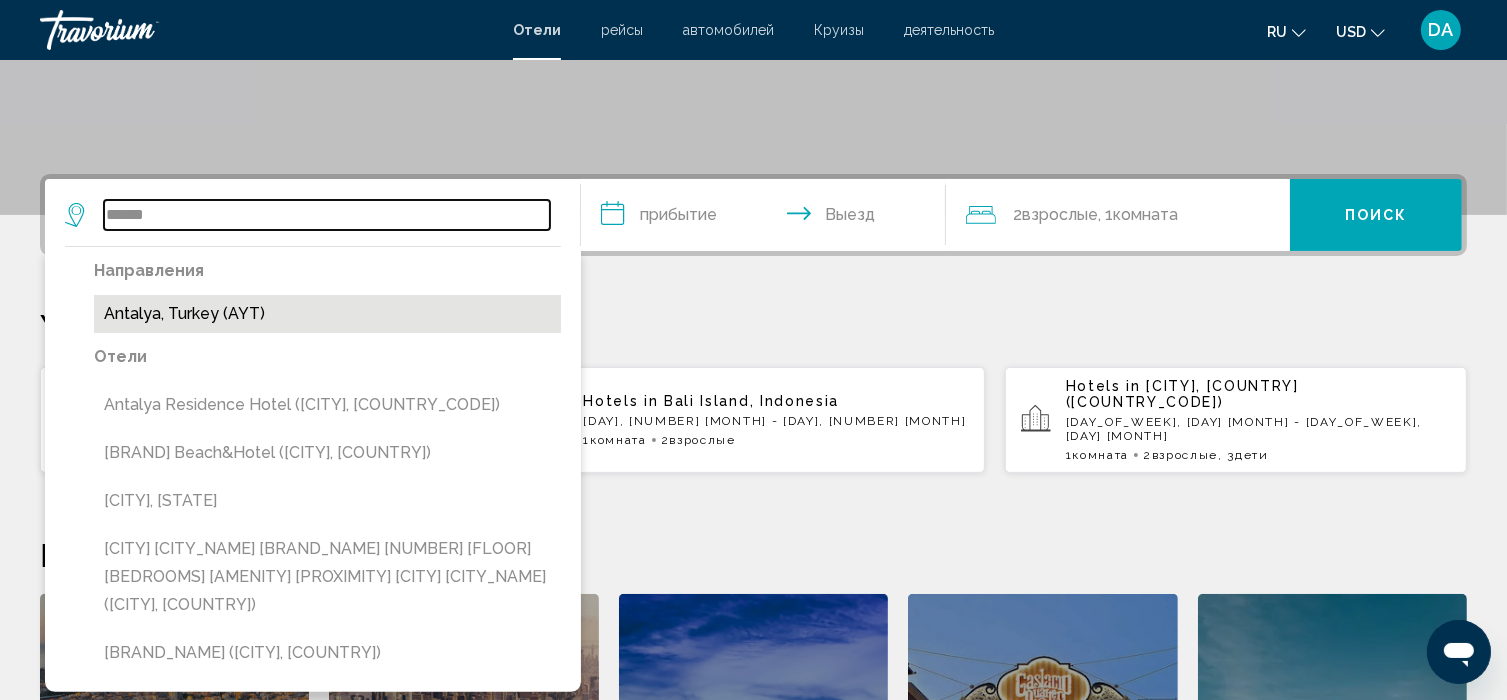 type on "**********" 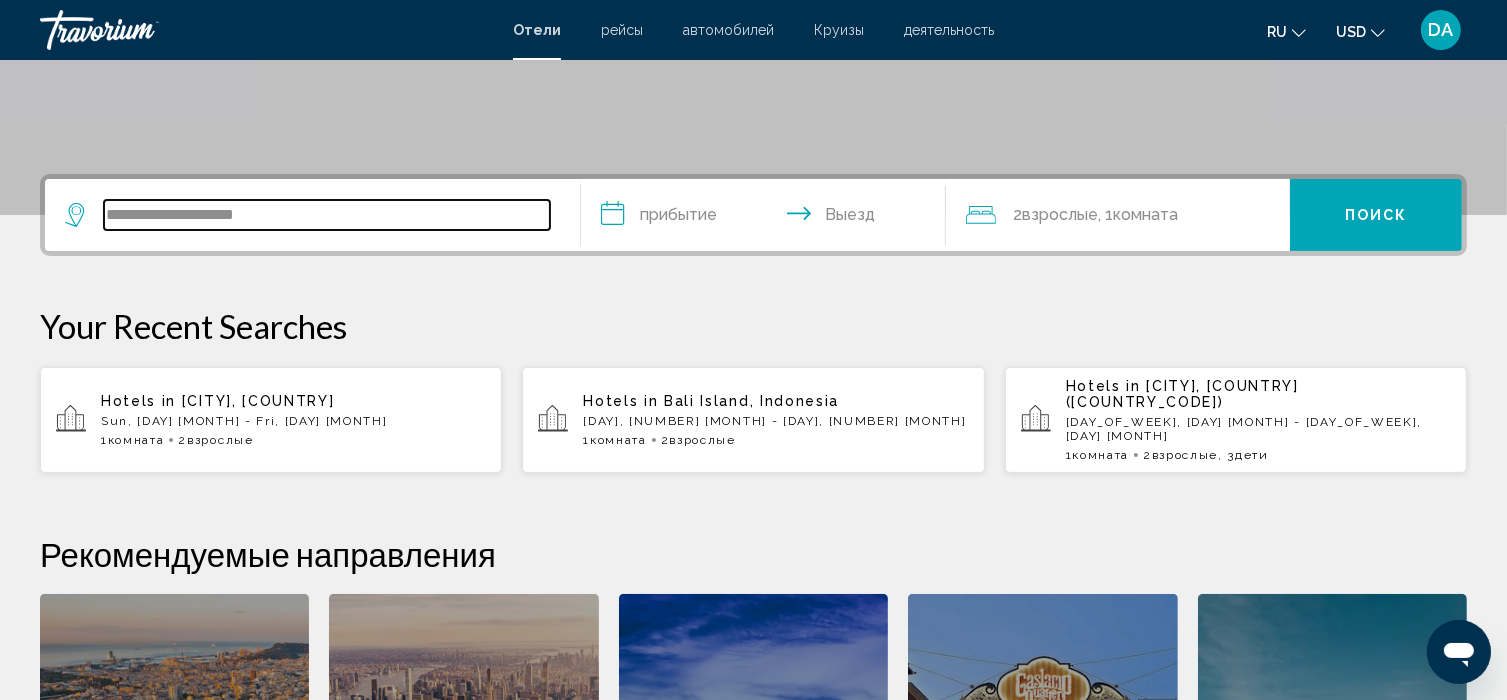 scroll, scrollTop: 493, scrollLeft: 0, axis: vertical 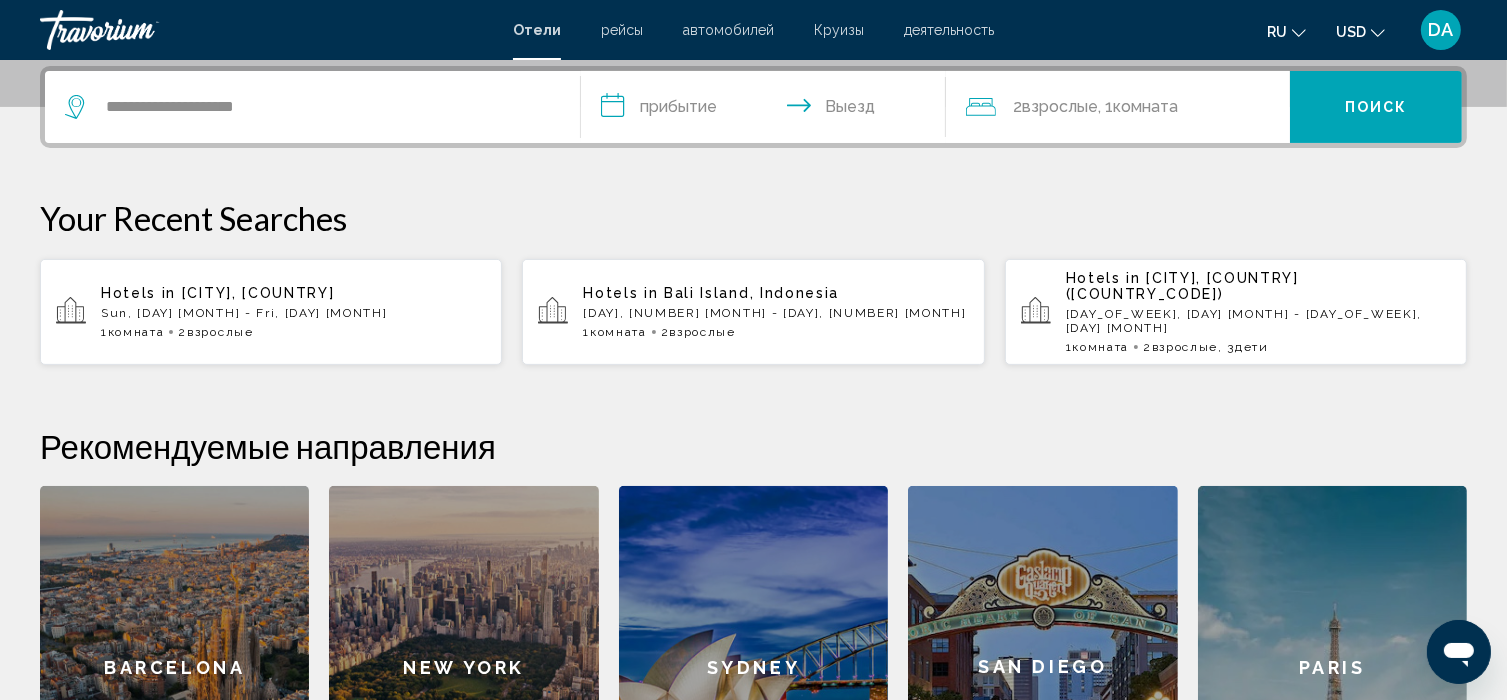 click on "**********" at bounding box center (767, 110) 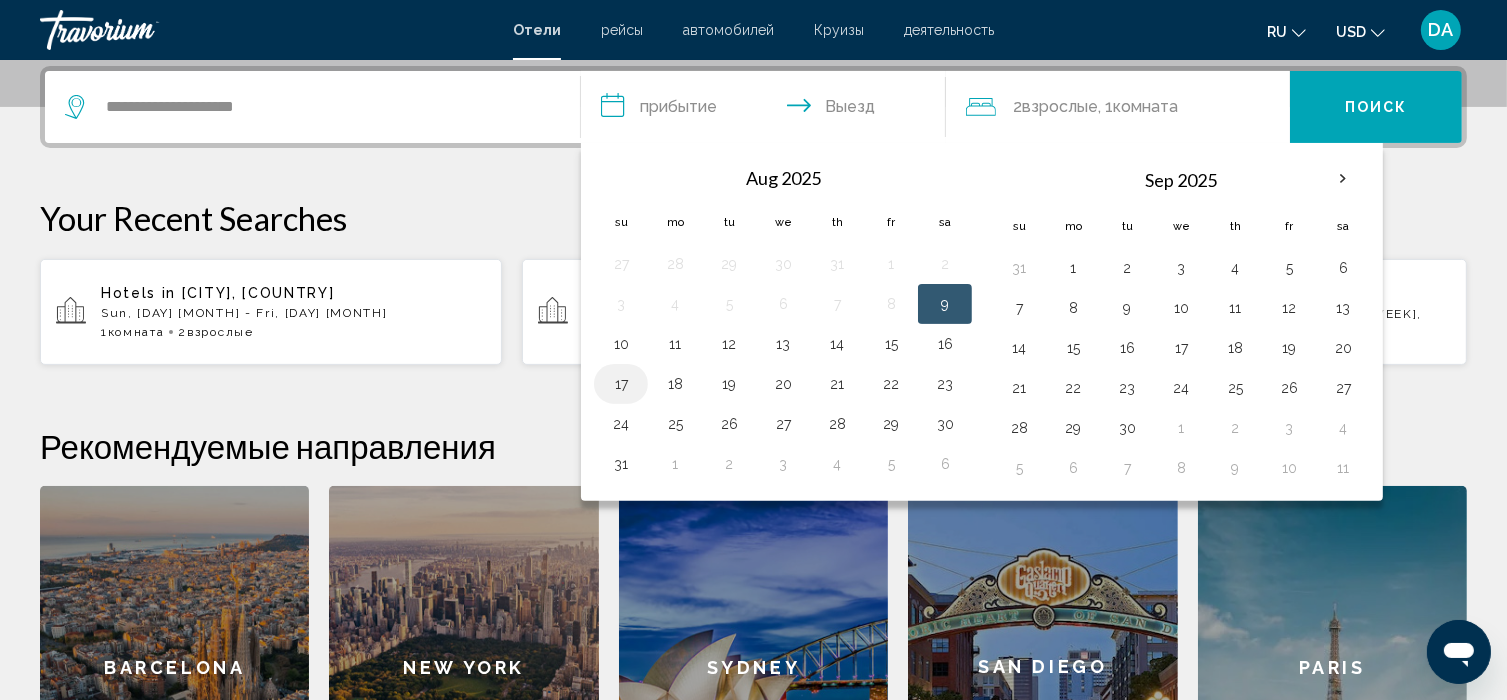 click on "17" at bounding box center [621, 384] 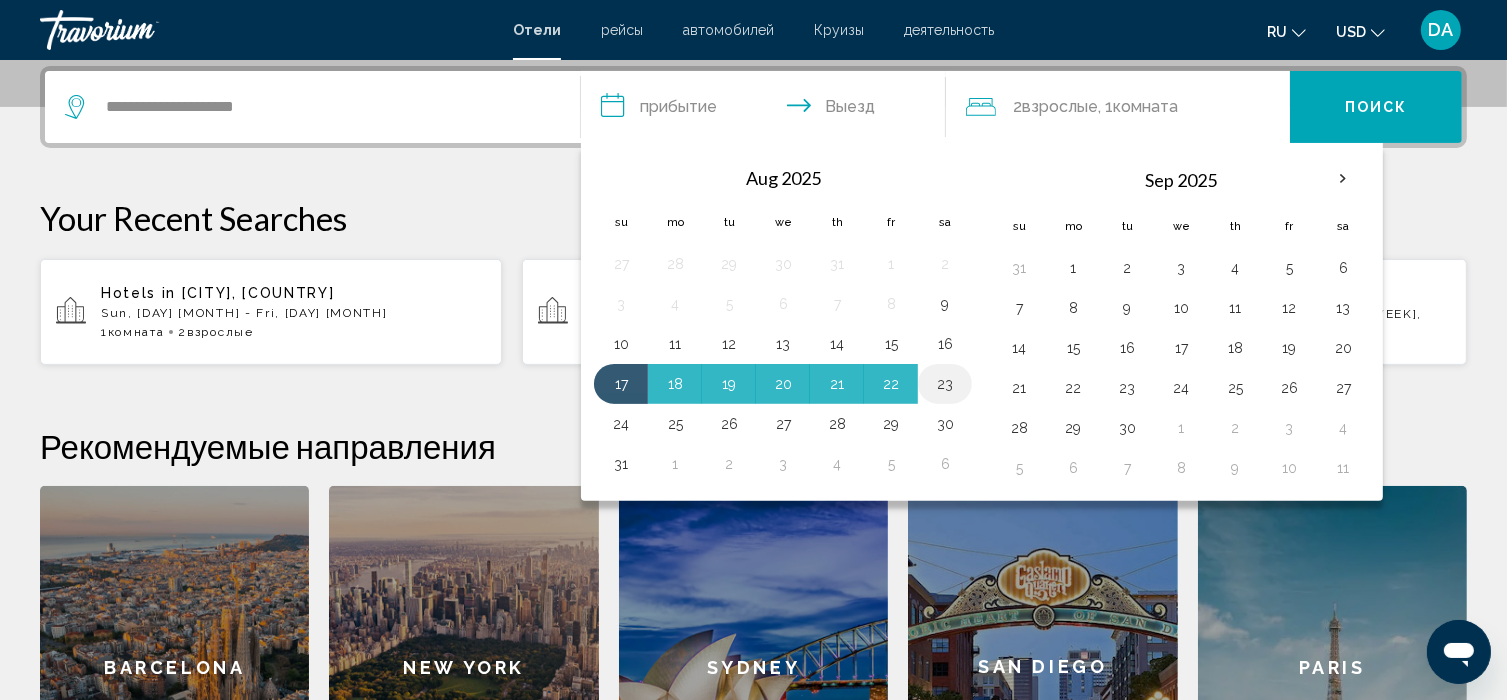 click on "23" at bounding box center (945, 384) 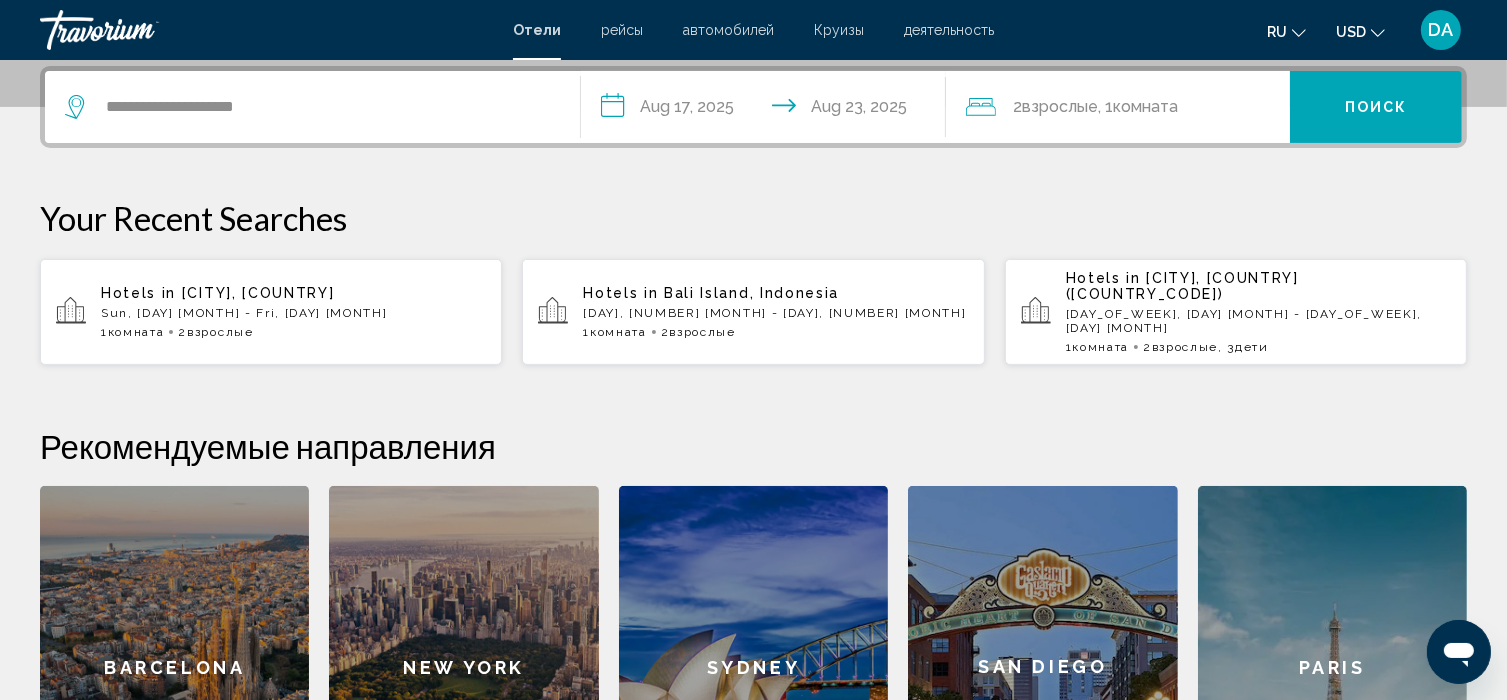 click on "Поиск" at bounding box center (1376, 107) 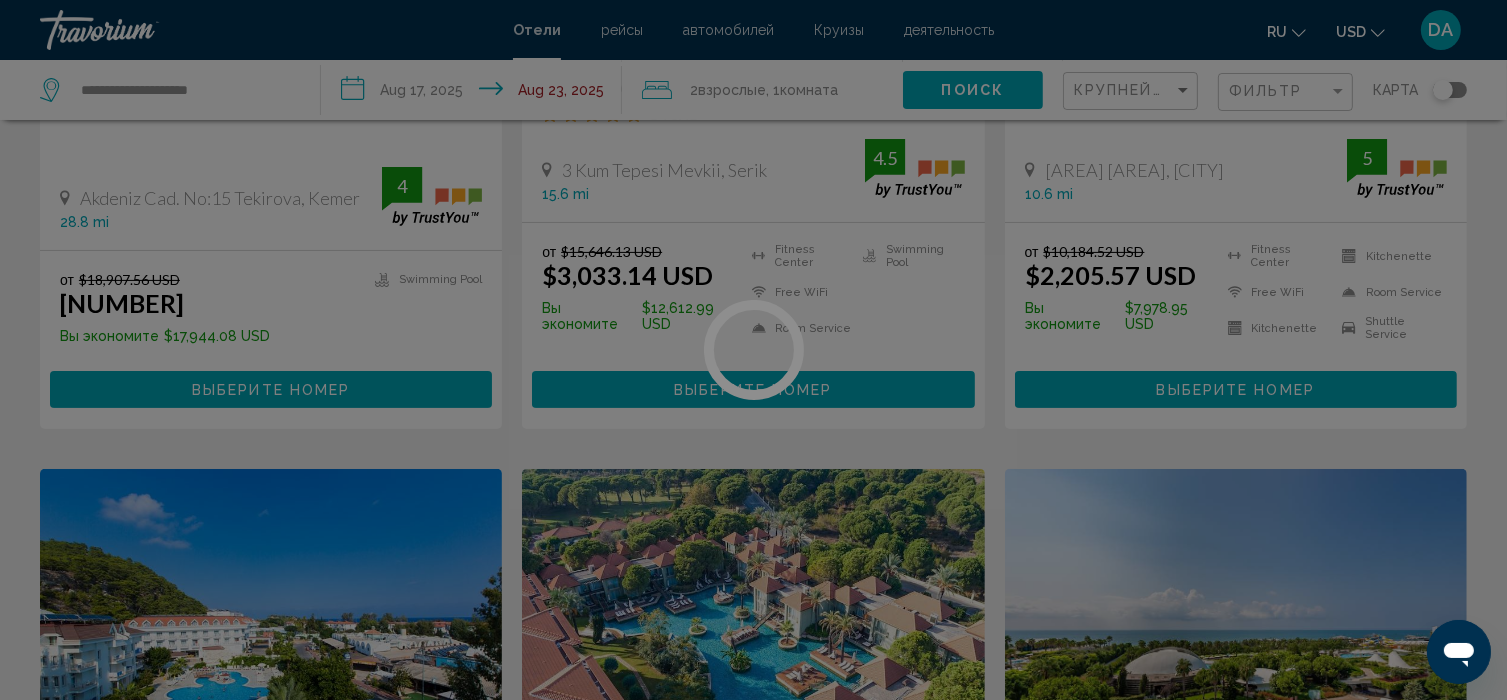 scroll, scrollTop: 0, scrollLeft: 0, axis: both 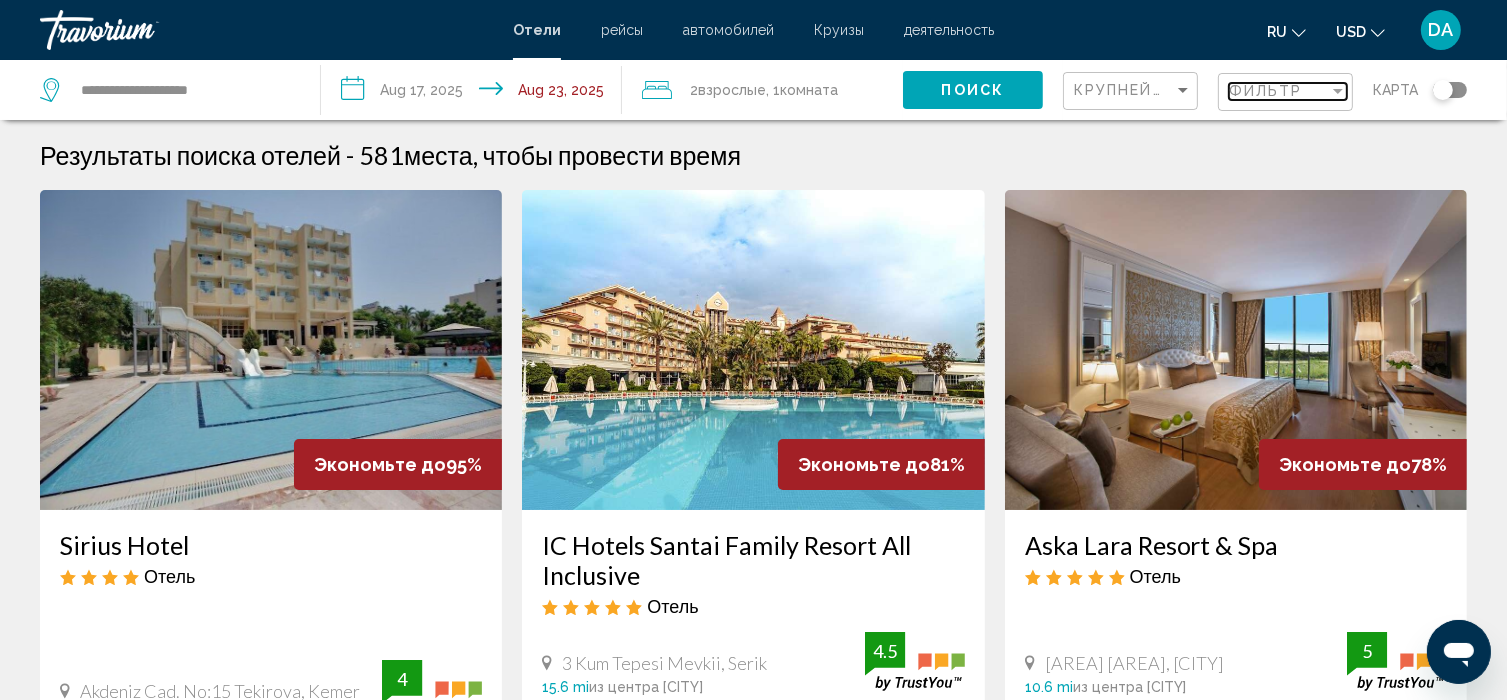click on "Фильтр" at bounding box center [1266, 91] 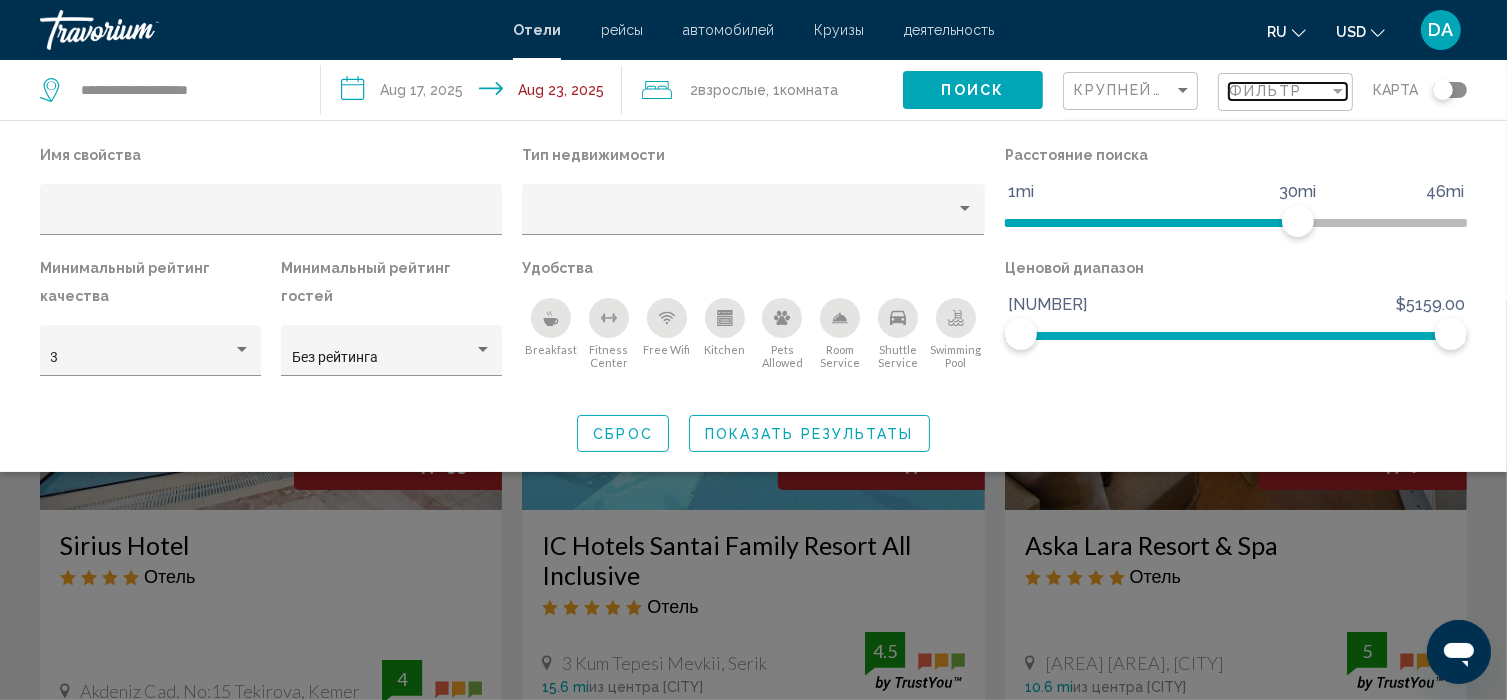 click on "Фильтр" at bounding box center (1266, 91) 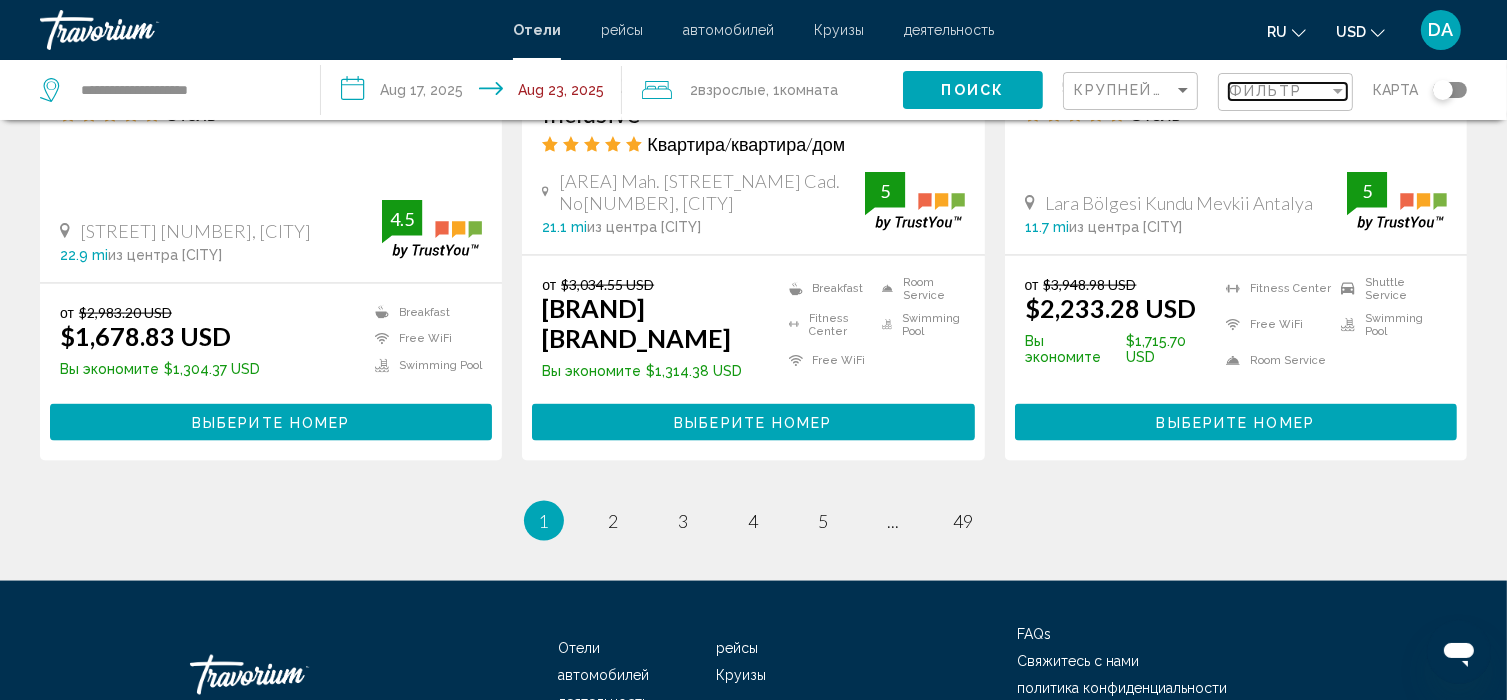scroll, scrollTop: 2793, scrollLeft: 0, axis: vertical 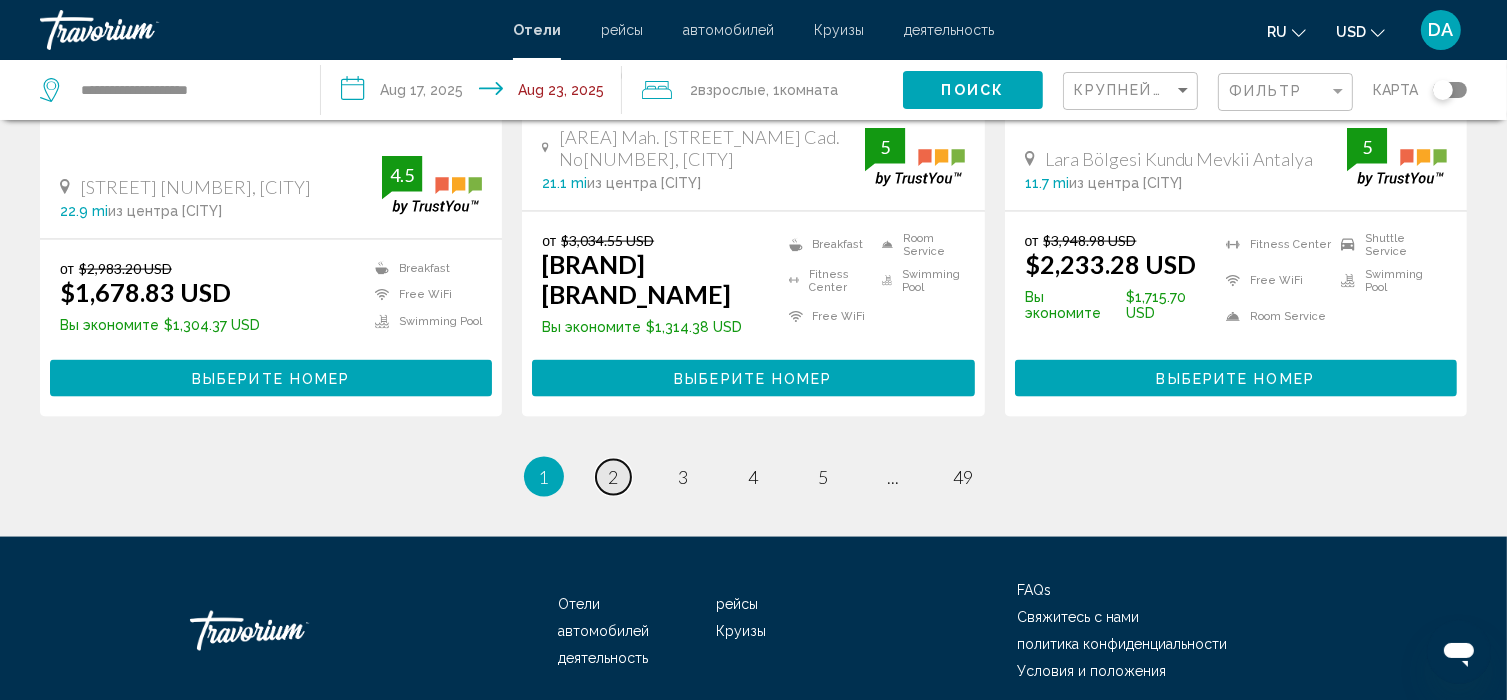 click on "page  2" at bounding box center [613, 477] 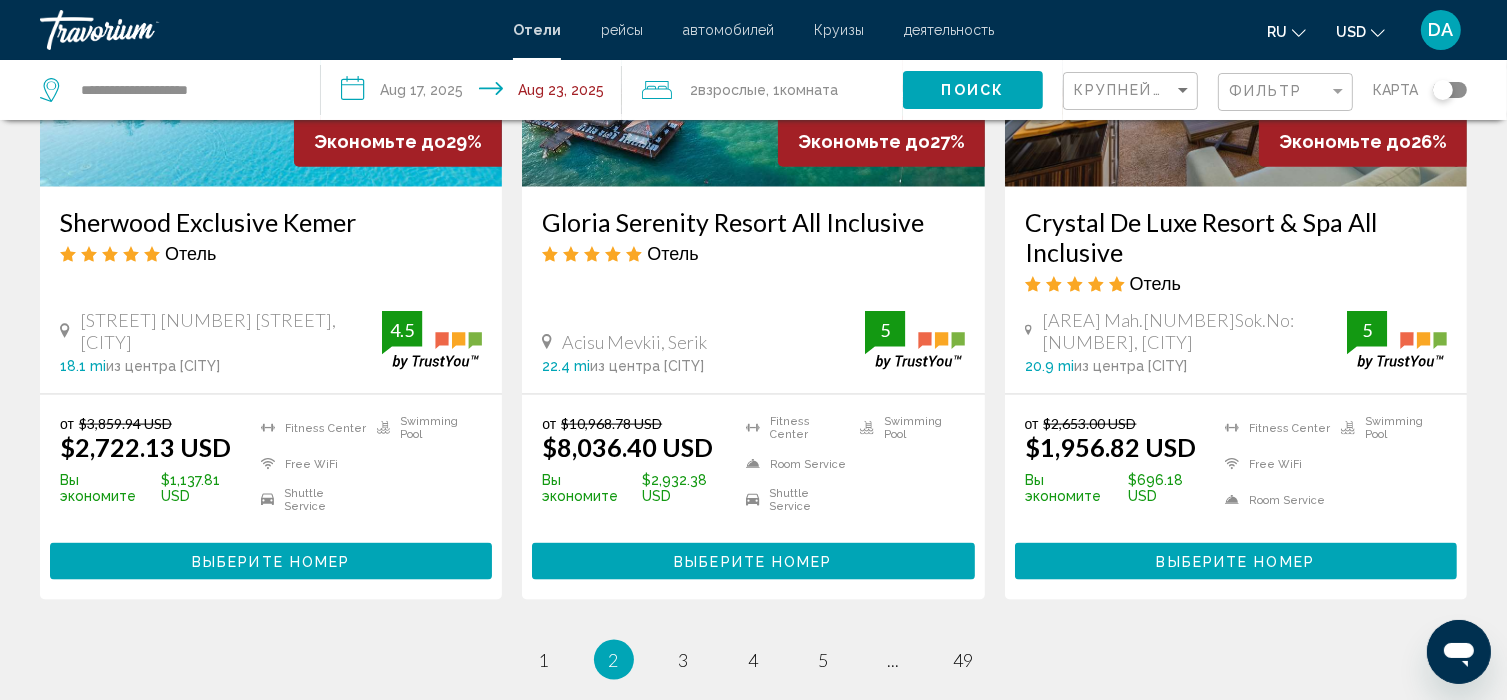 scroll, scrollTop: 2700, scrollLeft: 0, axis: vertical 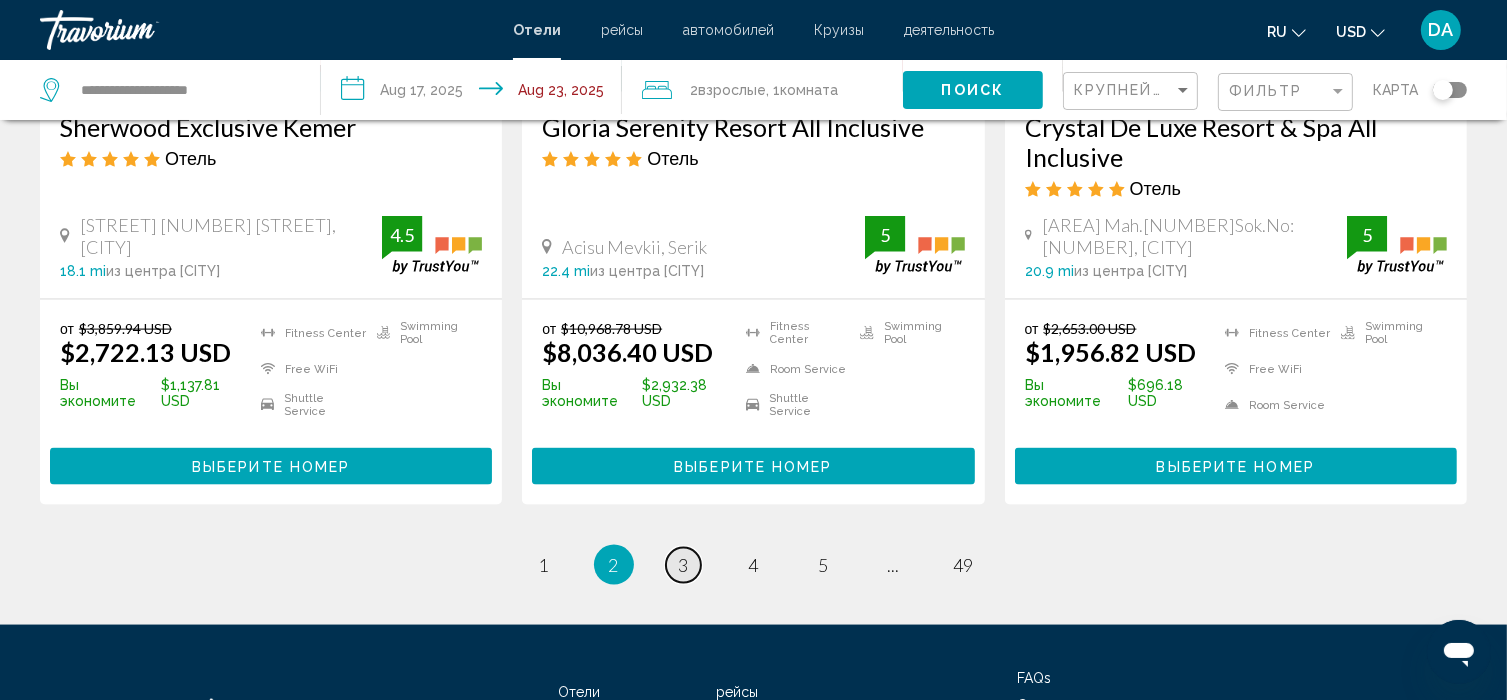 click on "page  3" at bounding box center [683, 565] 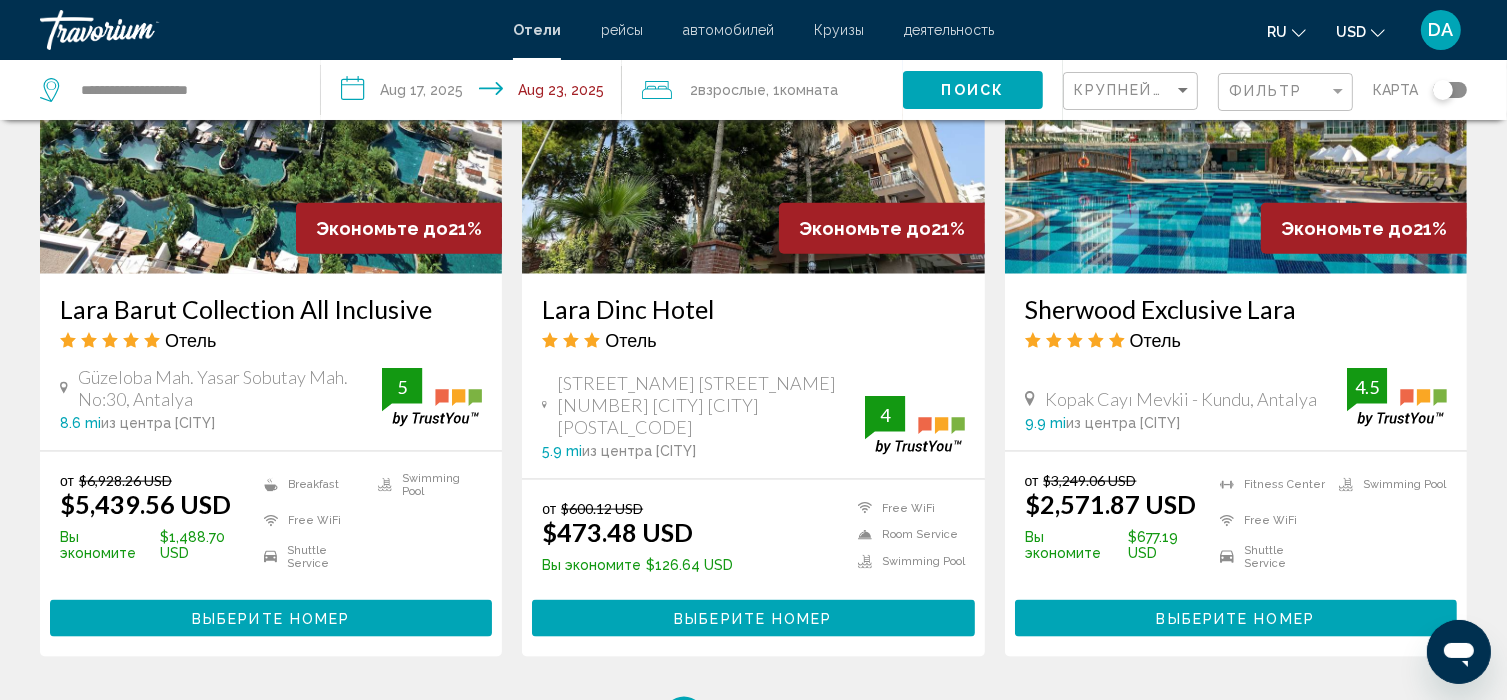 scroll, scrollTop: 2700, scrollLeft: 0, axis: vertical 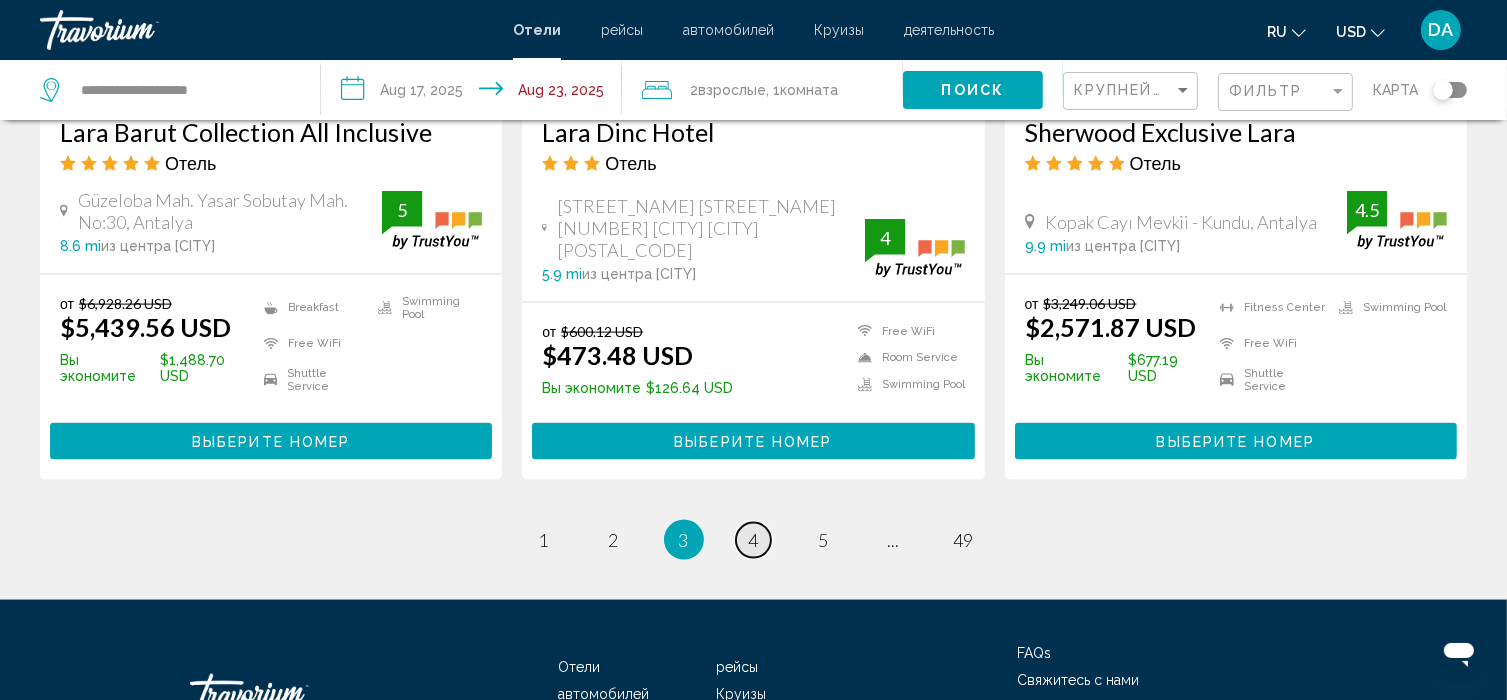 click on "4" at bounding box center (754, 540) 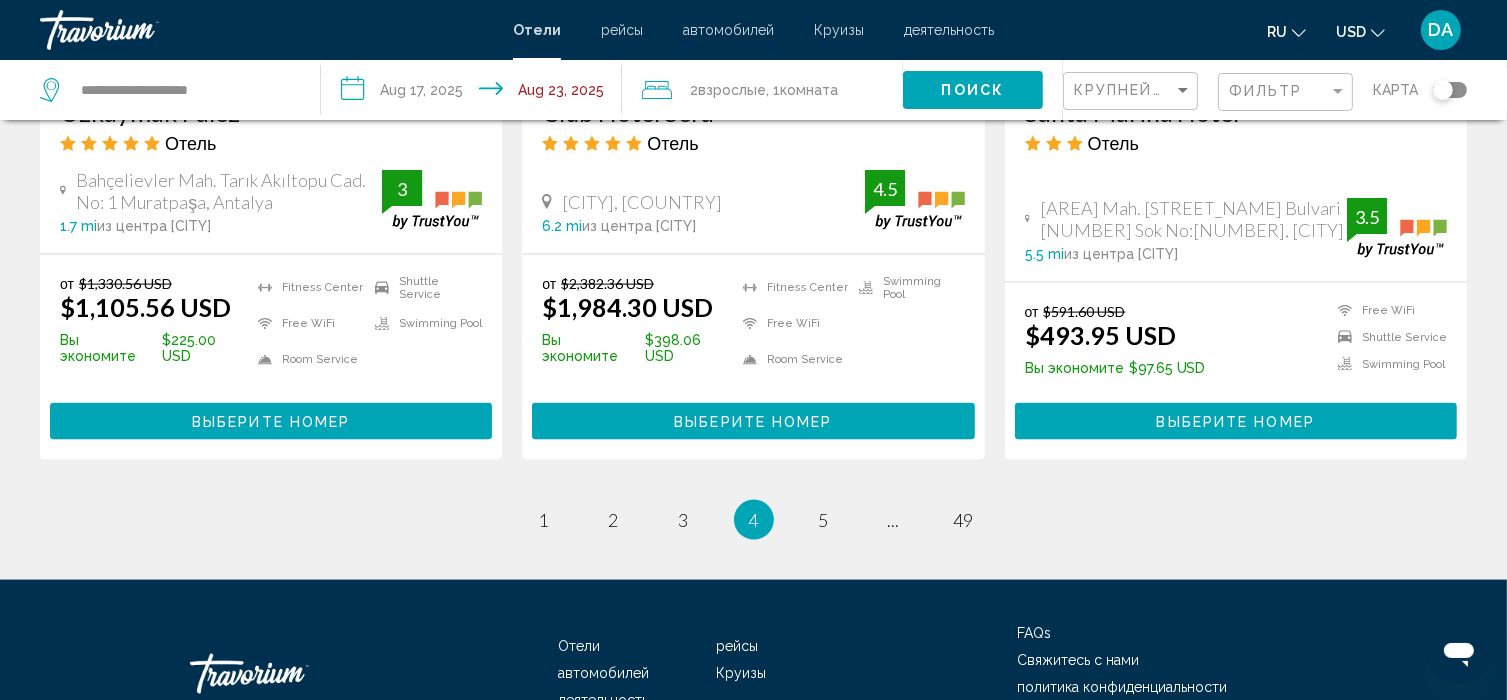 scroll, scrollTop: 2701, scrollLeft: 0, axis: vertical 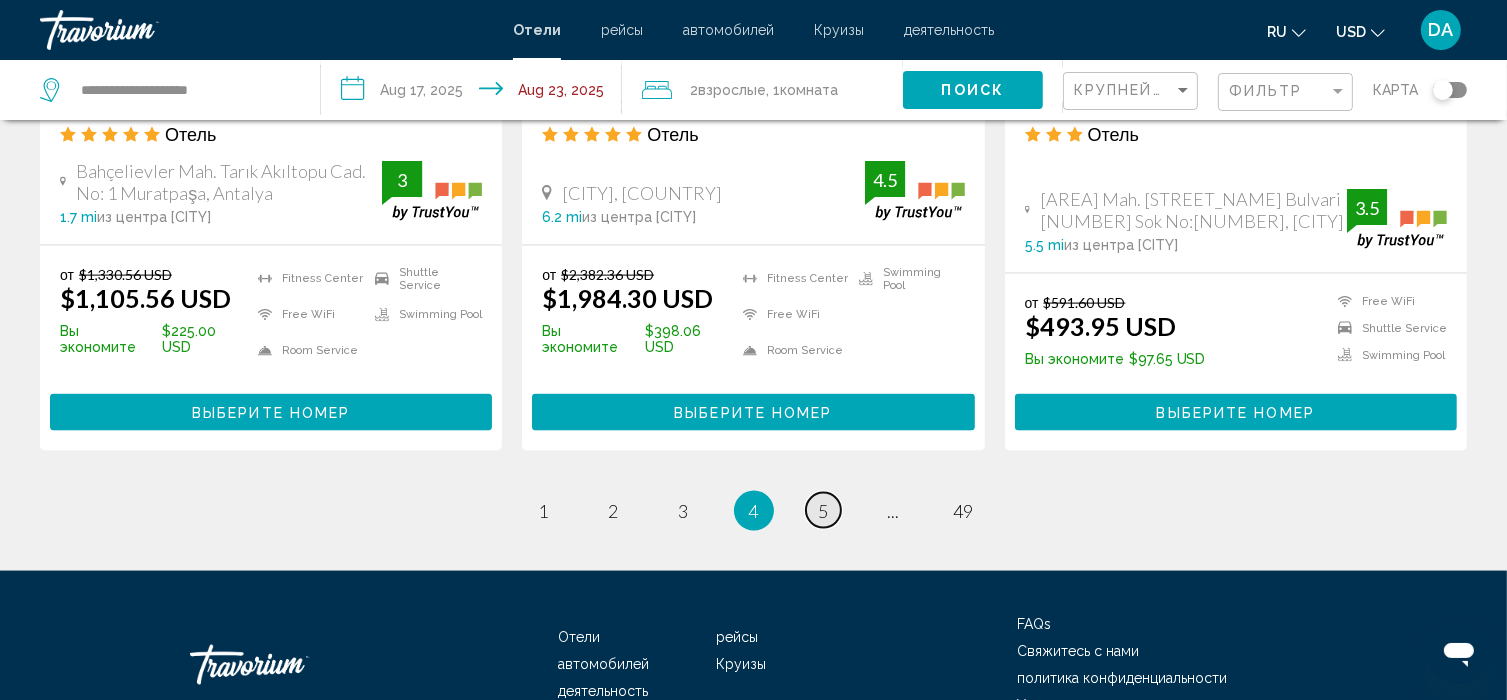 click on "5" at bounding box center (824, 511) 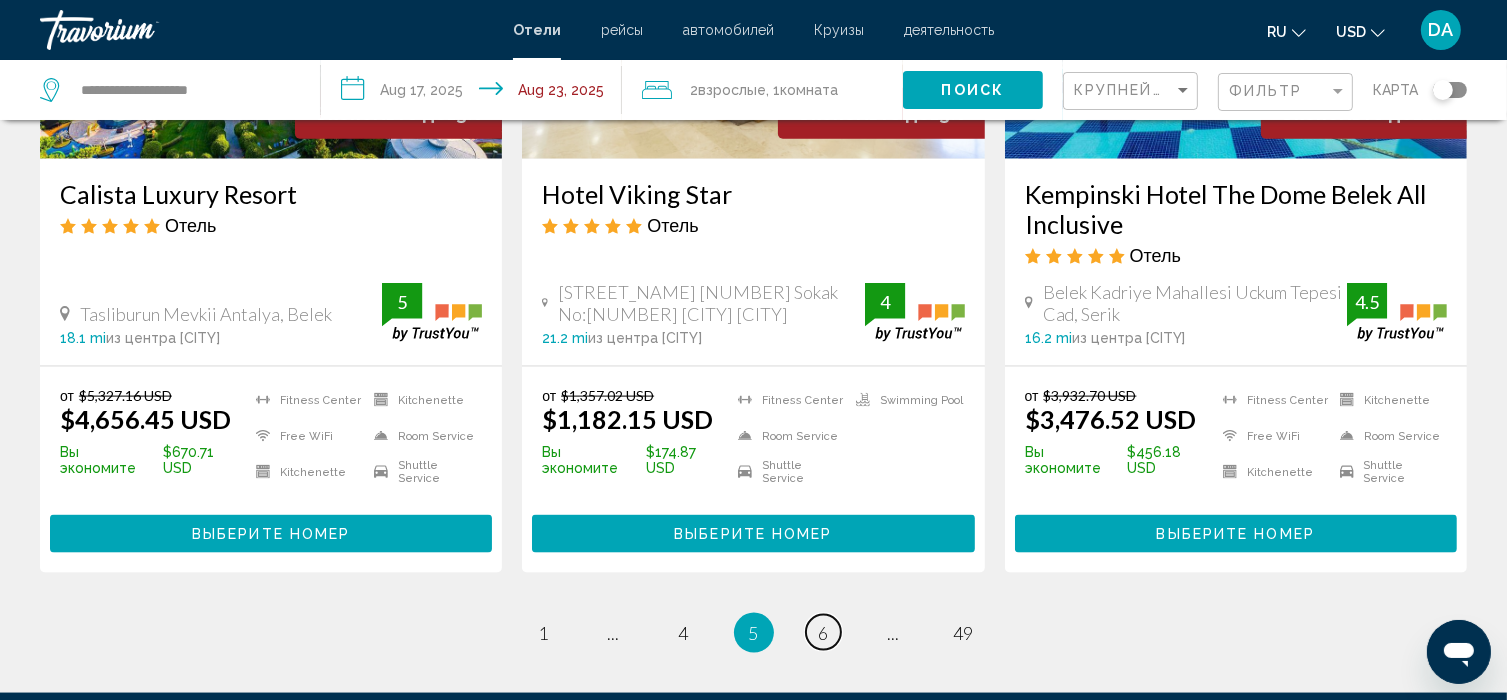 scroll, scrollTop: 2760, scrollLeft: 0, axis: vertical 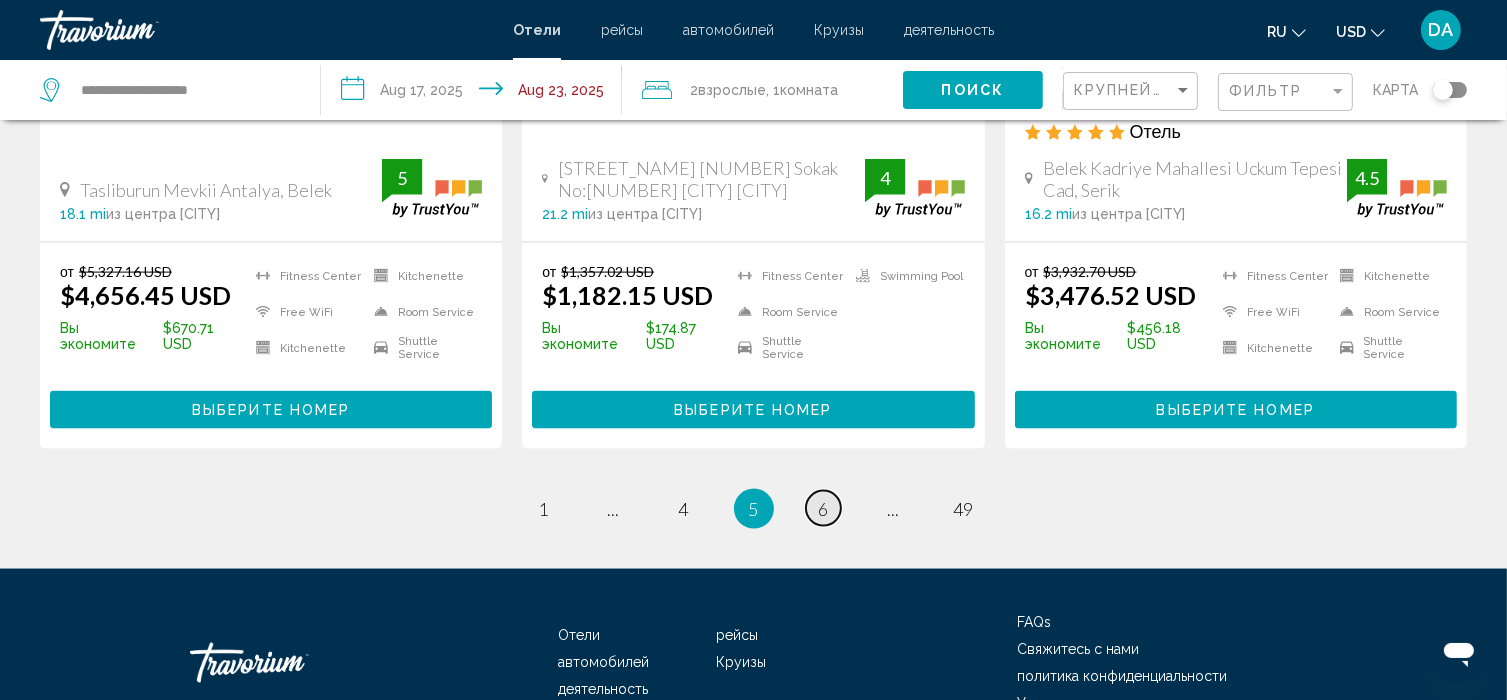 click on "page  6" at bounding box center (823, 508) 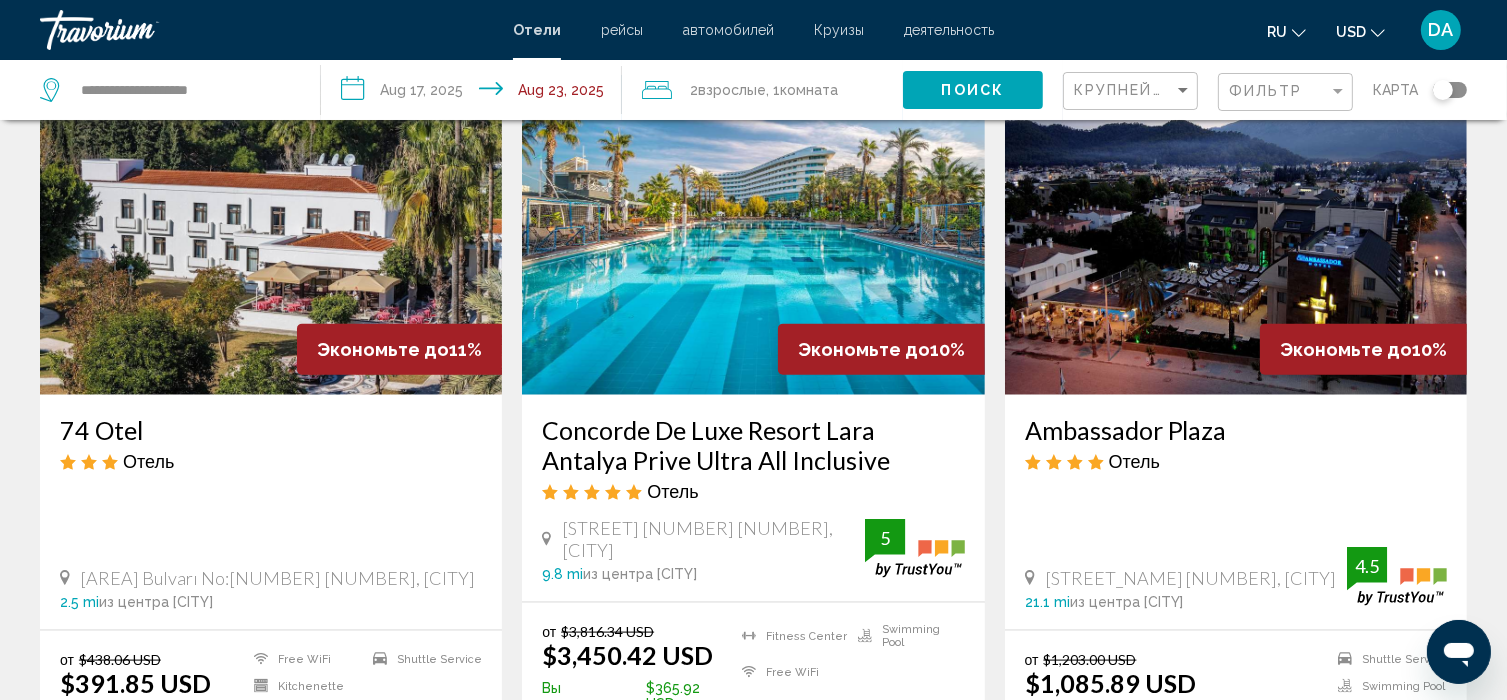 scroll, scrollTop: 2400, scrollLeft: 0, axis: vertical 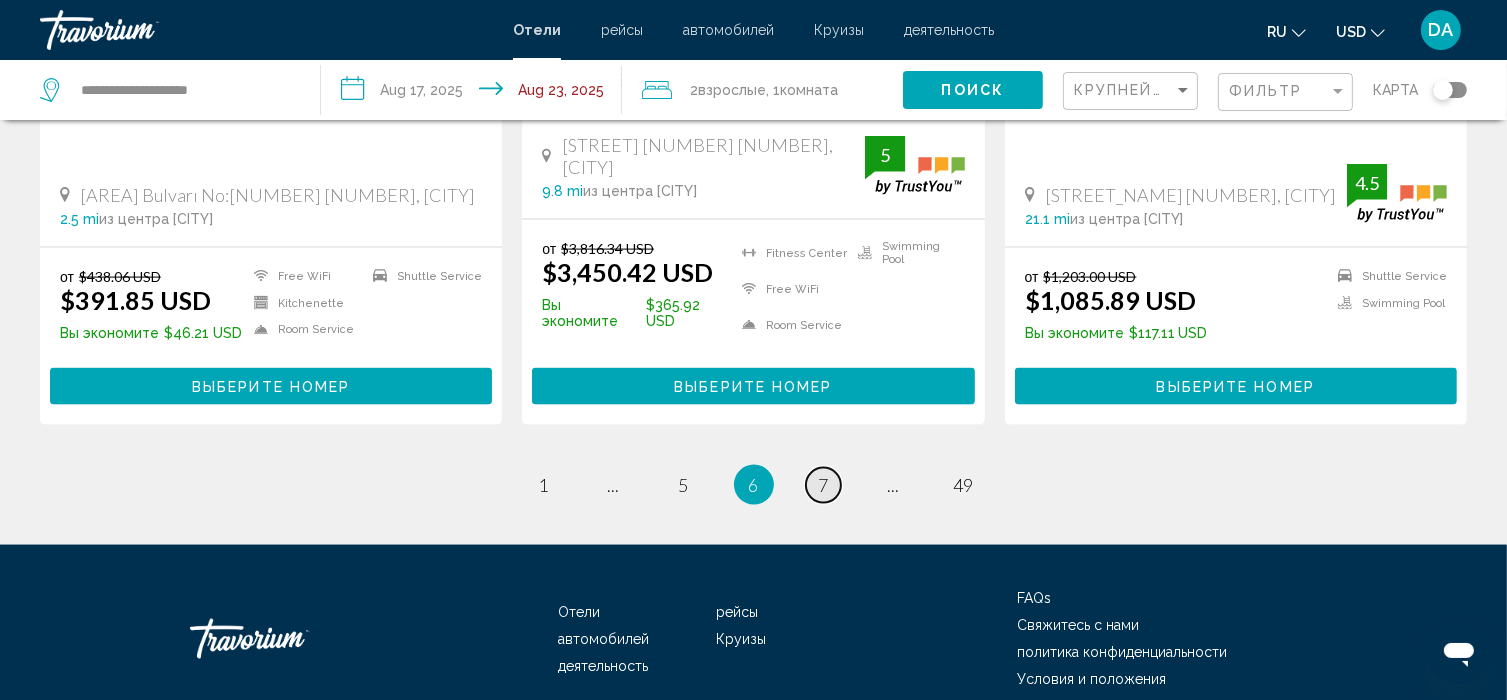 click on "page  7" at bounding box center (823, 485) 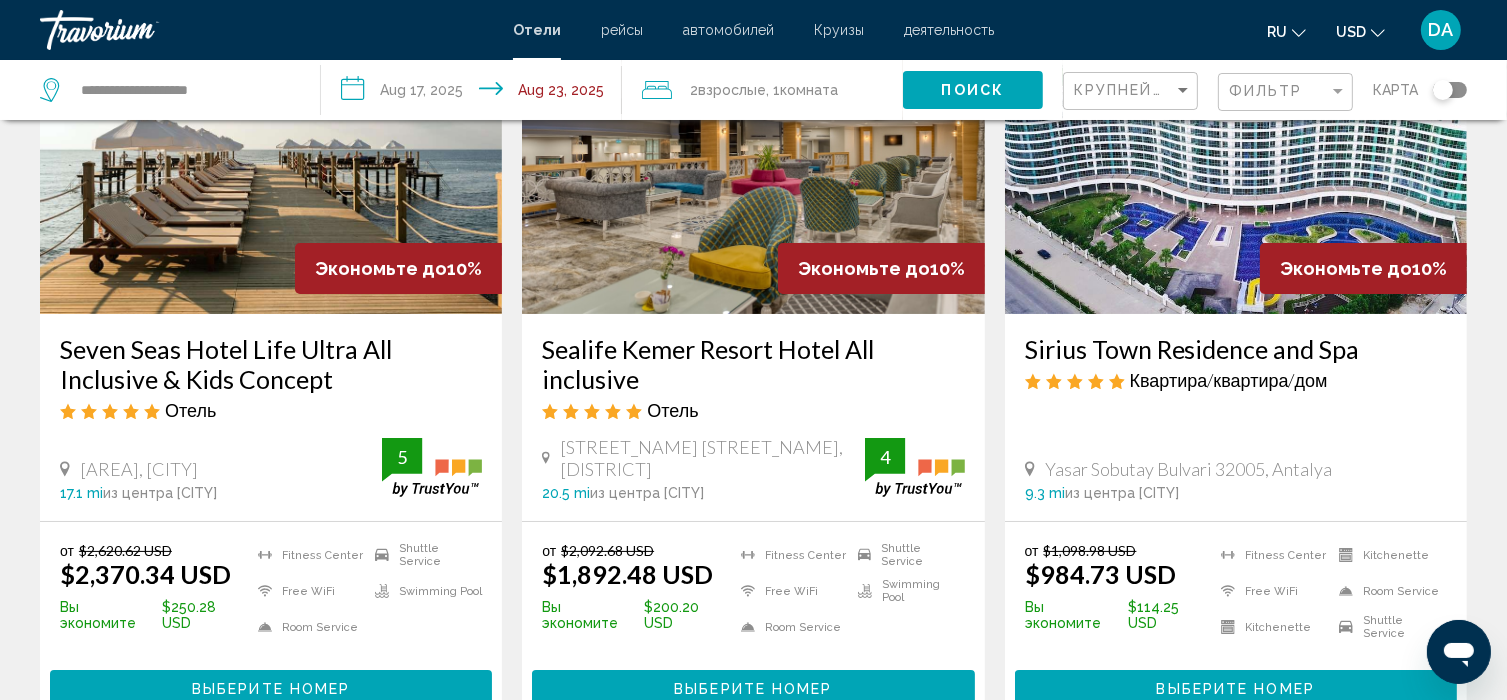 scroll, scrollTop: 200, scrollLeft: 0, axis: vertical 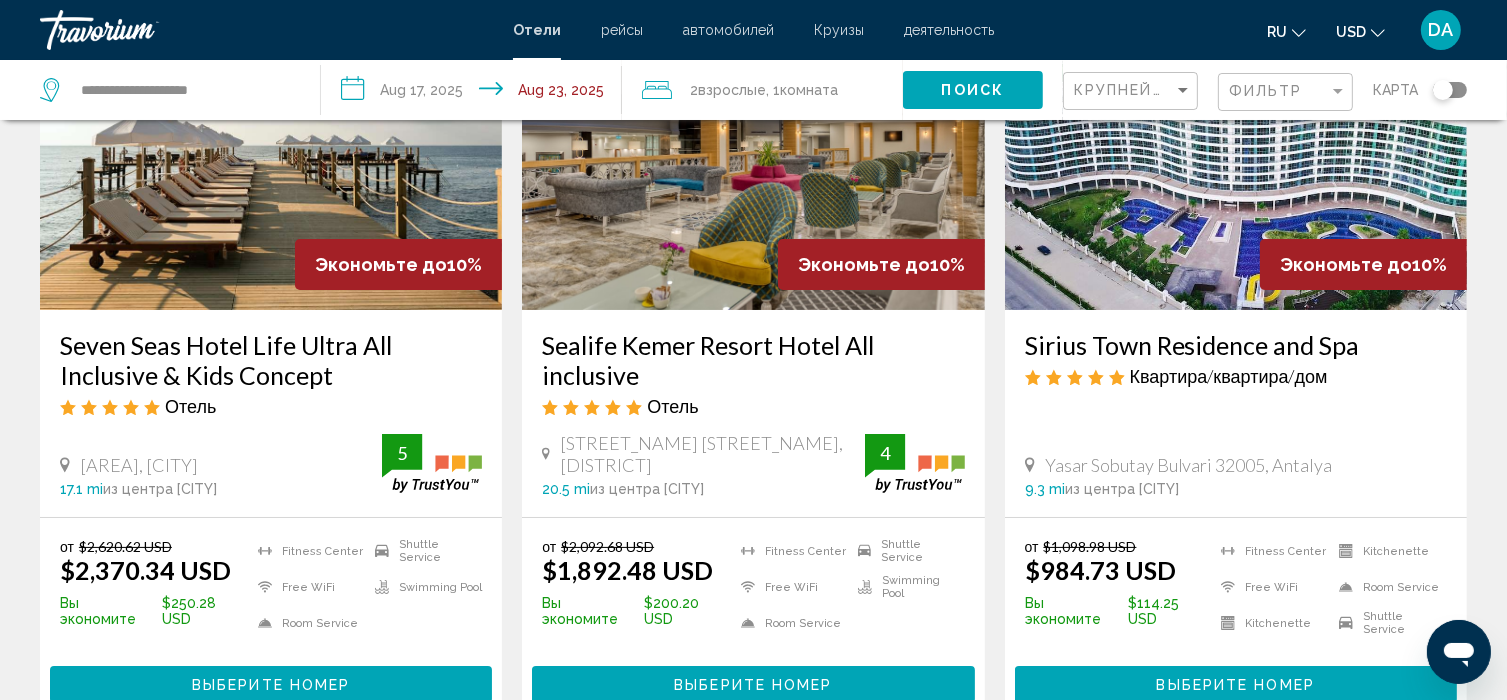 click on "Seven Seas Hotel Life Ultra All Inclusive & Kids Concept" at bounding box center (271, 360) 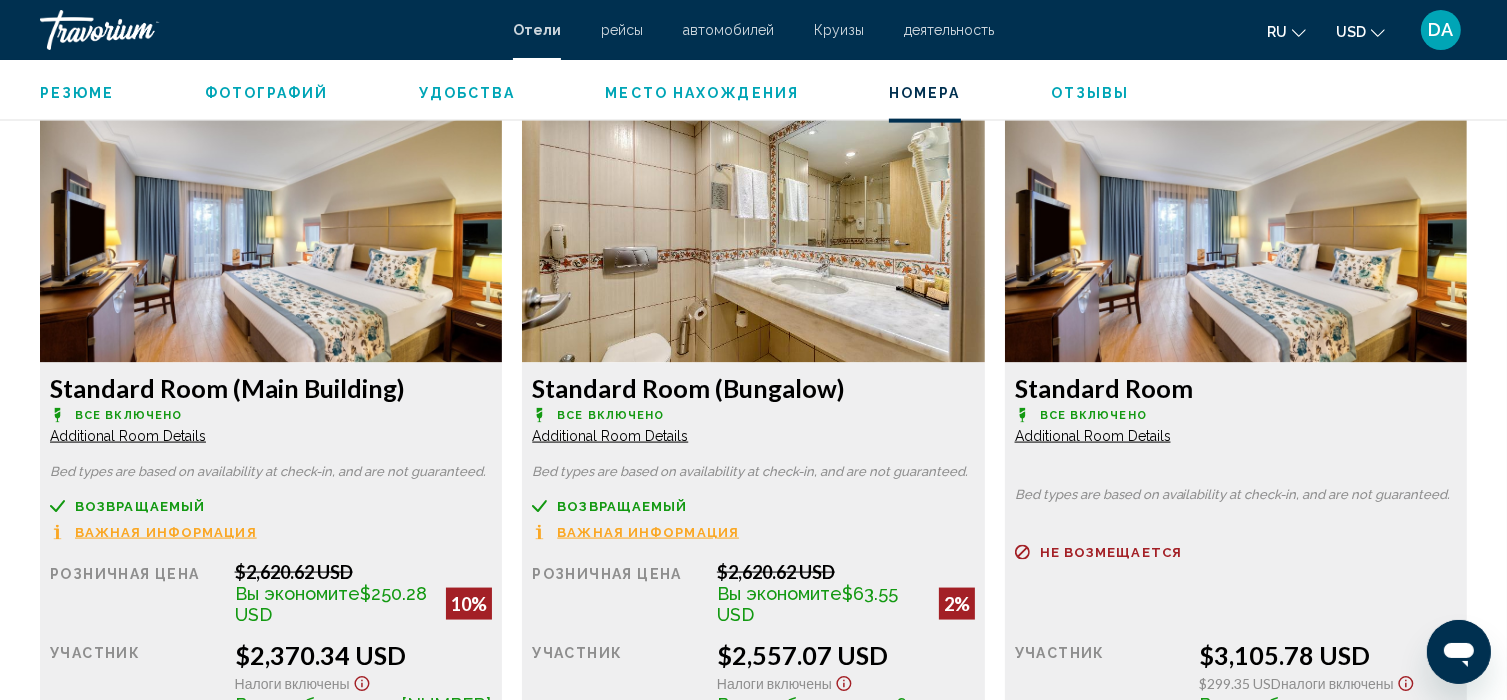 scroll, scrollTop: 2710, scrollLeft: 0, axis: vertical 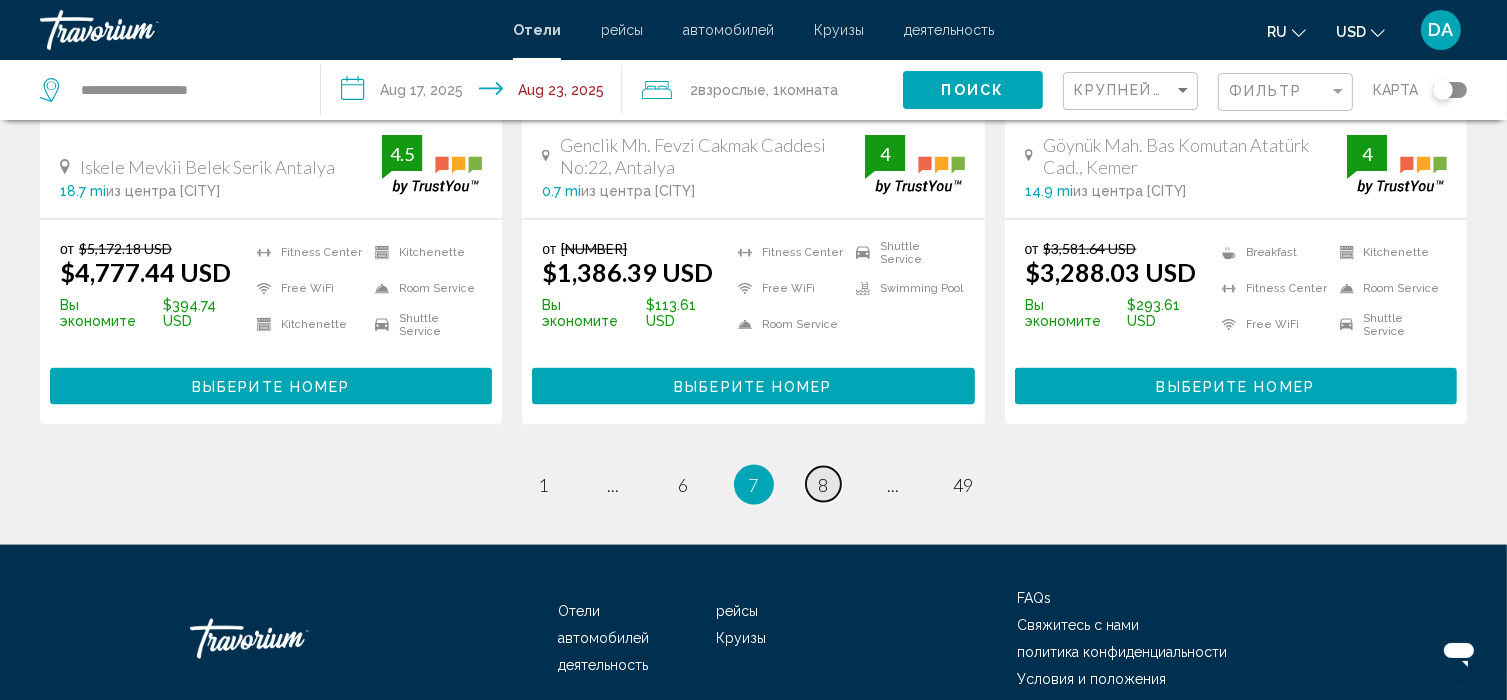 click on "page  8" at bounding box center [823, 484] 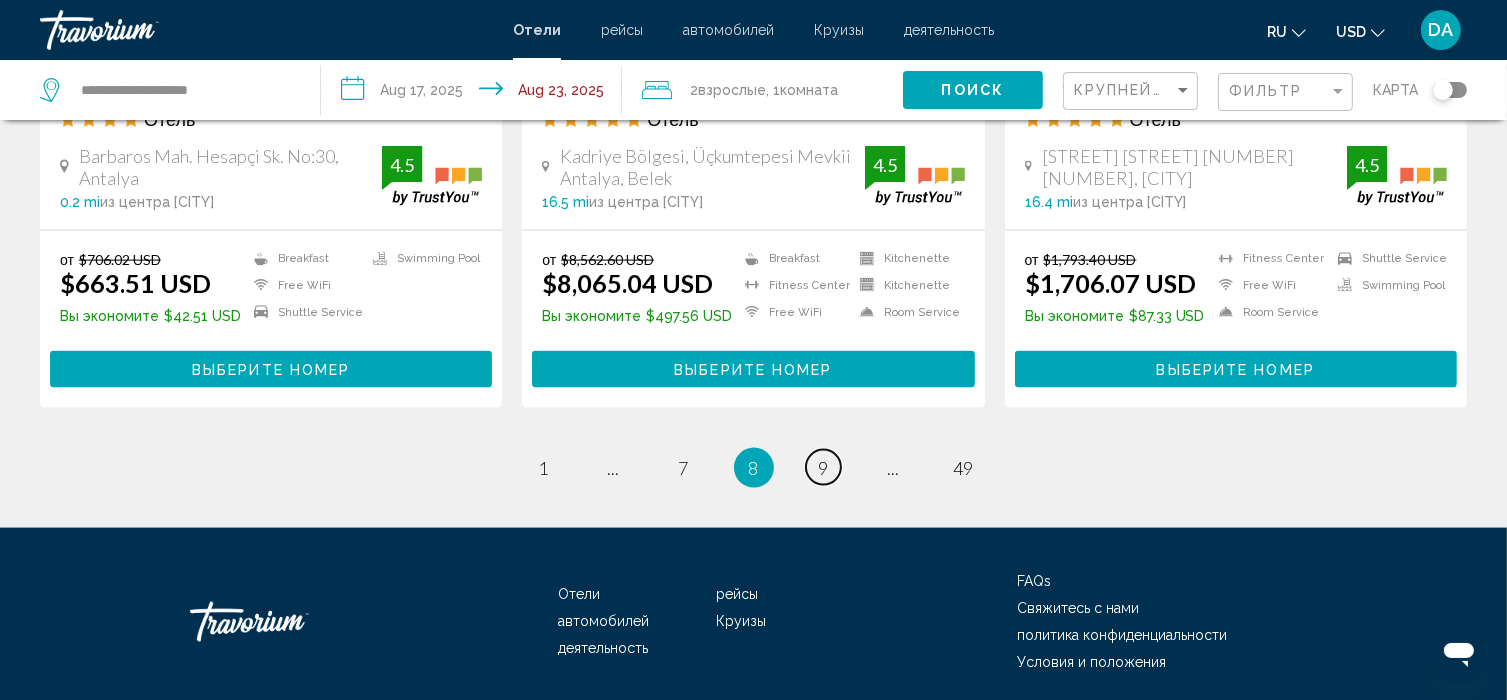 scroll, scrollTop: 2711, scrollLeft: 0, axis: vertical 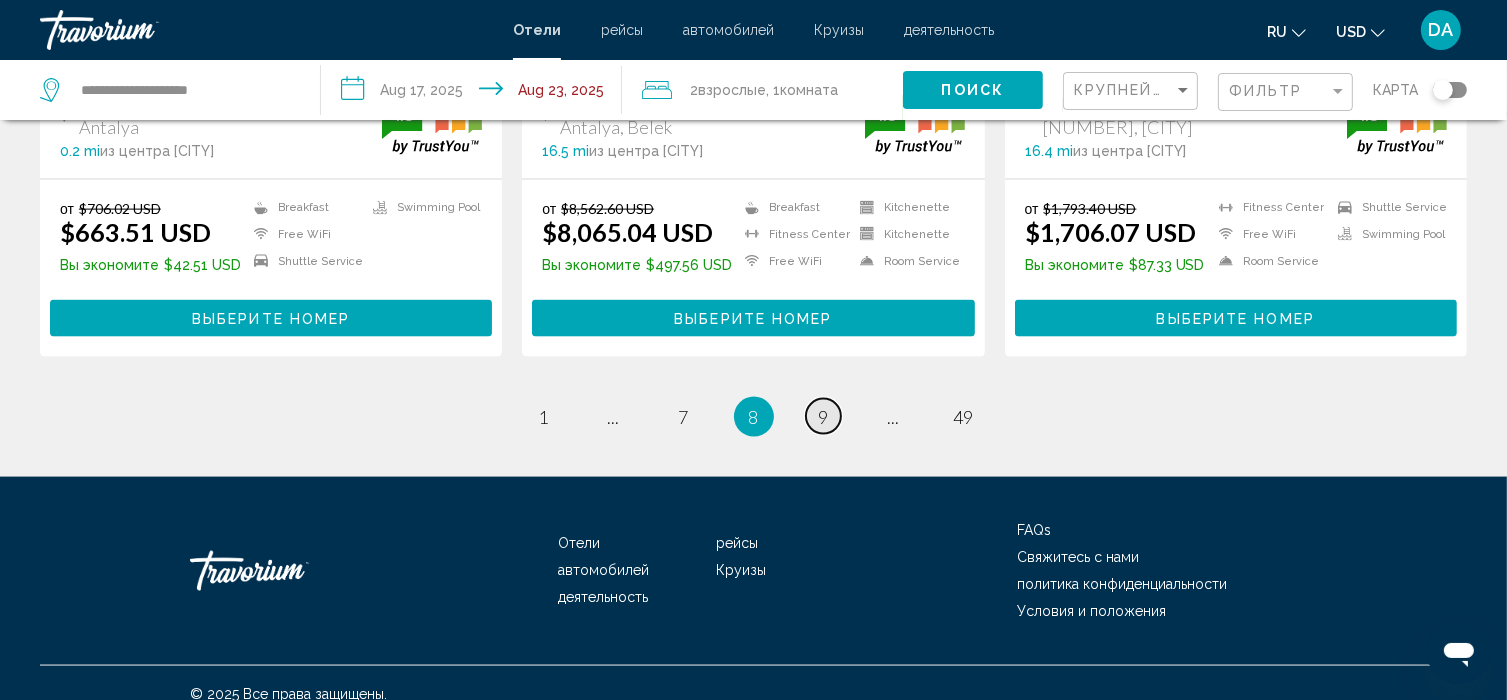 click on "page  9" at bounding box center (823, 416) 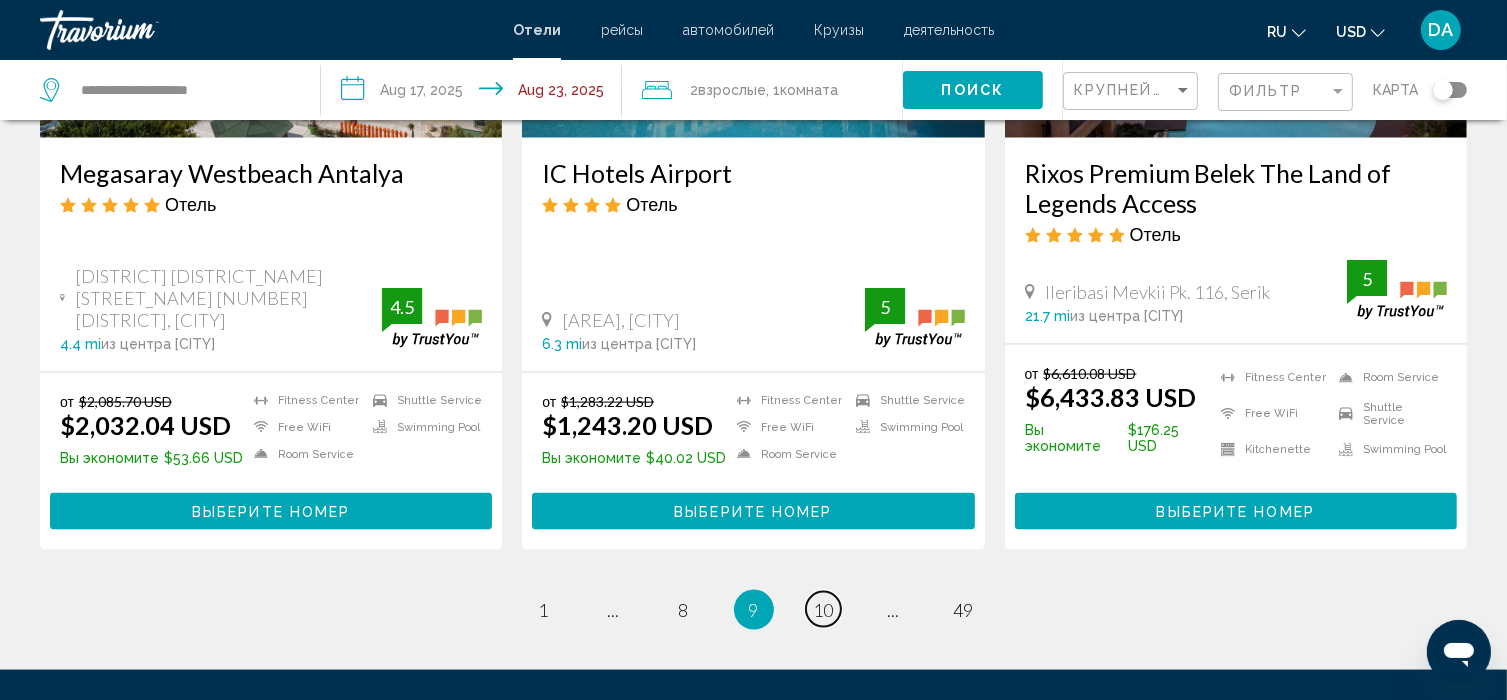 scroll, scrollTop: 2700, scrollLeft: 0, axis: vertical 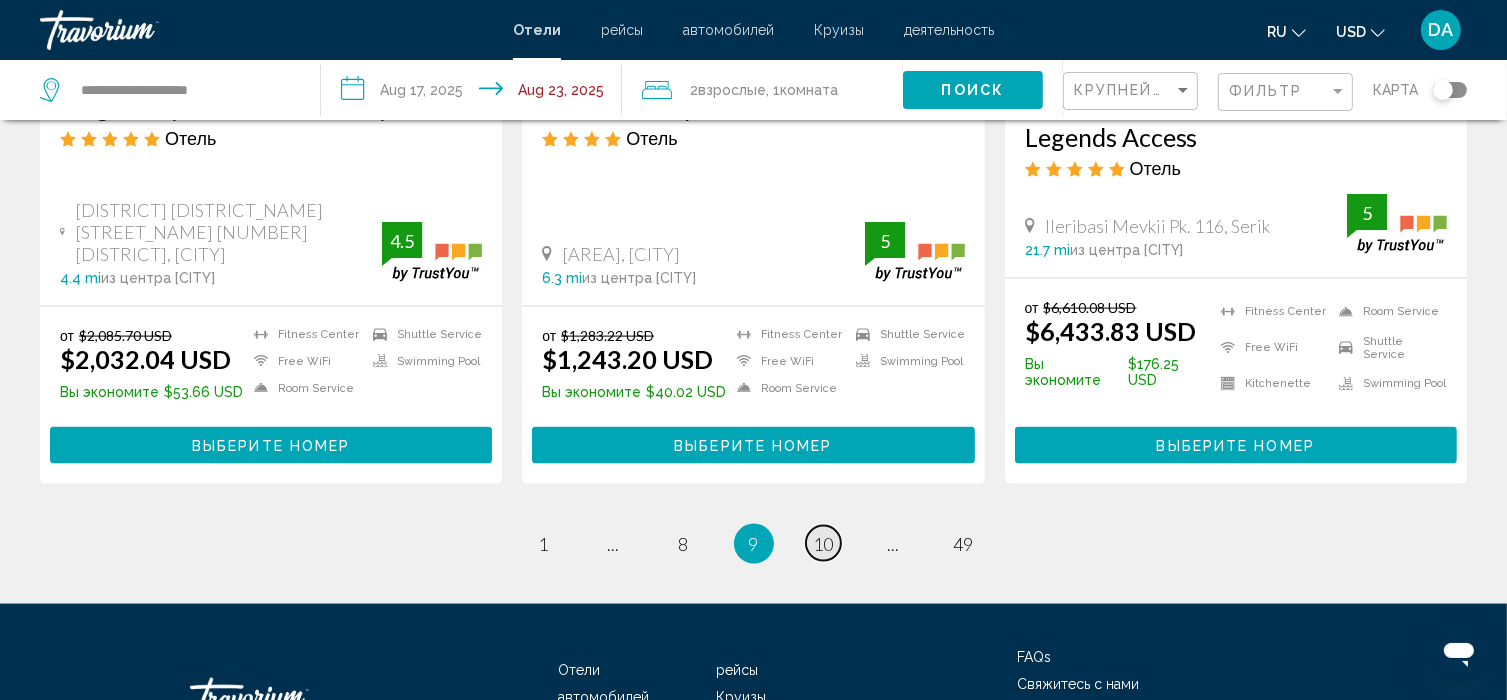 click on "10" at bounding box center [824, 544] 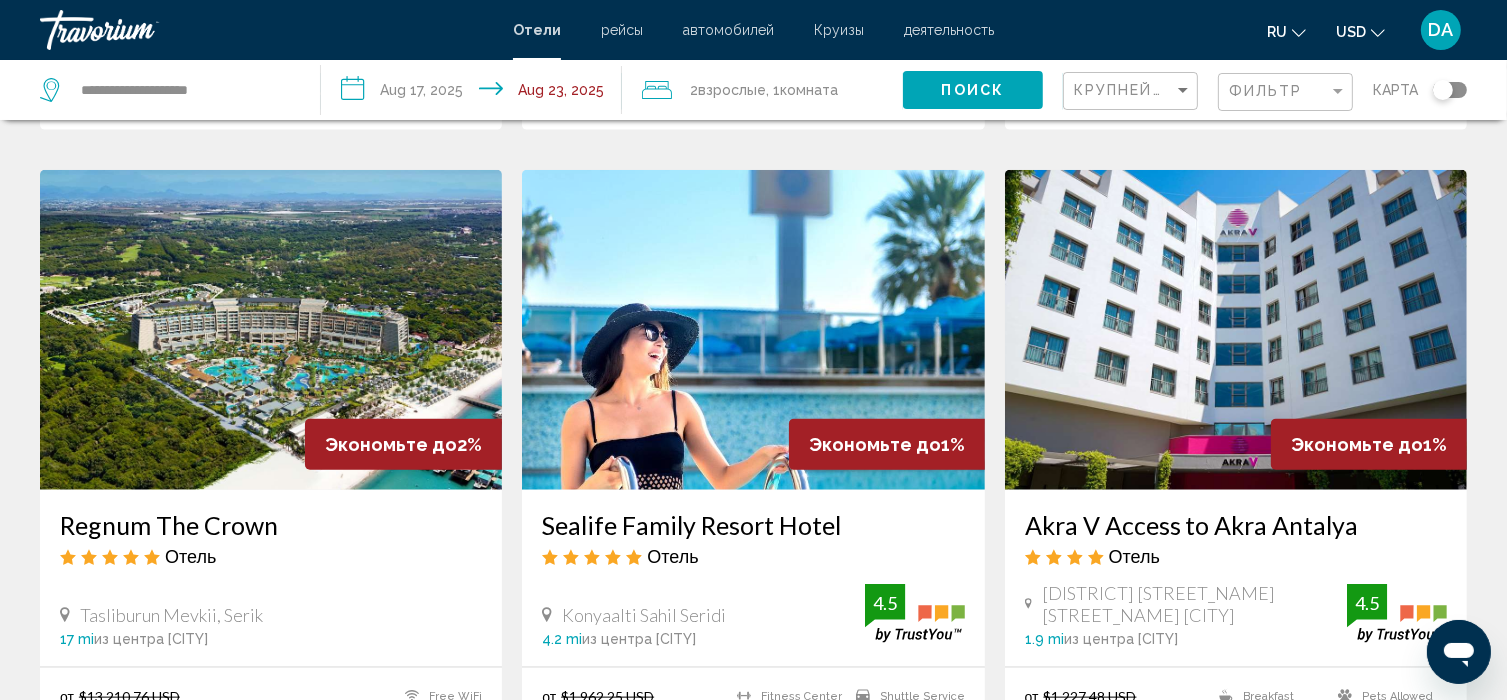 scroll, scrollTop: 2200, scrollLeft: 0, axis: vertical 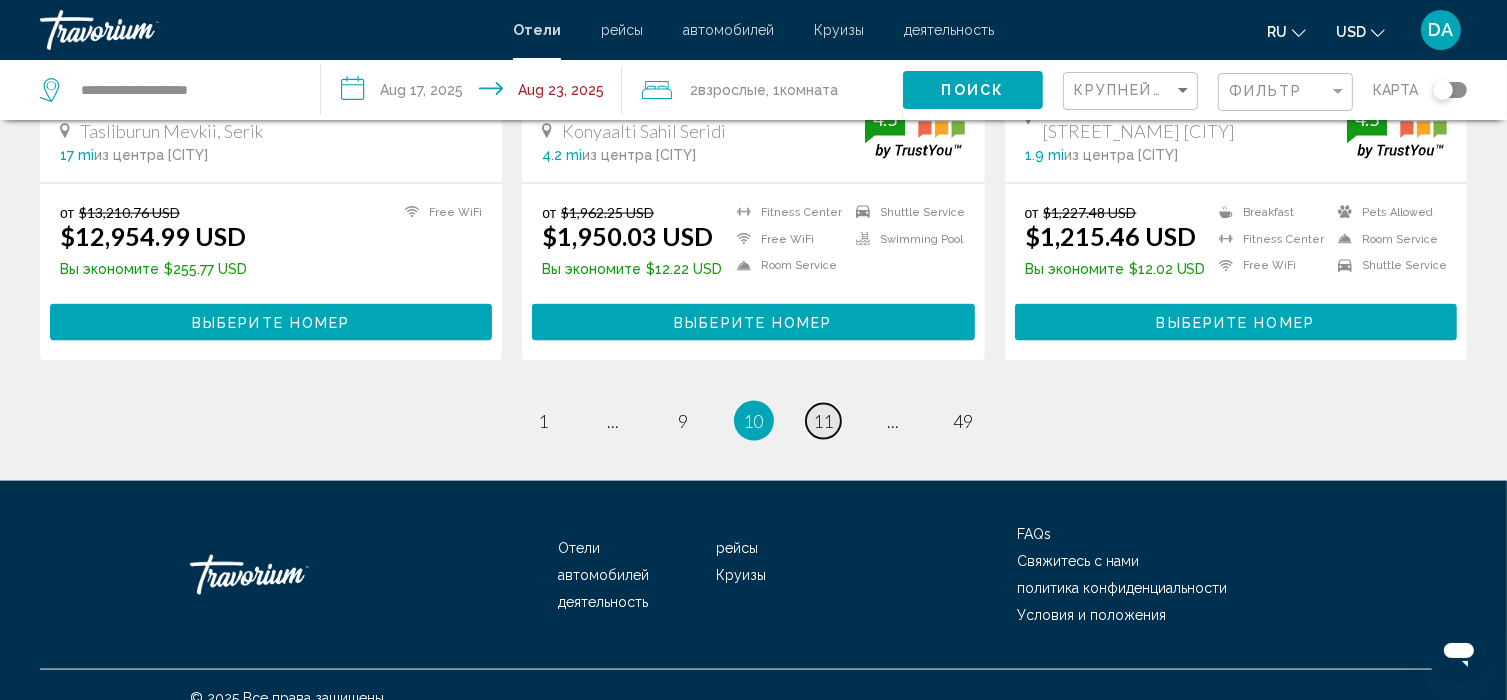click on "11" at bounding box center (824, 421) 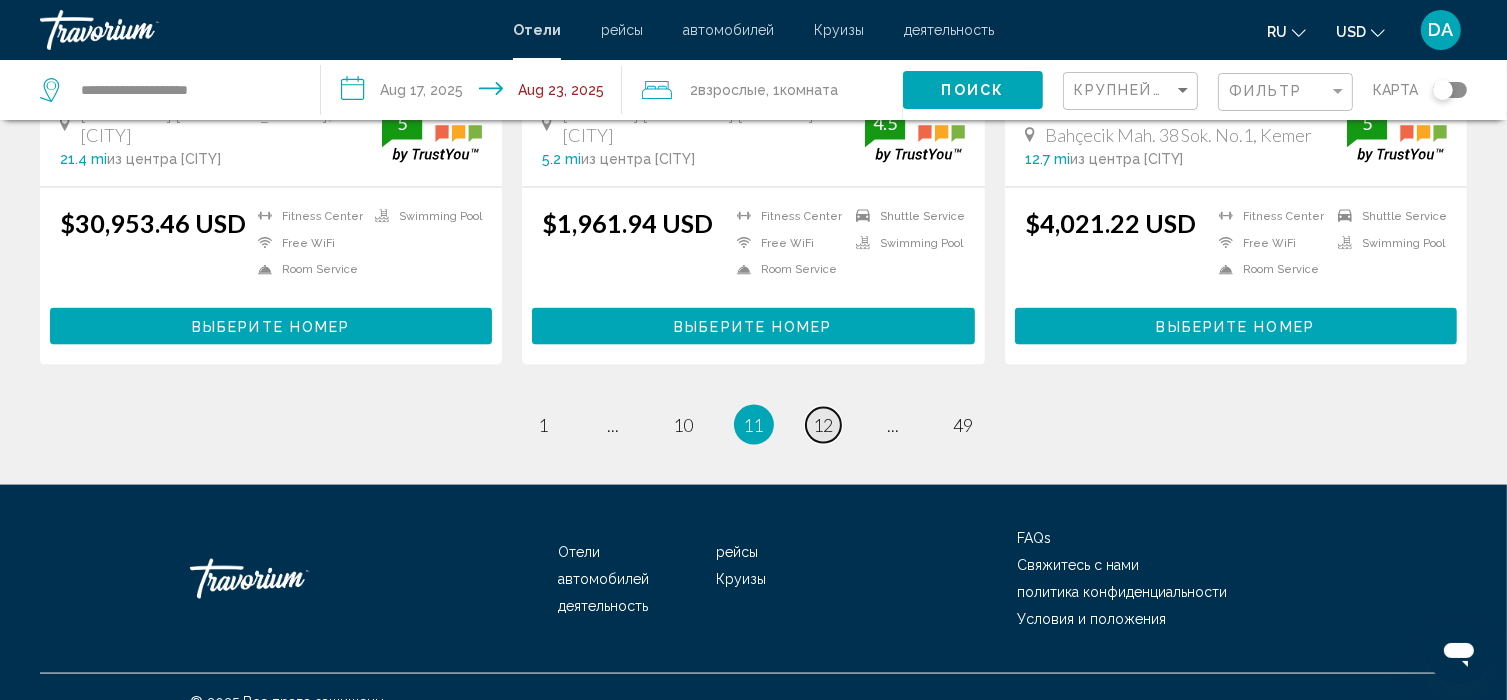 scroll, scrollTop: 2701, scrollLeft: 0, axis: vertical 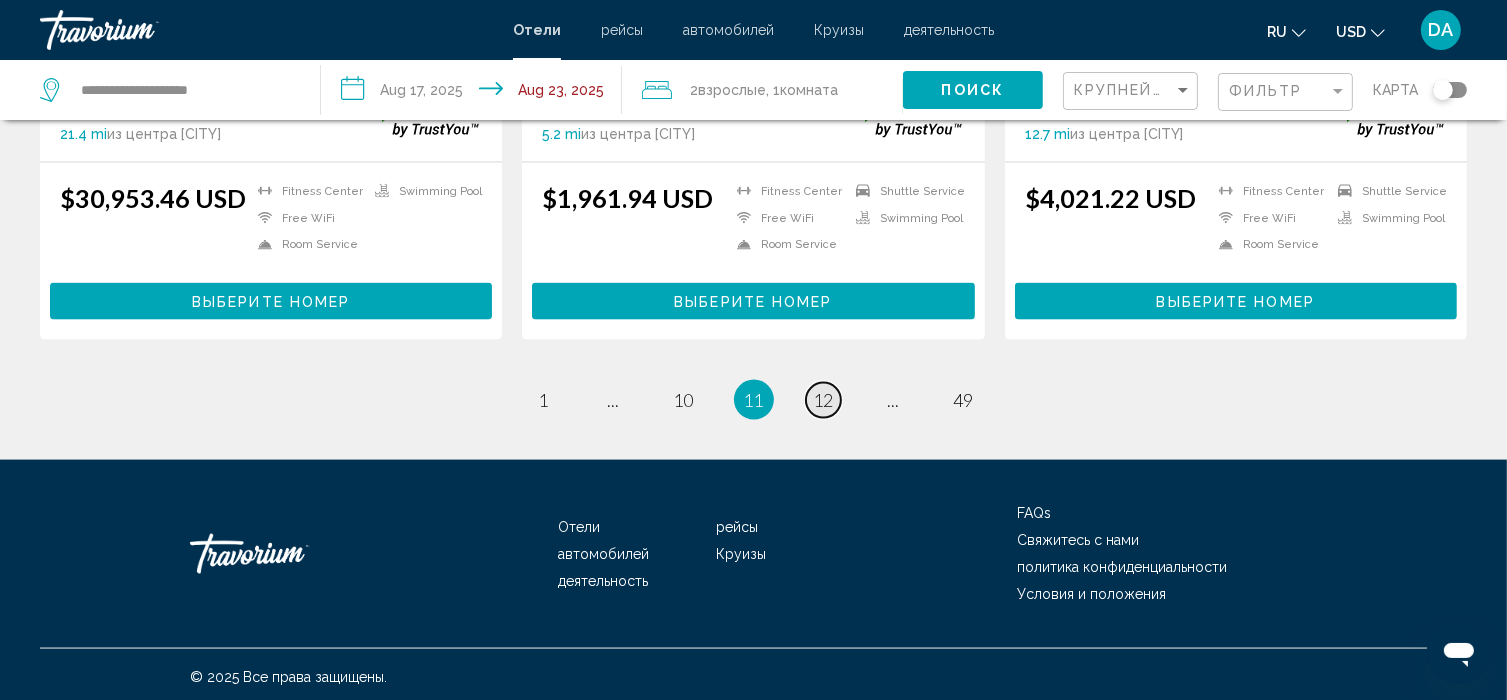 click on "page  12" at bounding box center (823, 400) 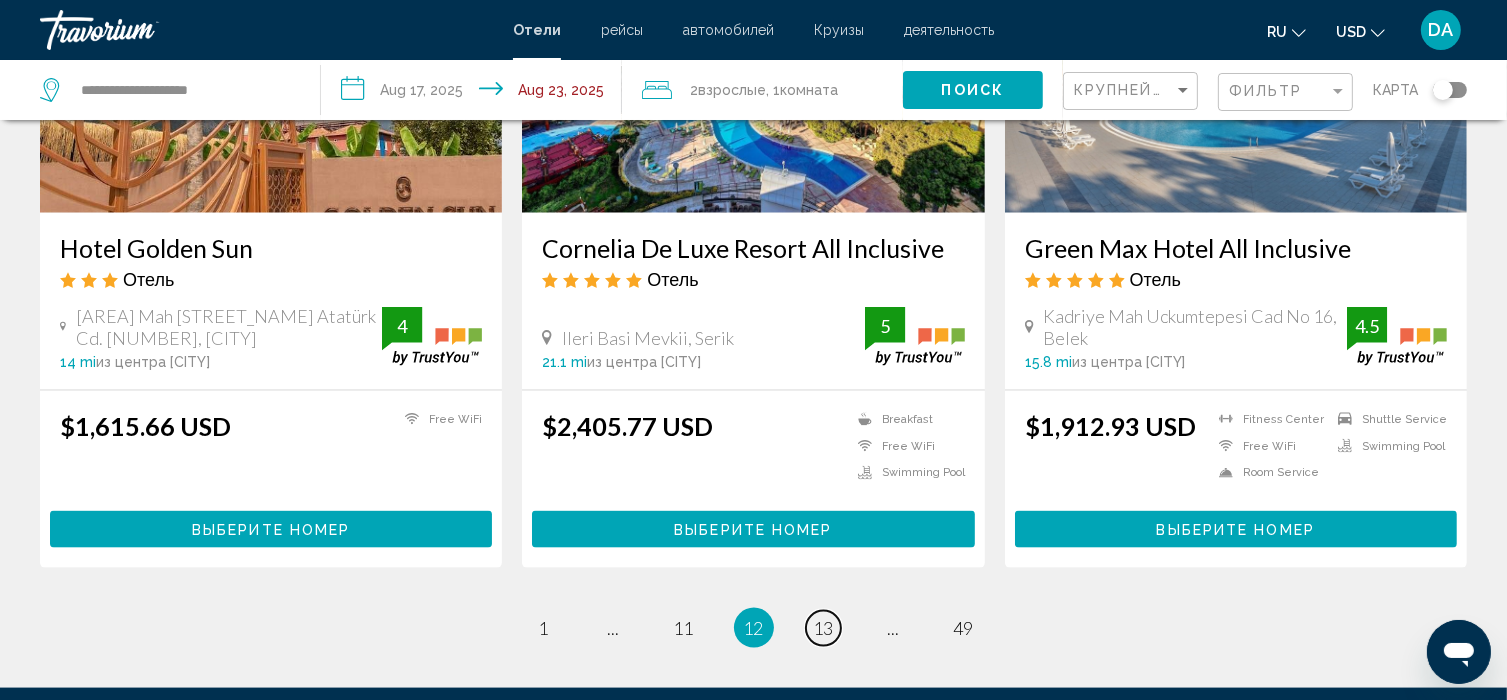 scroll, scrollTop: 2500, scrollLeft: 0, axis: vertical 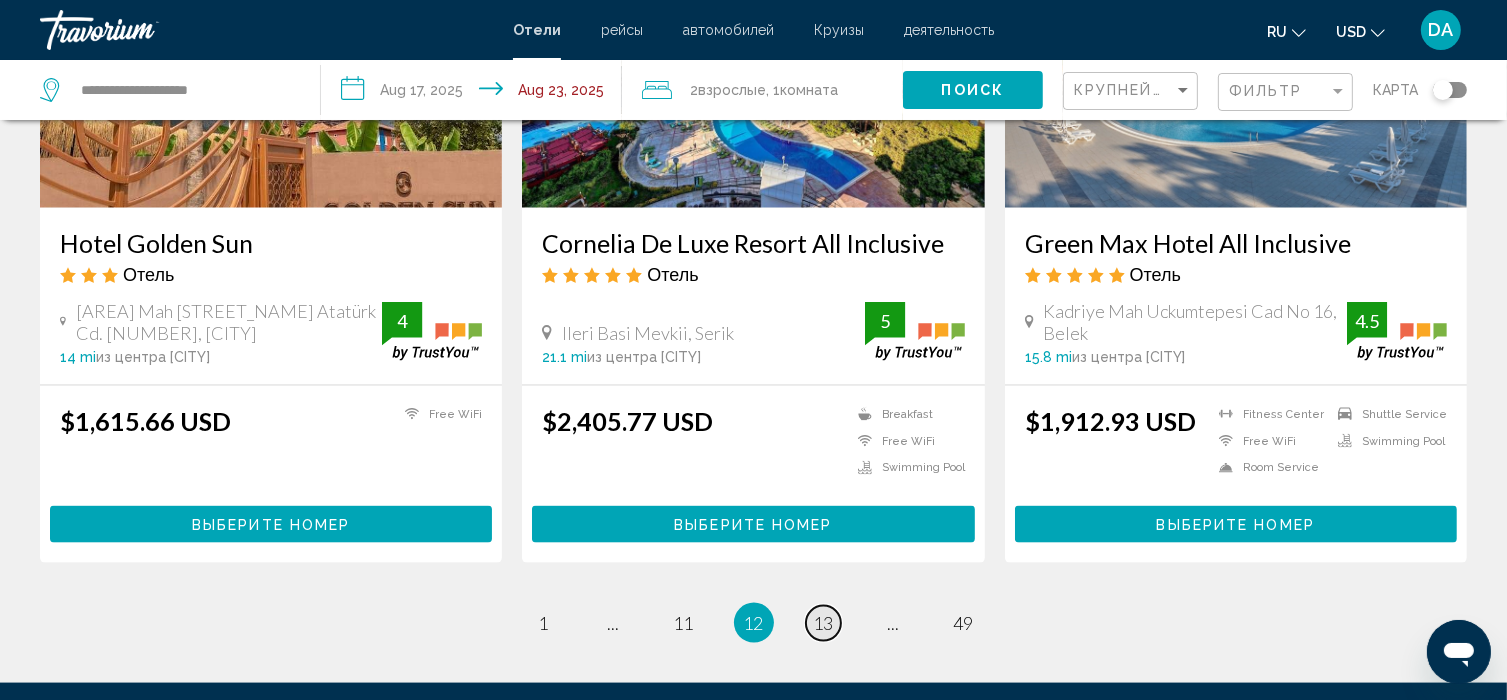 click on "13" at bounding box center (824, 623) 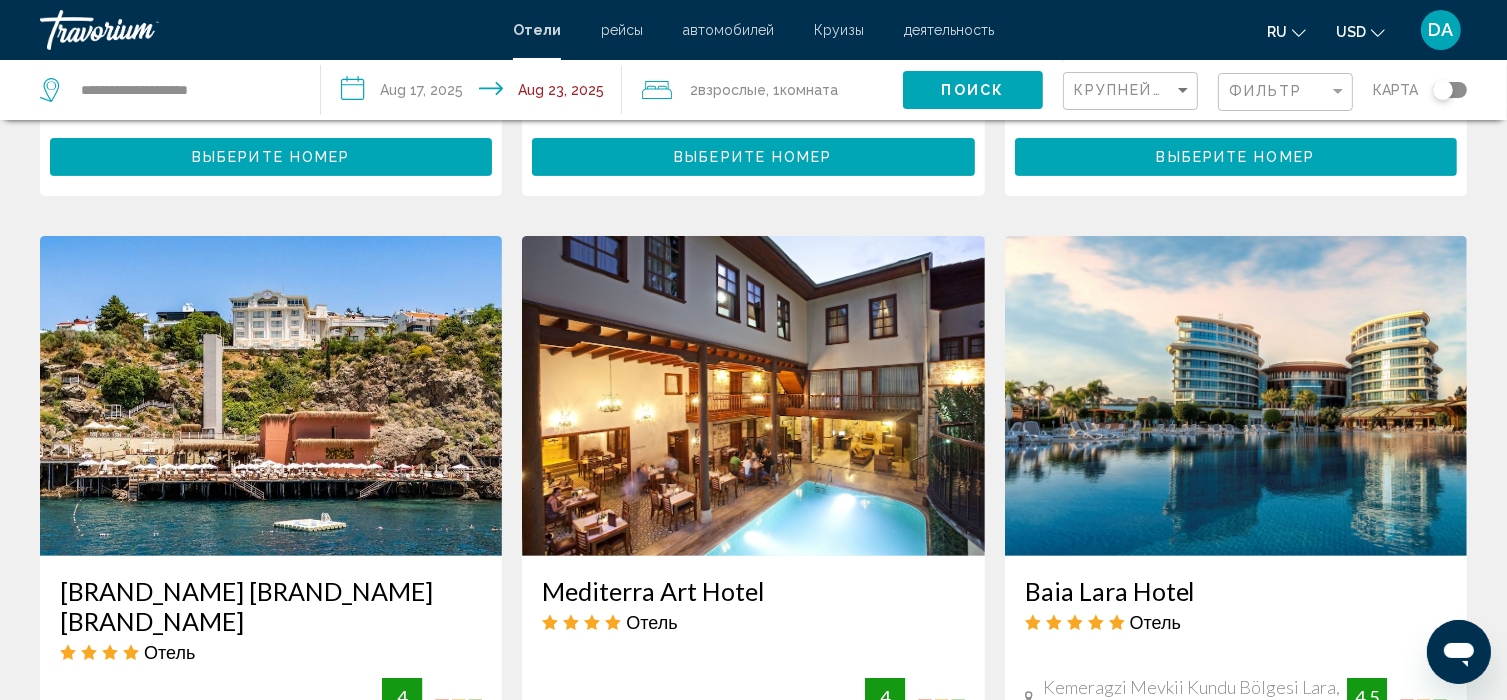scroll, scrollTop: 700, scrollLeft: 0, axis: vertical 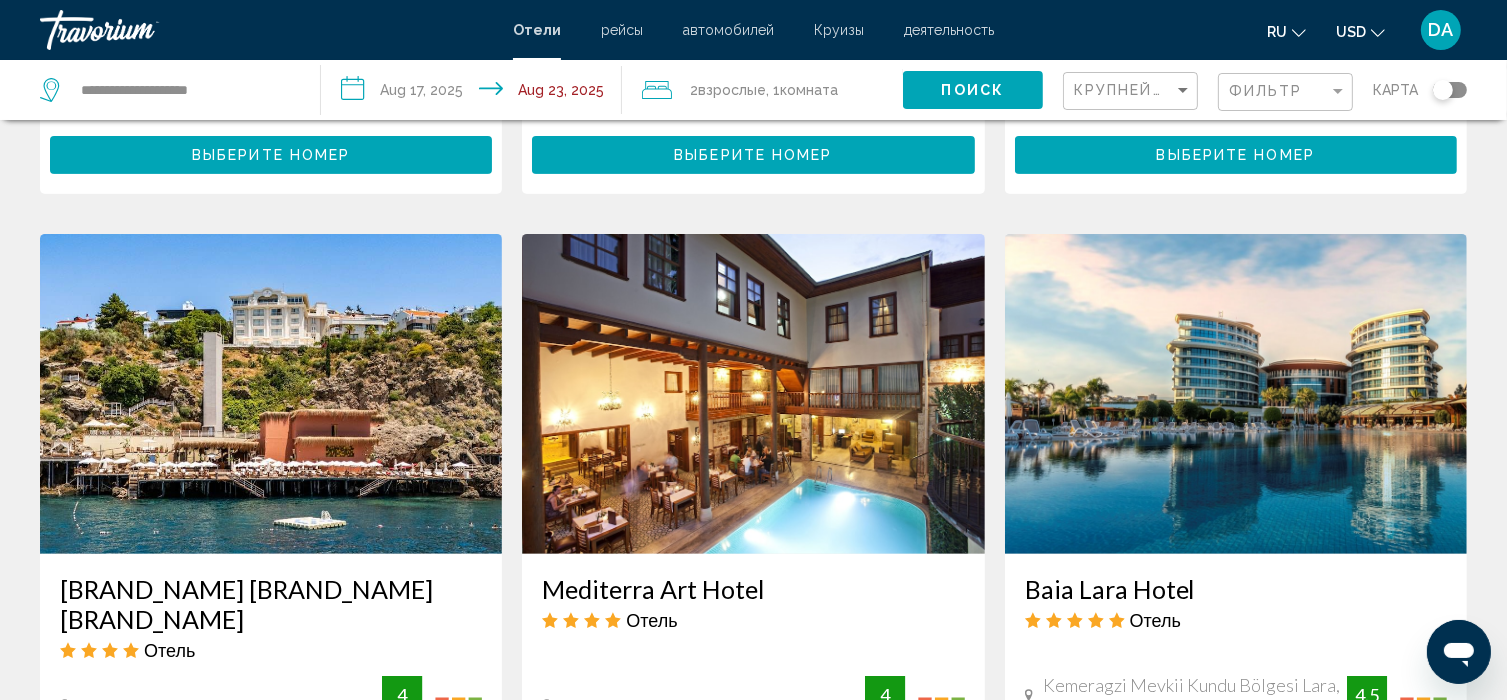 click at bounding box center [140, 30] 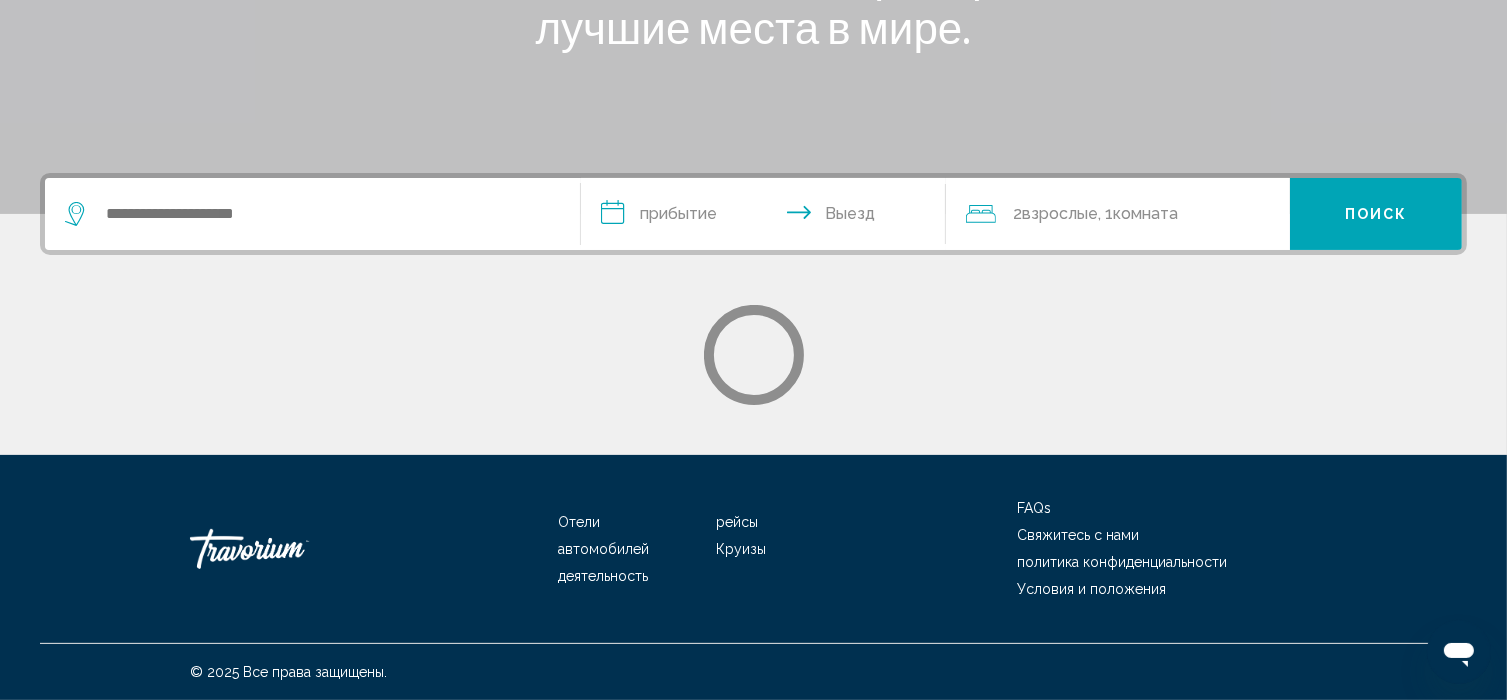 scroll, scrollTop: 0, scrollLeft: 0, axis: both 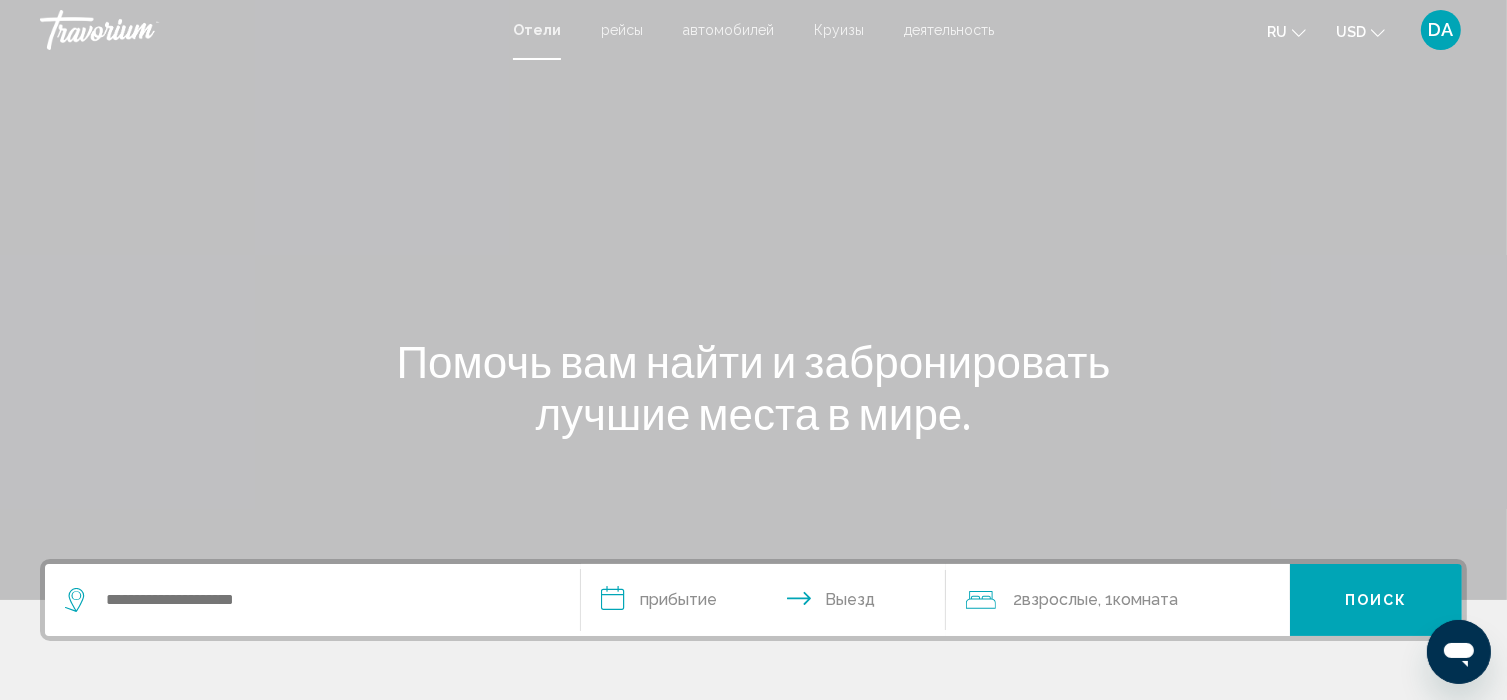 click at bounding box center (140, 30) 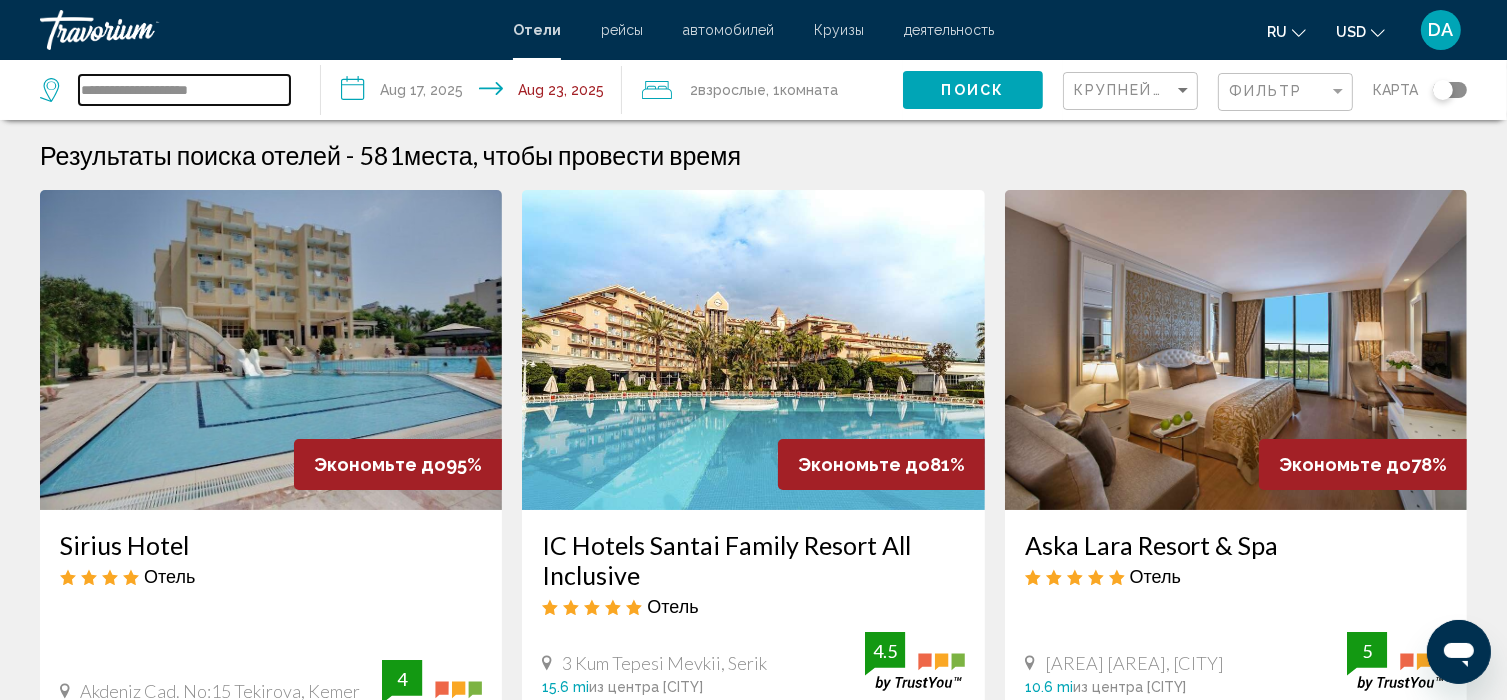 click on "**********" at bounding box center [184, 90] 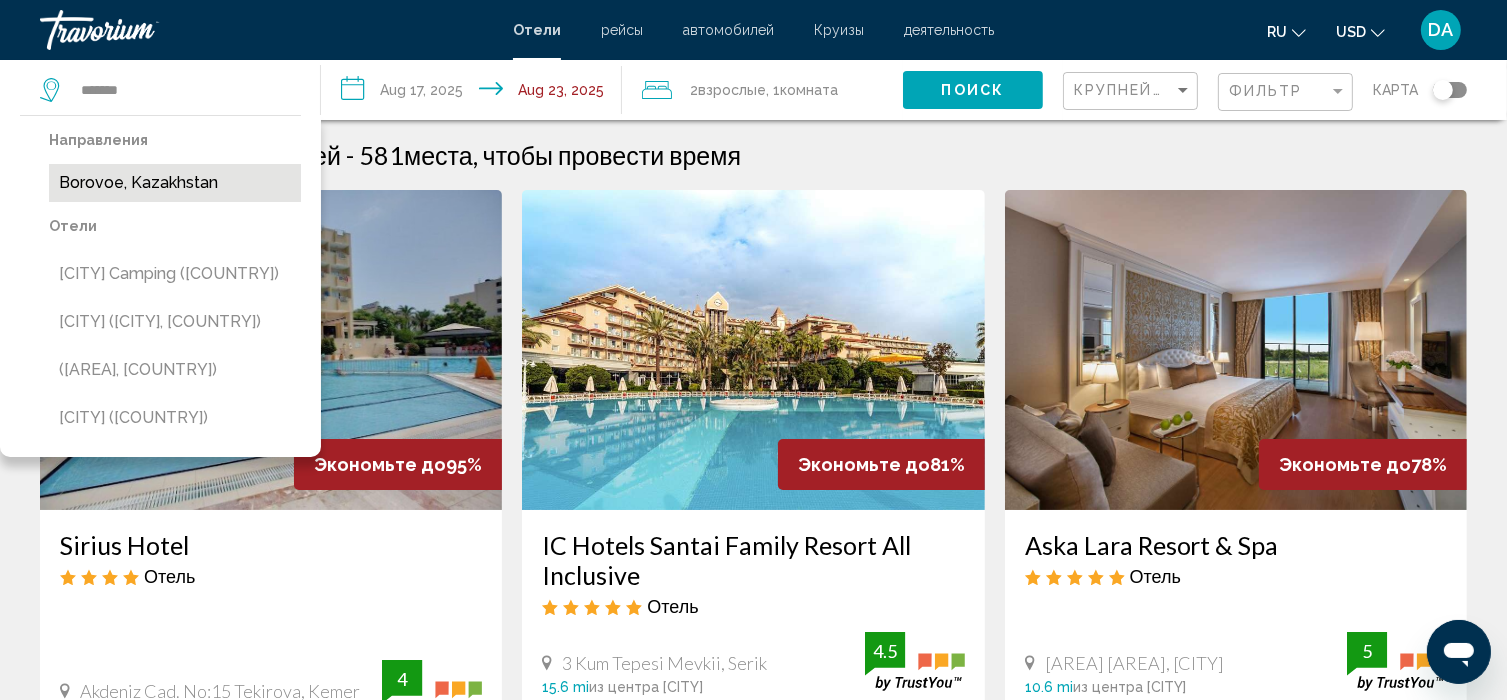 click on "Borovoe, Kazakhstan" at bounding box center (175, 183) 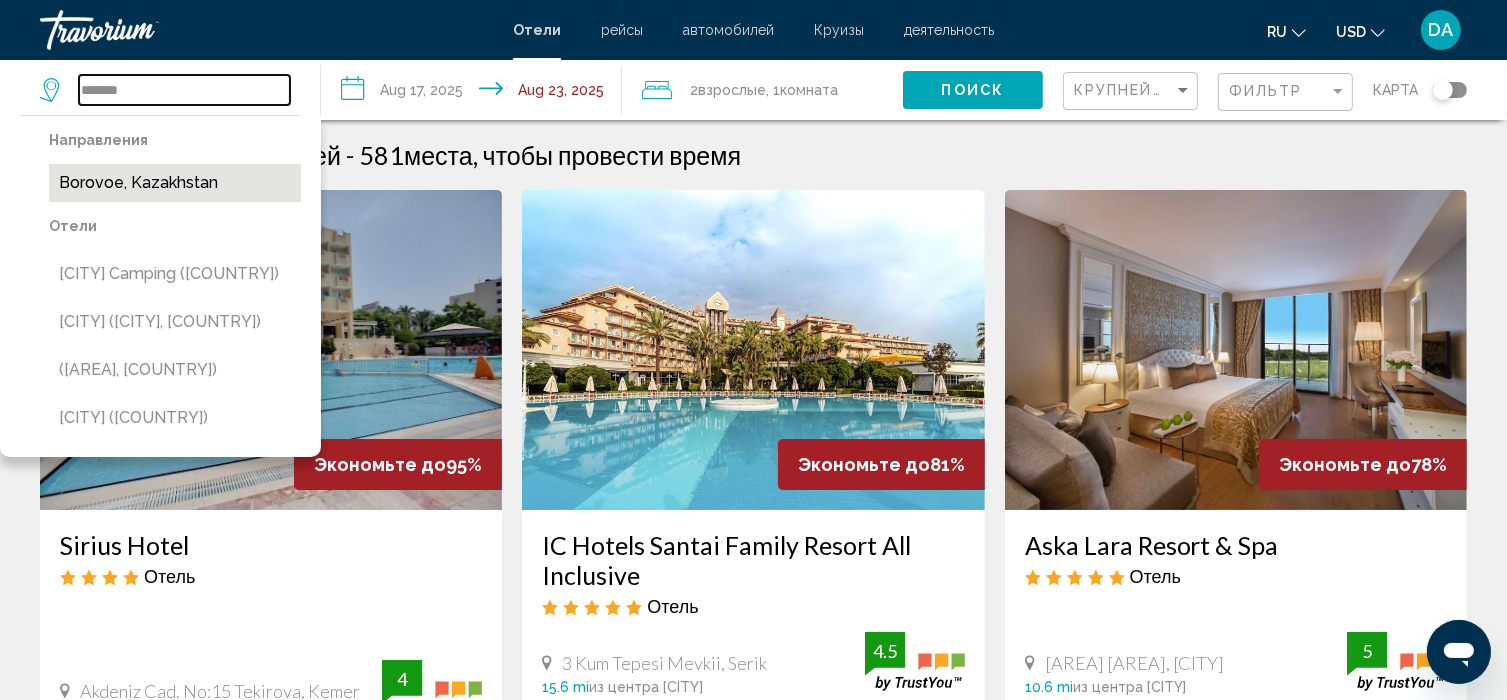 type on "**********" 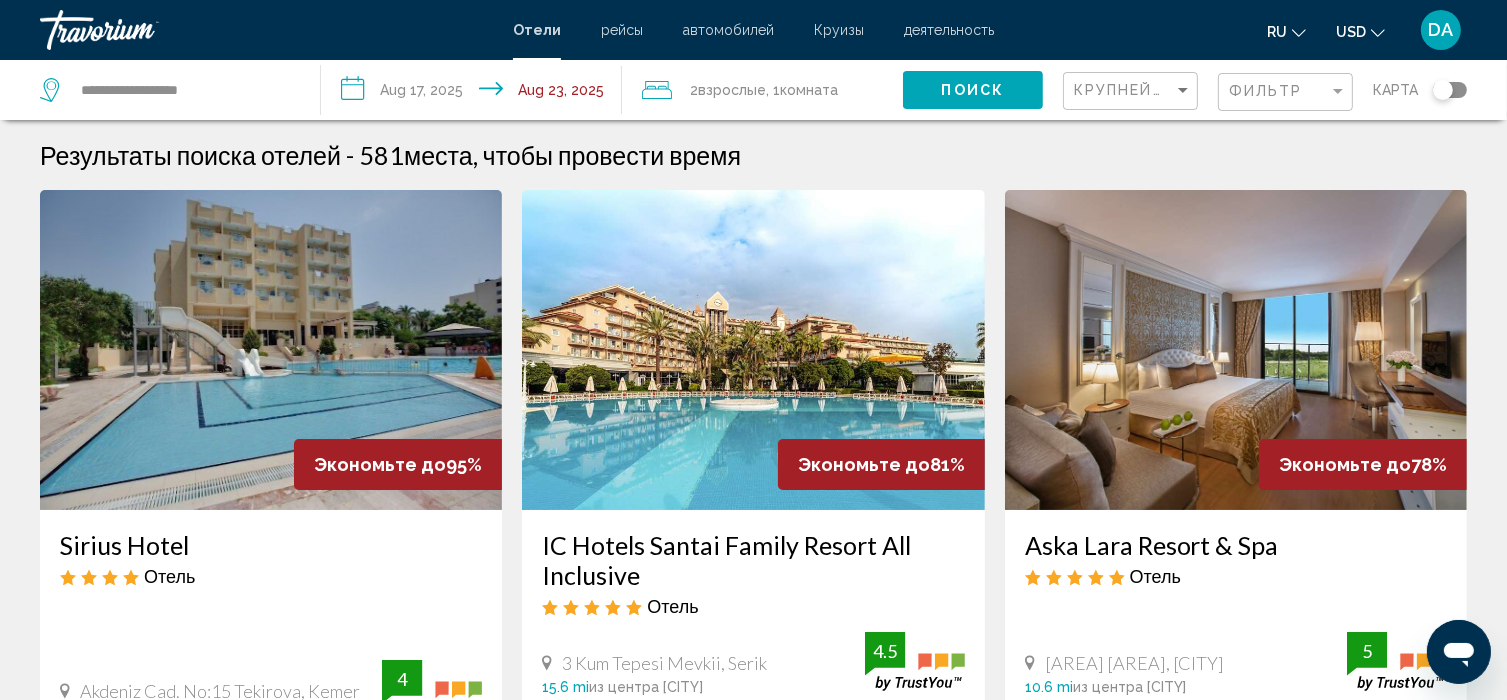 click on "**********" at bounding box center (475, 93) 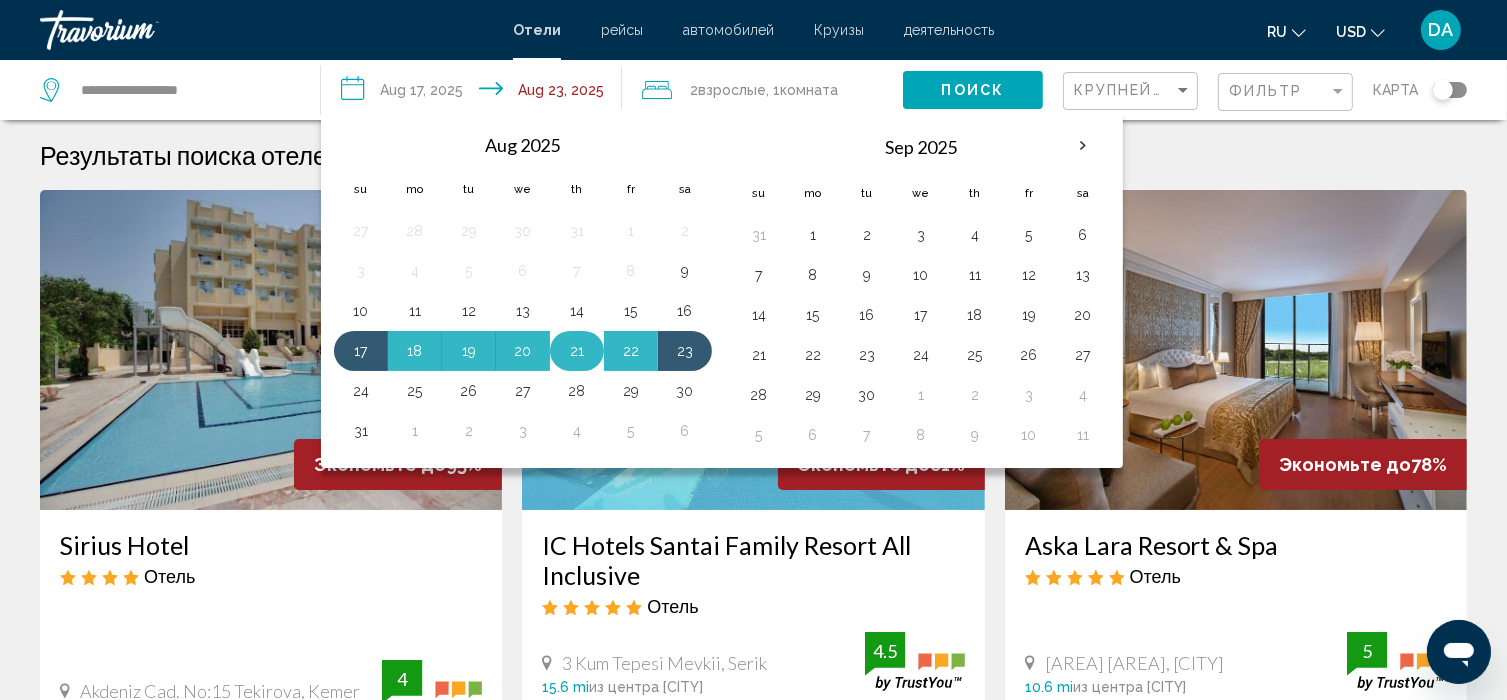 click on "21" at bounding box center (577, 351) 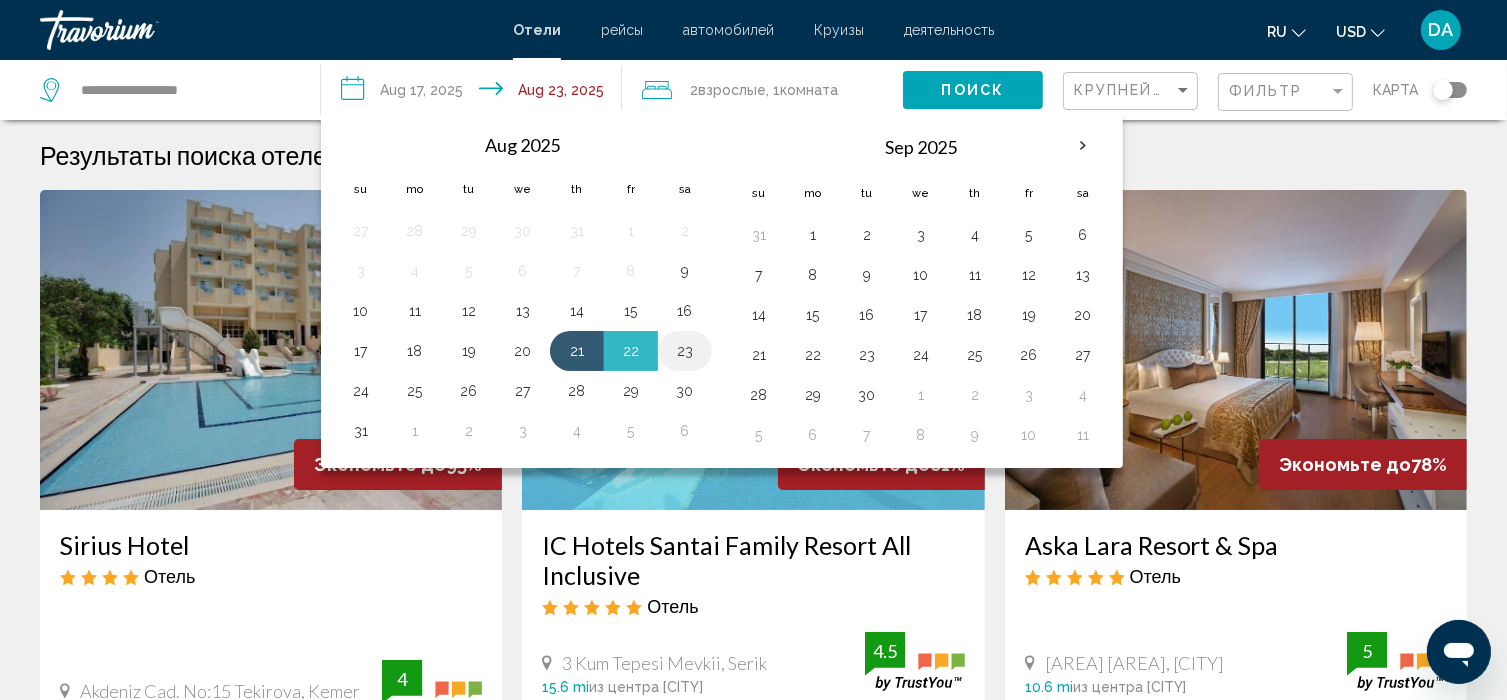 click on "23" at bounding box center [685, 351] 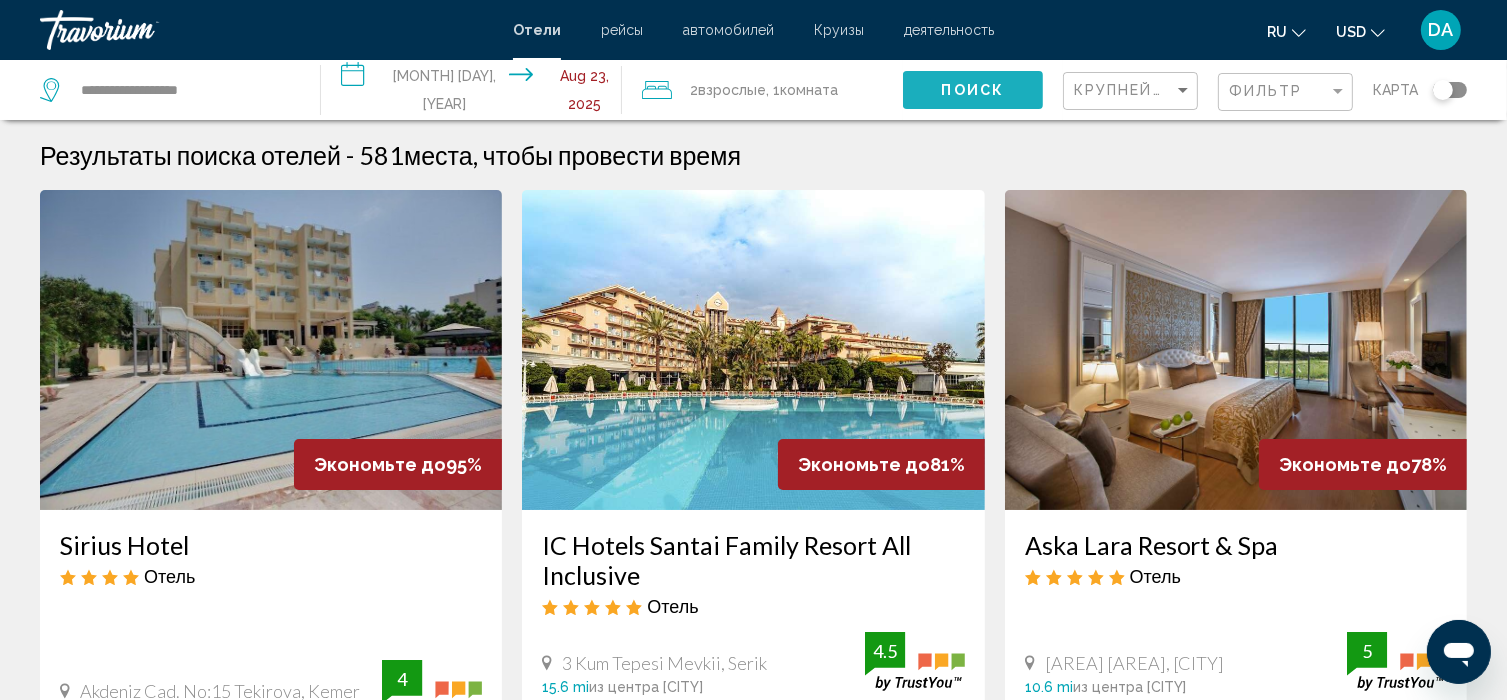 click on "Поиск" 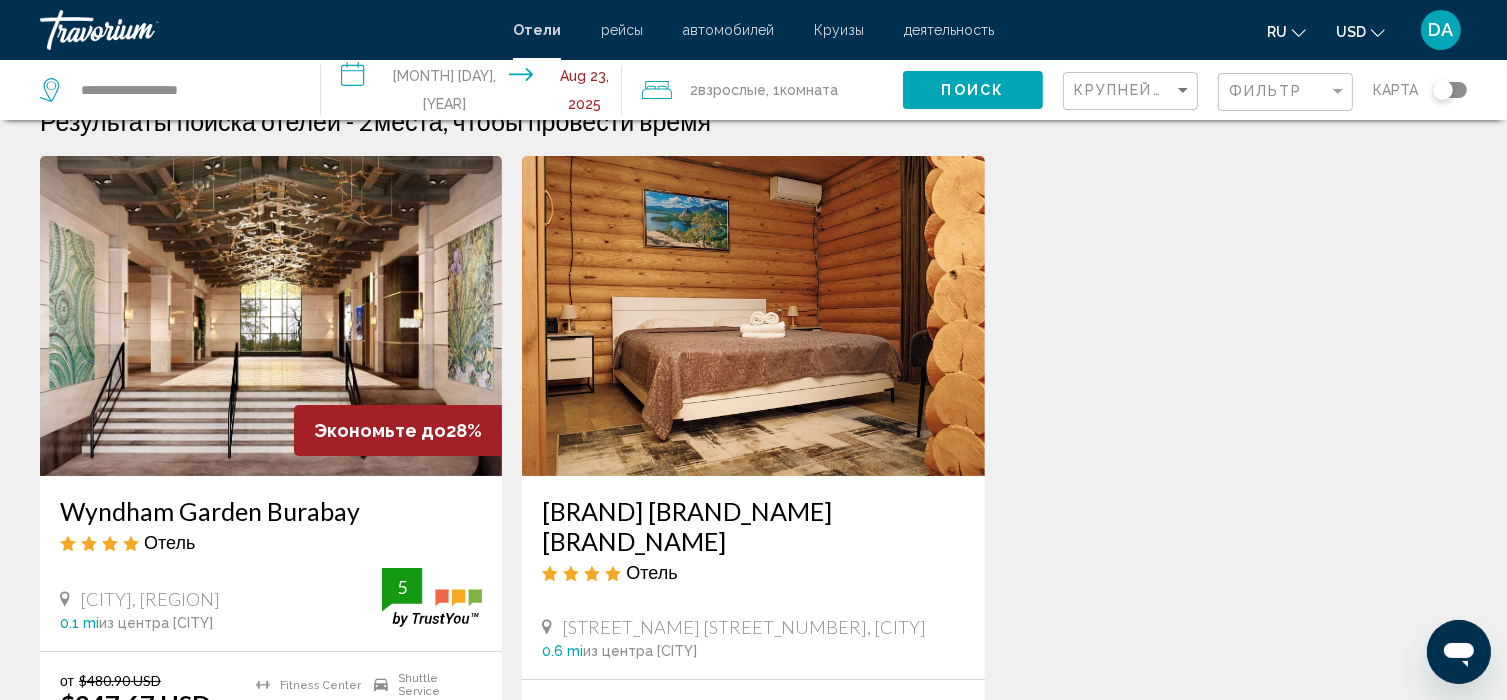 scroll, scrollTop: 0, scrollLeft: 0, axis: both 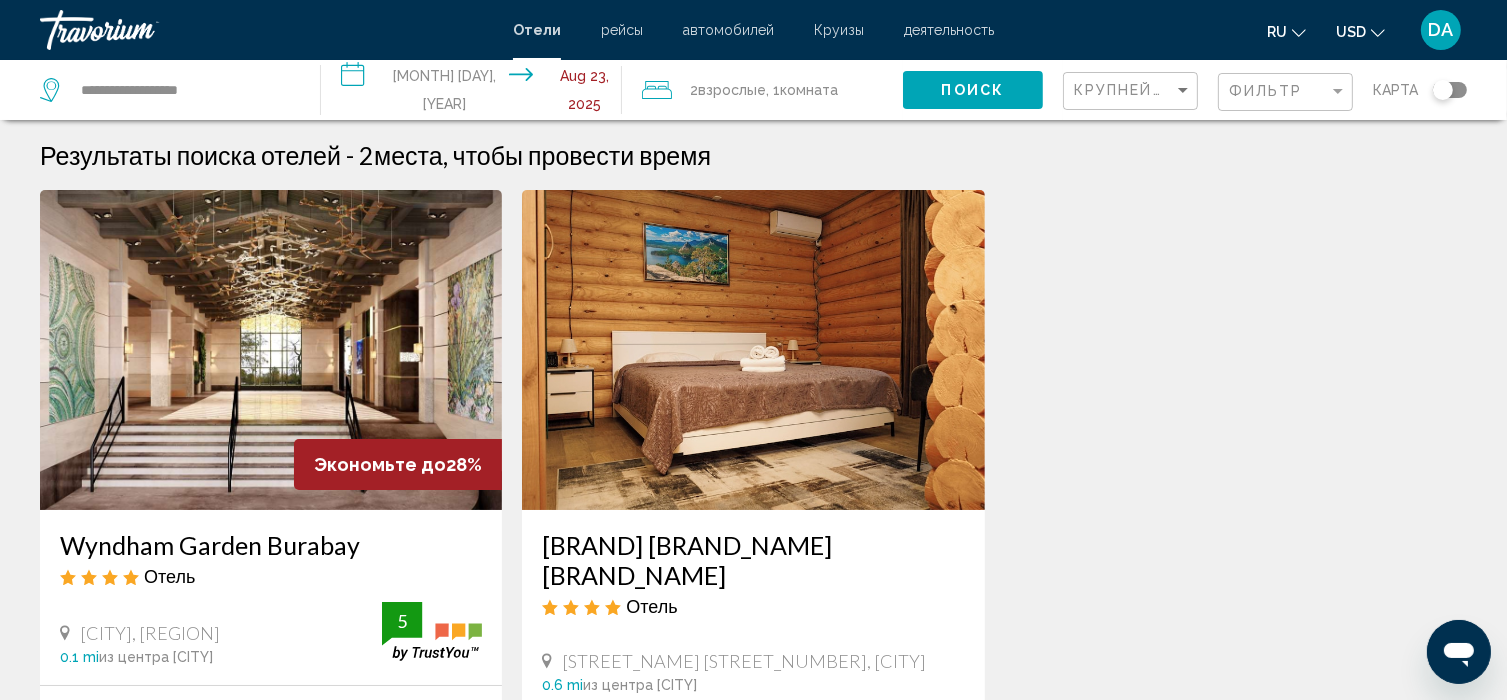 click at bounding box center (271, 350) 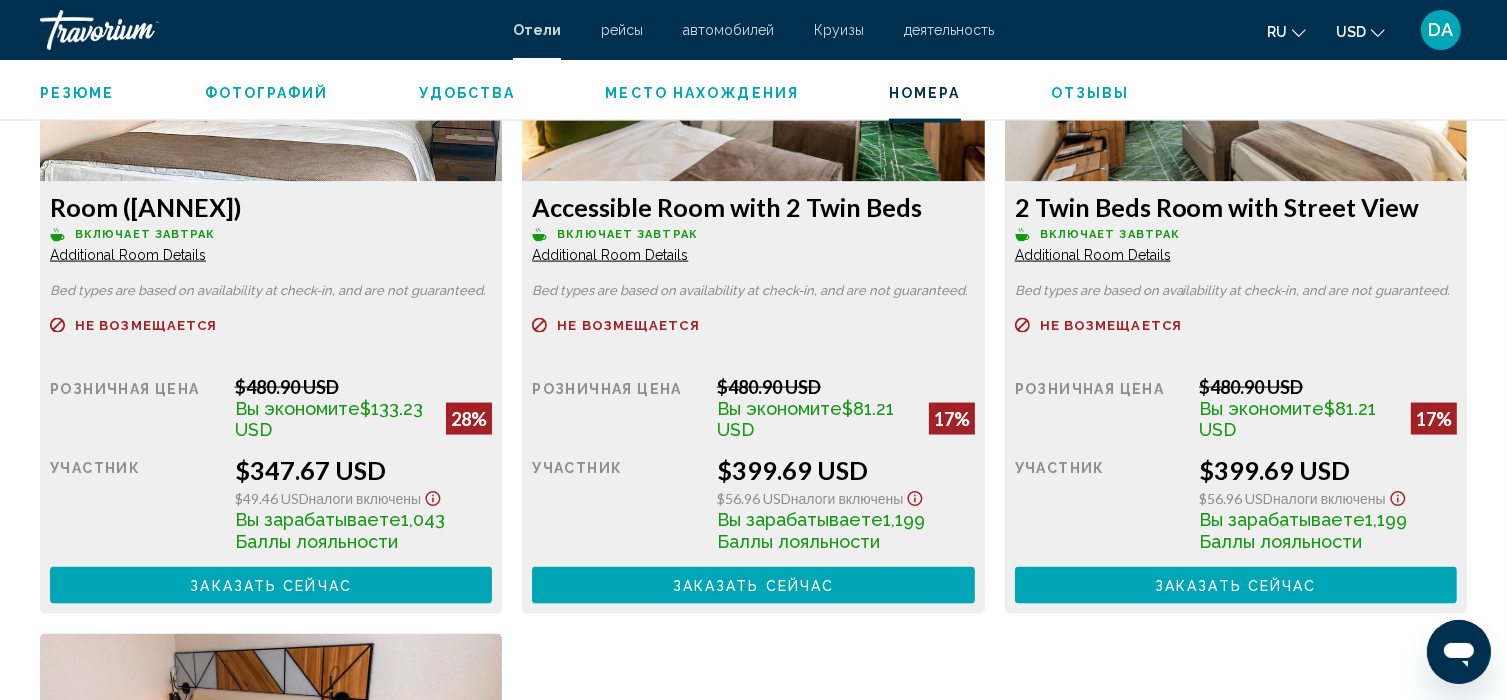 scroll, scrollTop: 2902, scrollLeft: 0, axis: vertical 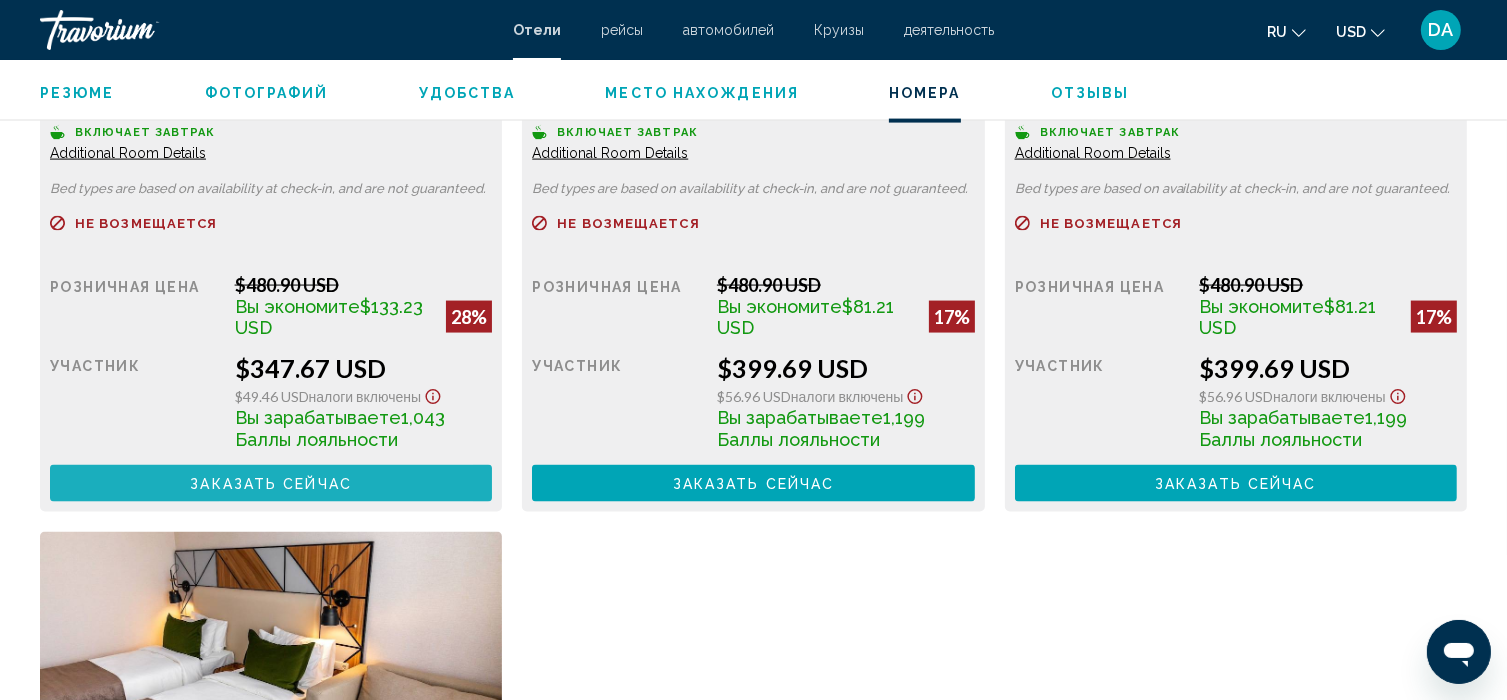 click on "Заказать сейчас Больше недоступно" at bounding box center [271, 483] 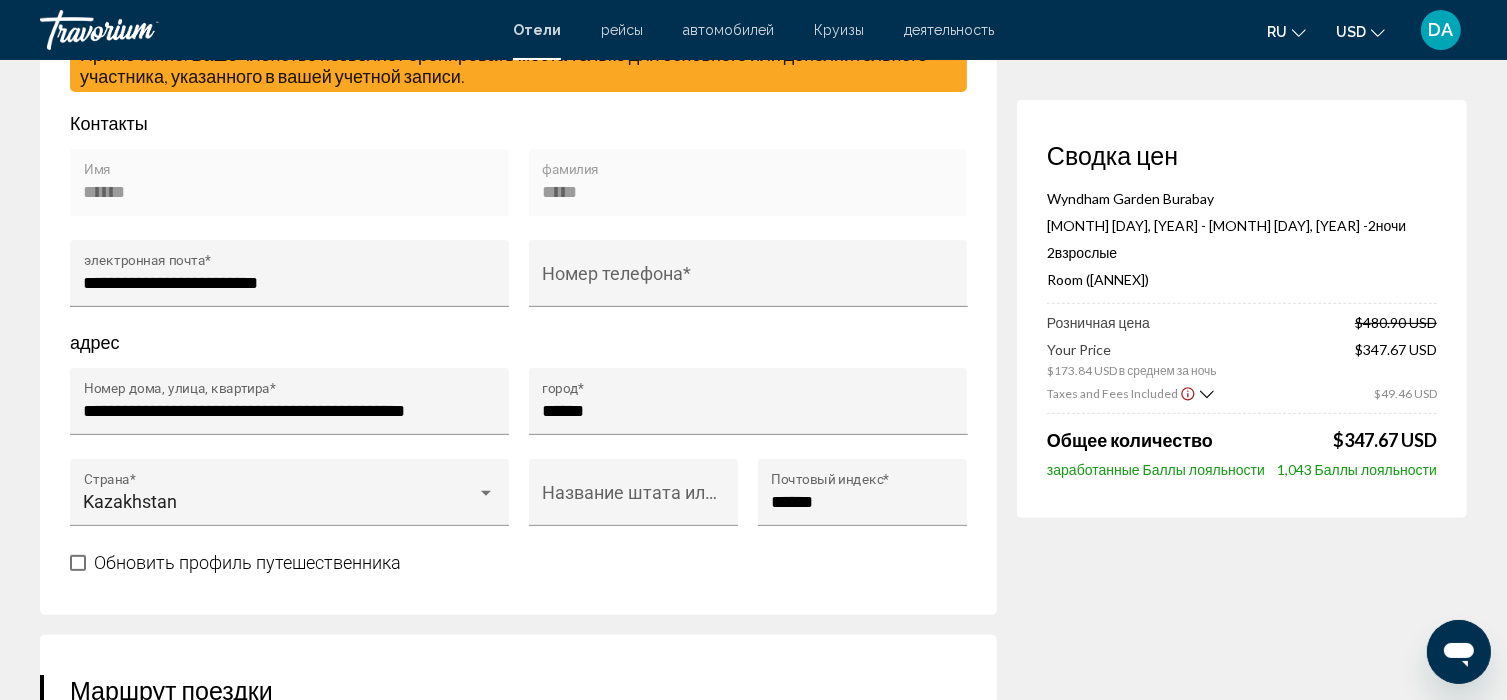 scroll, scrollTop: 700, scrollLeft: 0, axis: vertical 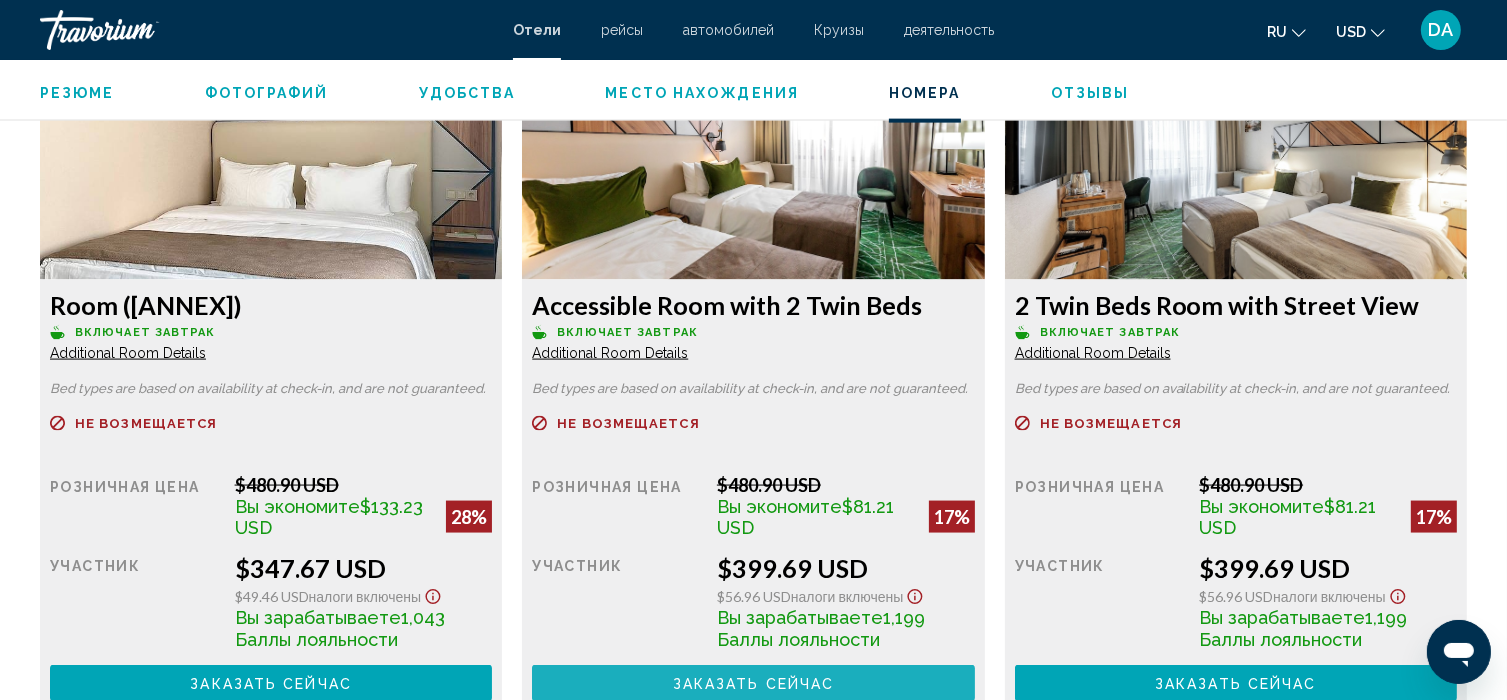 click on "Заказать сейчас" at bounding box center [754, 684] 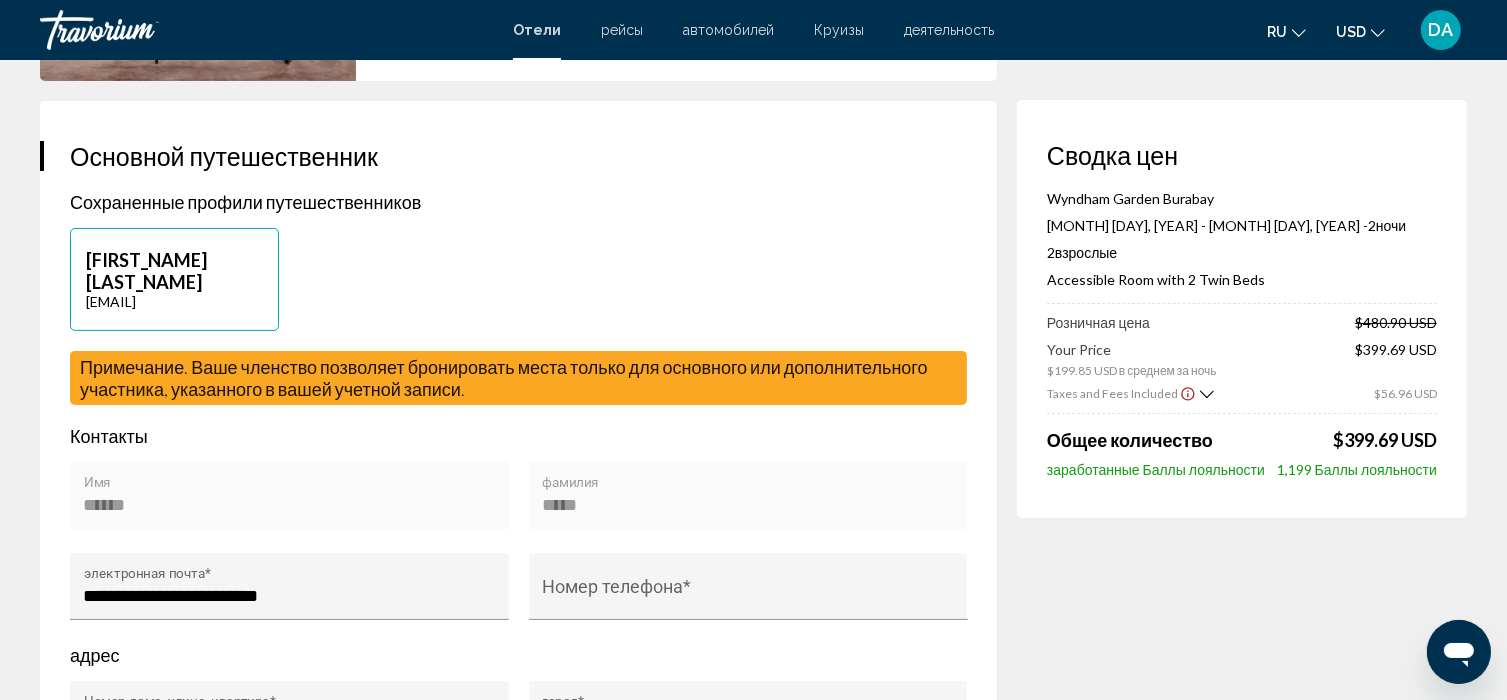 scroll, scrollTop: 400, scrollLeft: 0, axis: vertical 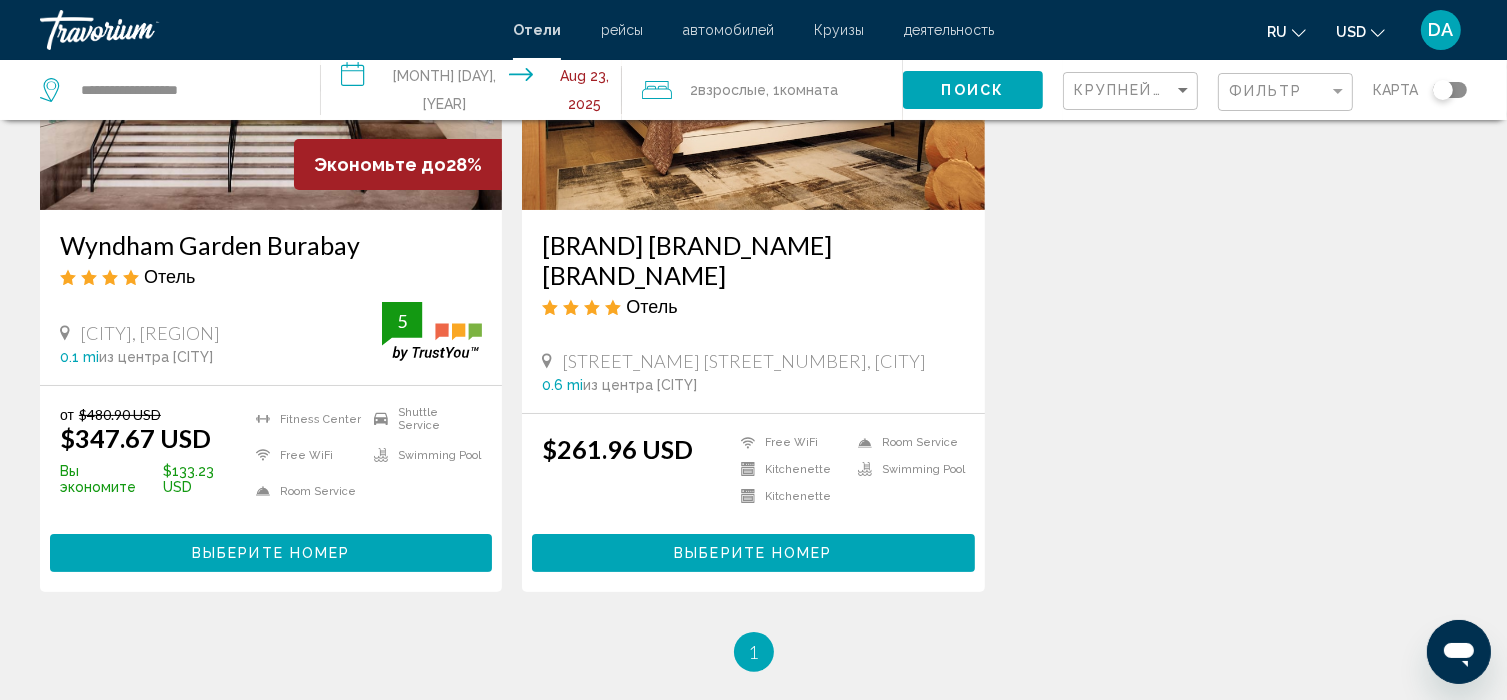 click on "[BRAND] [BRAND_NAME] [BRAND_NAME]" at bounding box center [753, 260] 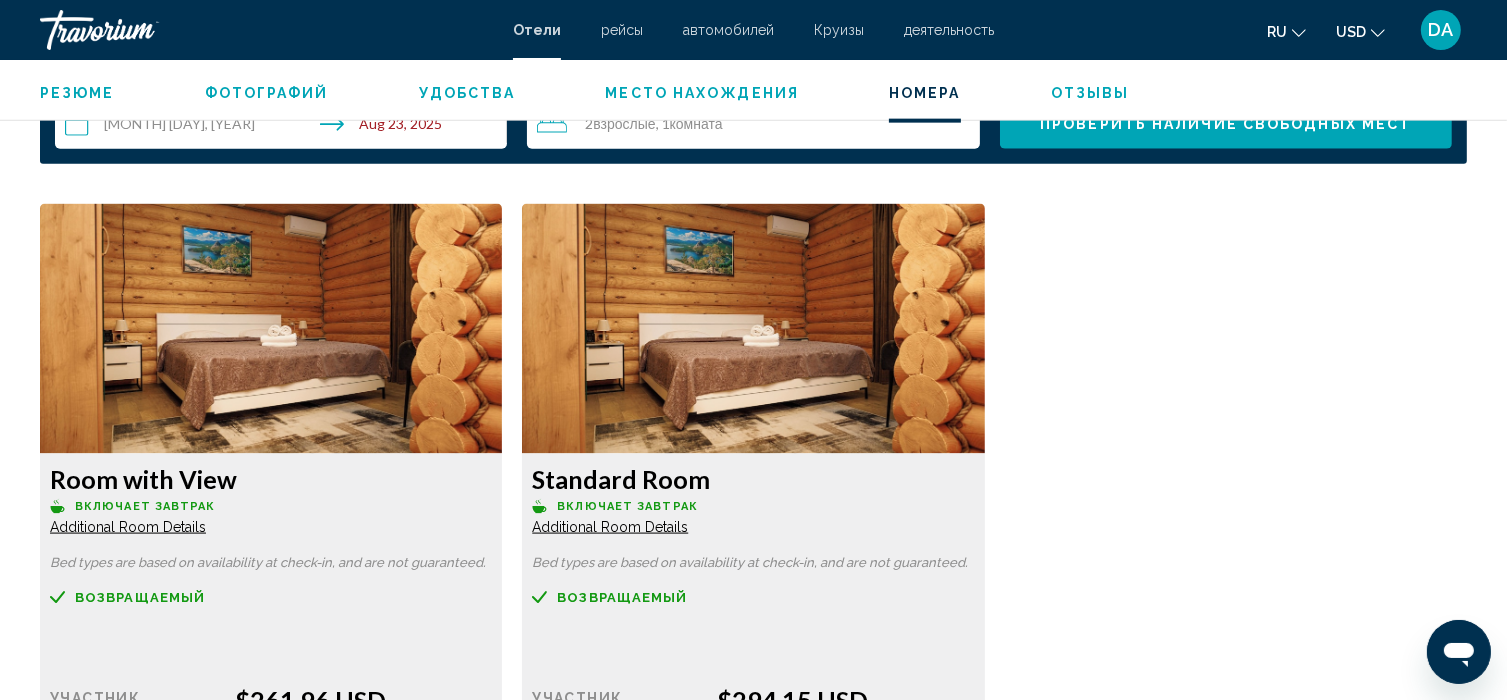 scroll, scrollTop: 2609, scrollLeft: 0, axis: vertical 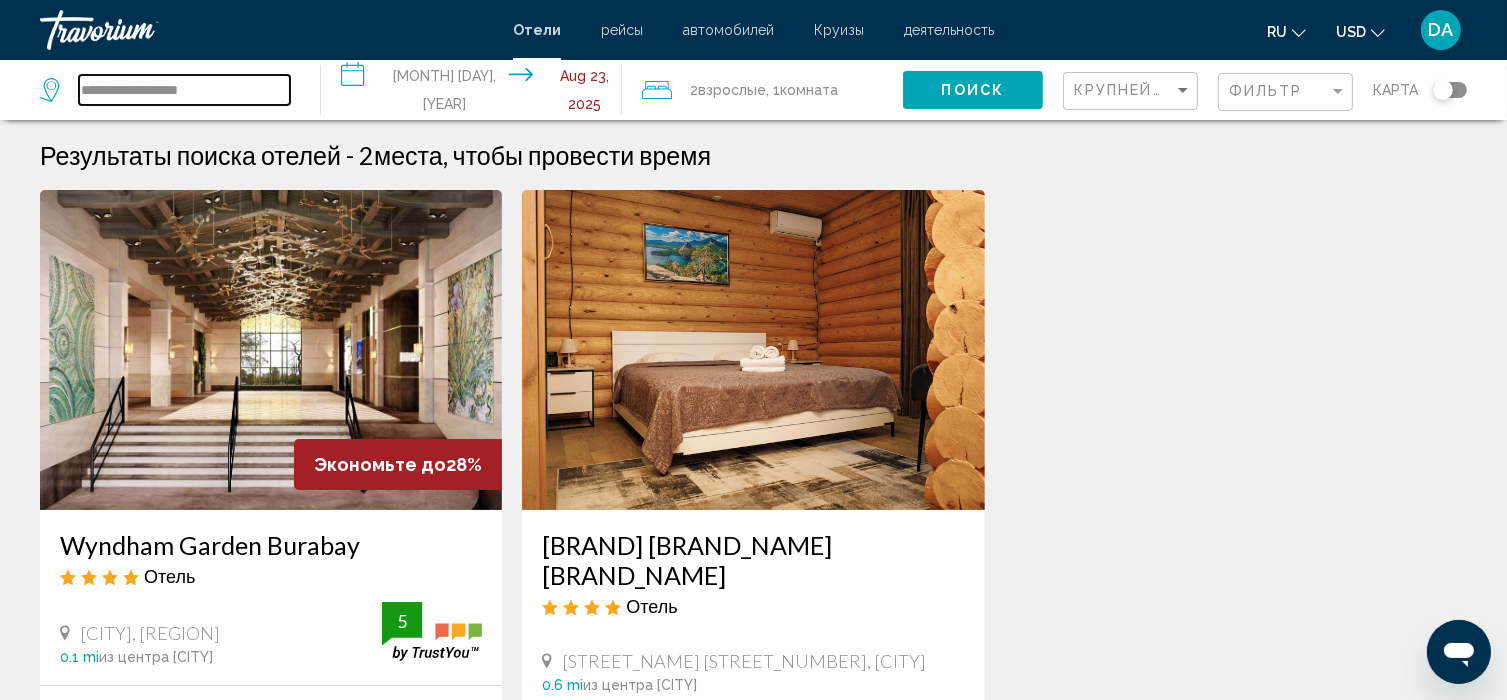 drag, startPoint x: 222, startPoint y: 86, endPoint x: -8, endPoint y: 86, distance: 230 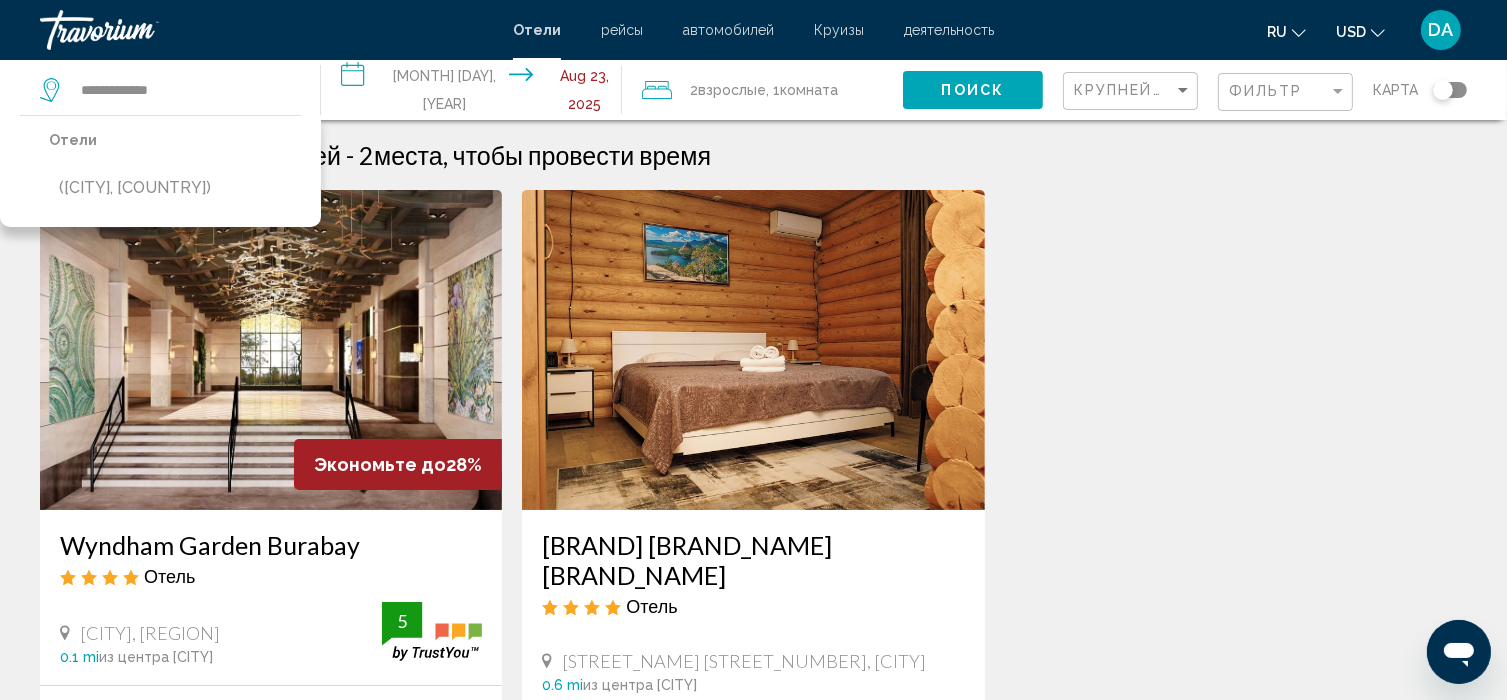 click on "([CITY], [COUNTRY])" at bounding box center [135, 188] 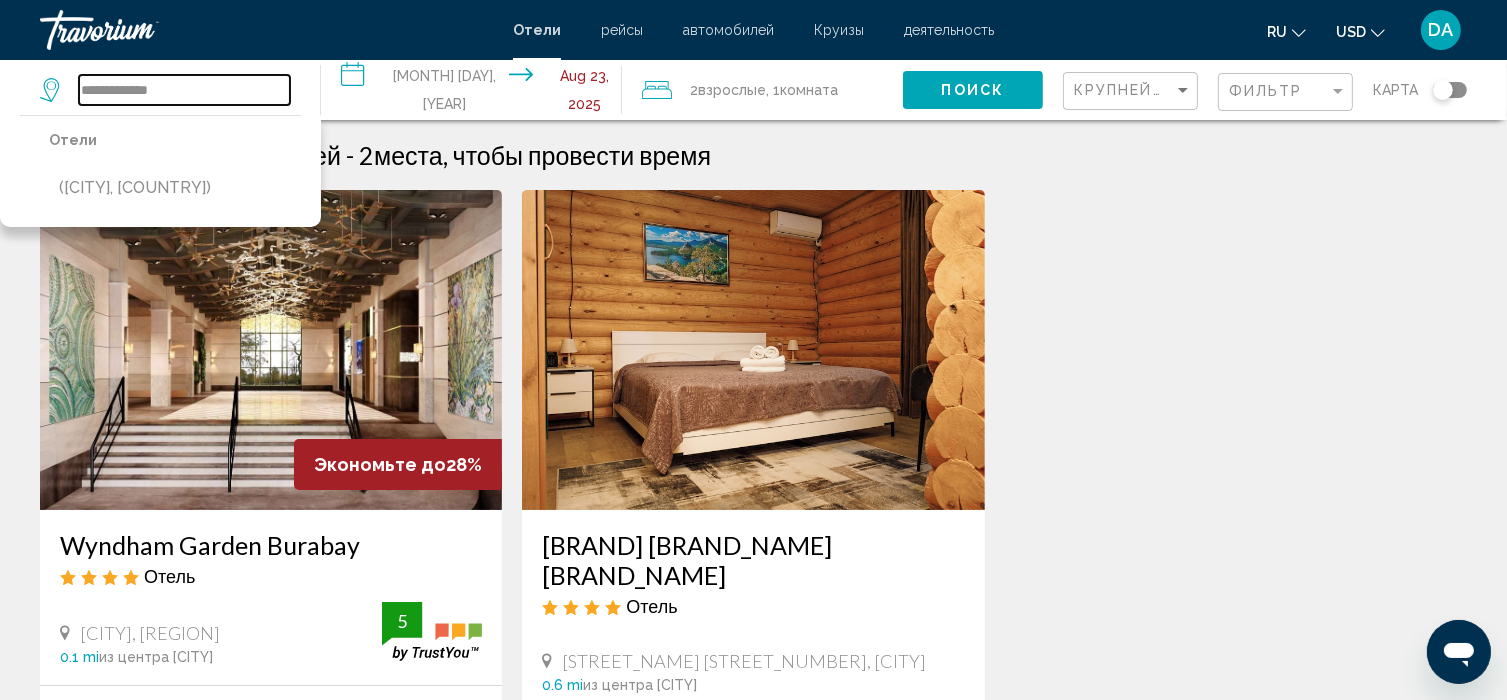 type on "**********" 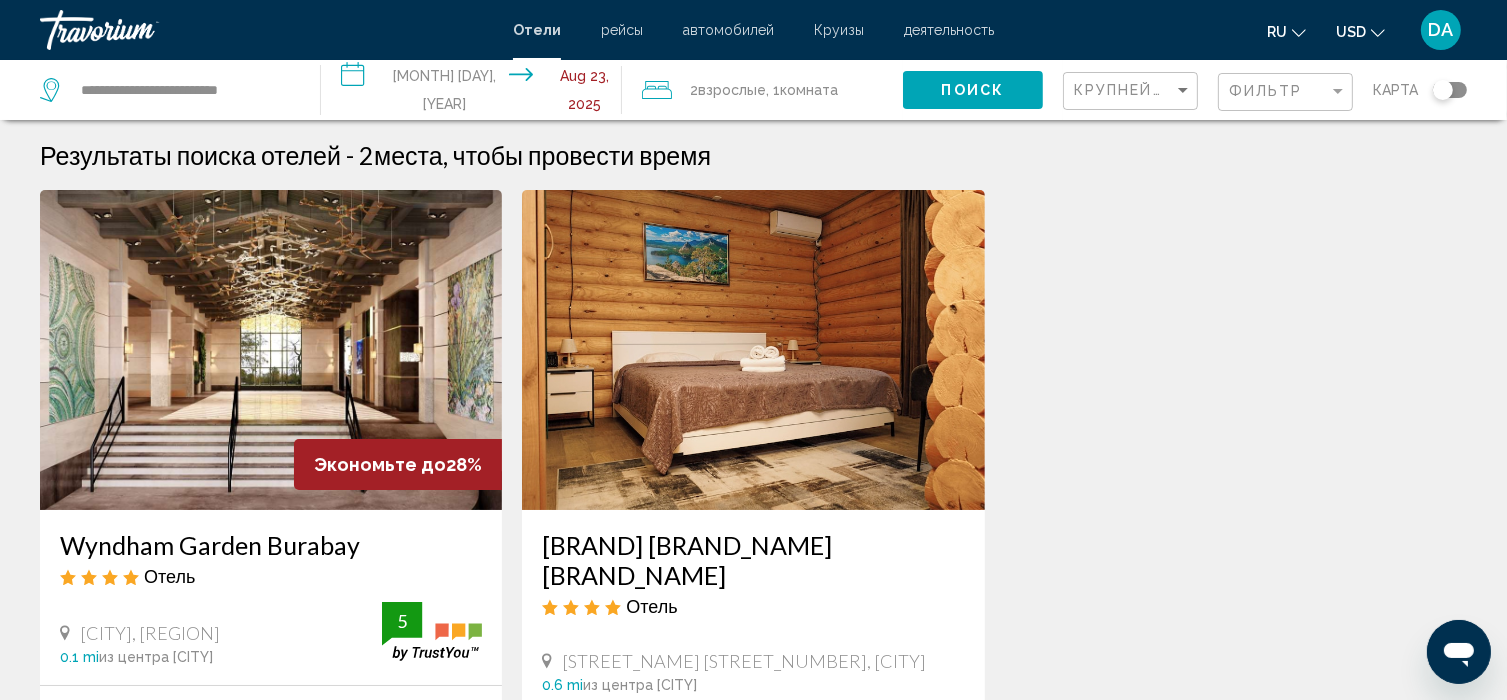 click on "Поиск" 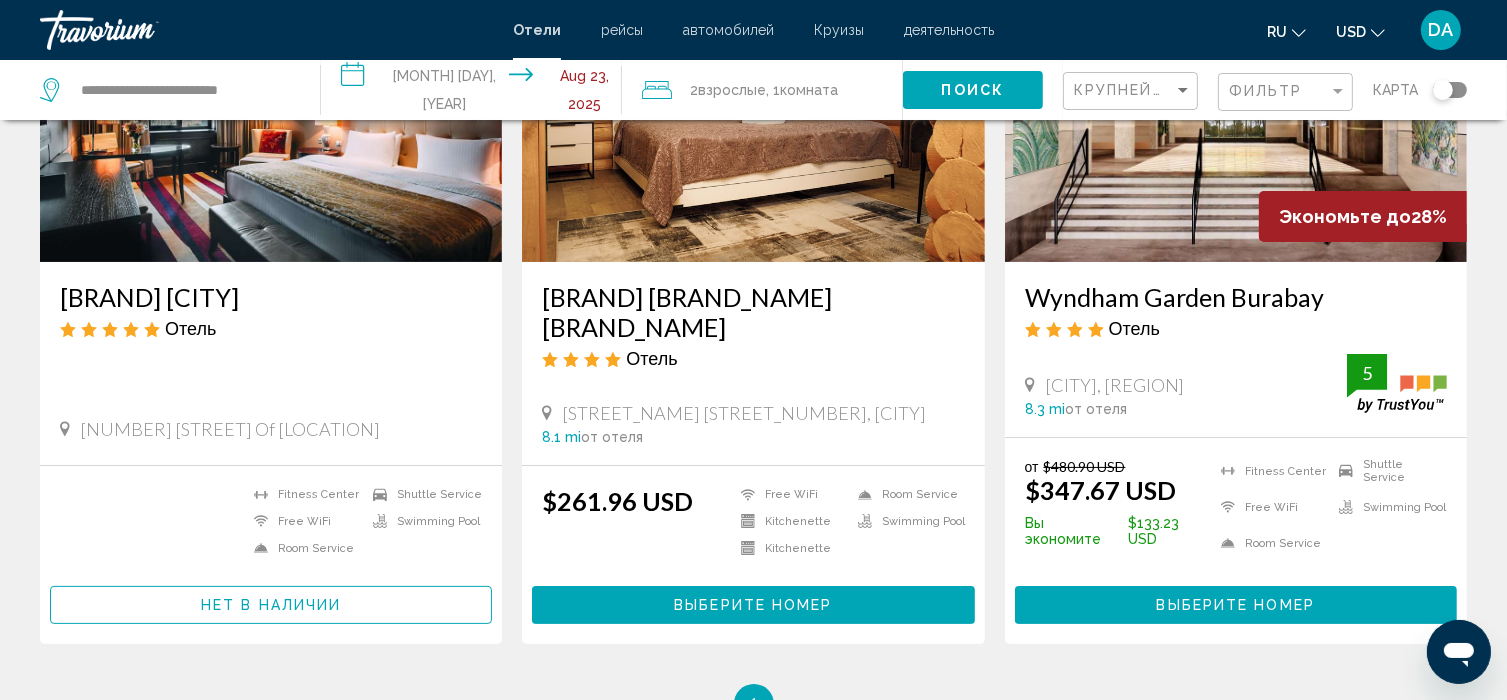 scroll, scrollTop: 200, scrollLeft: 0, axis: vertical 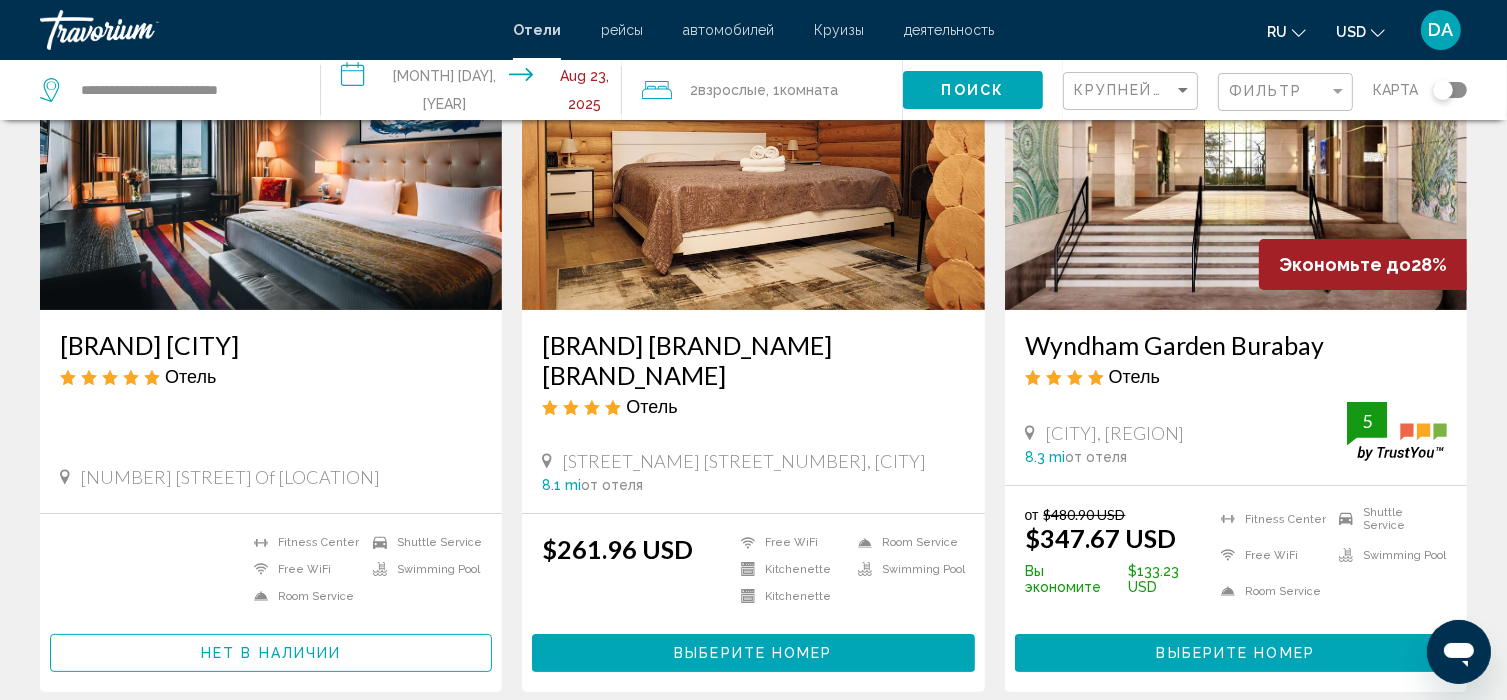 click on "[BRAND] [CITY]" at bounding box center [271, 345] 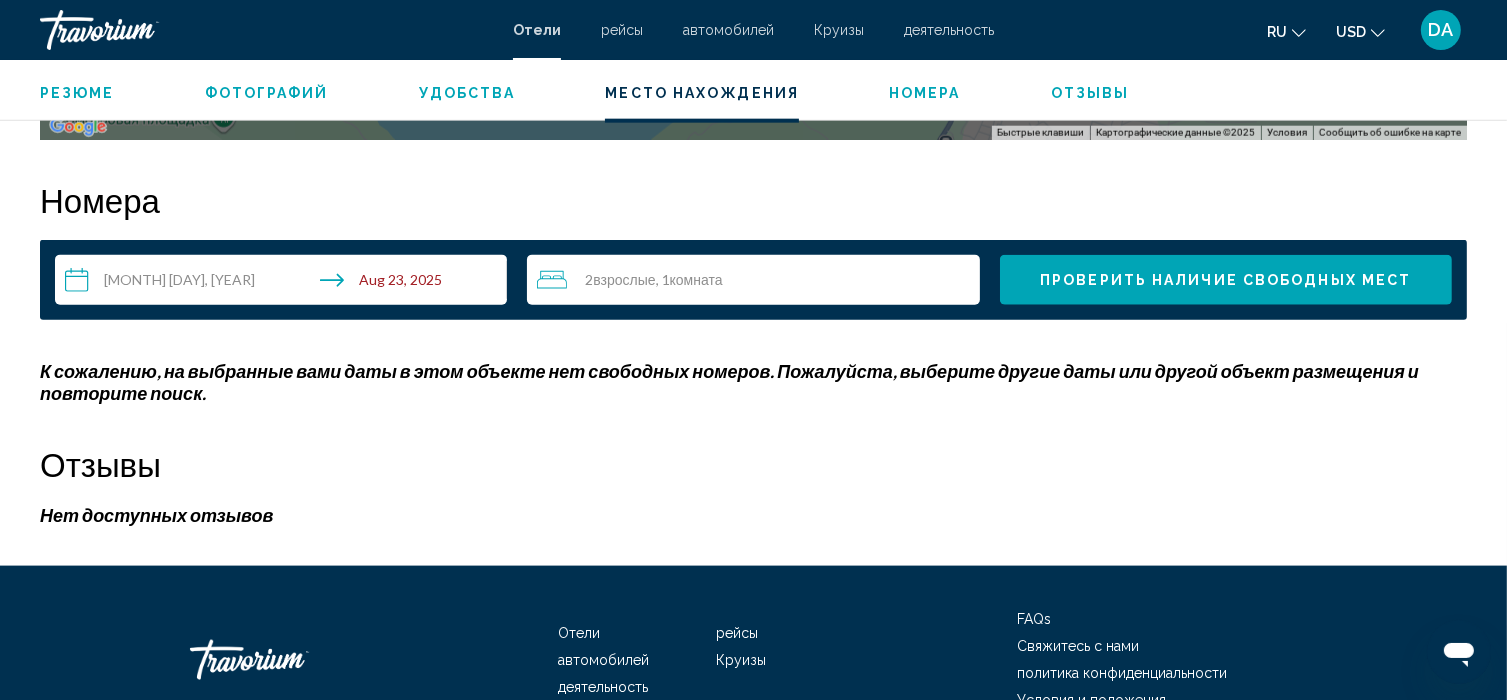 scroll, scrollTop: 2510, scrollLeft: 0, axis: vertical 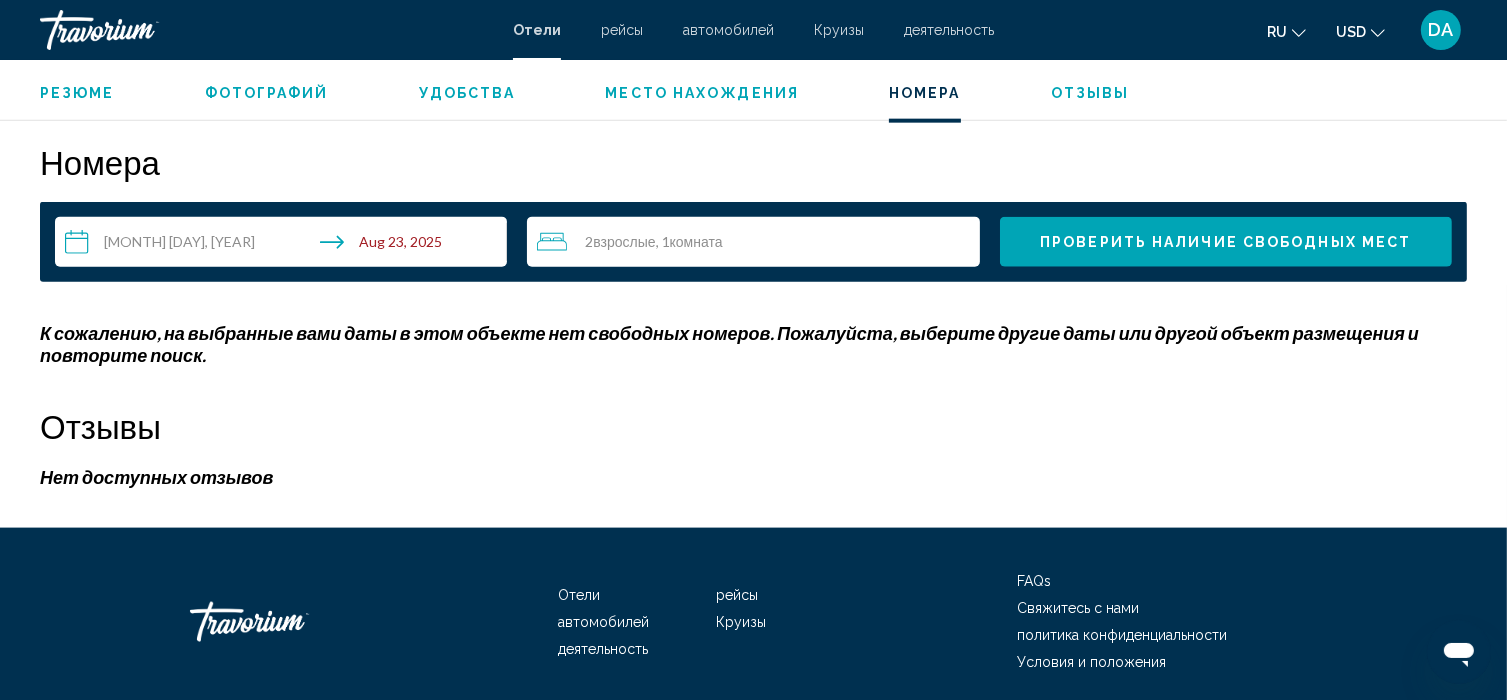 click on "**********" at bounding box center [285, 245] 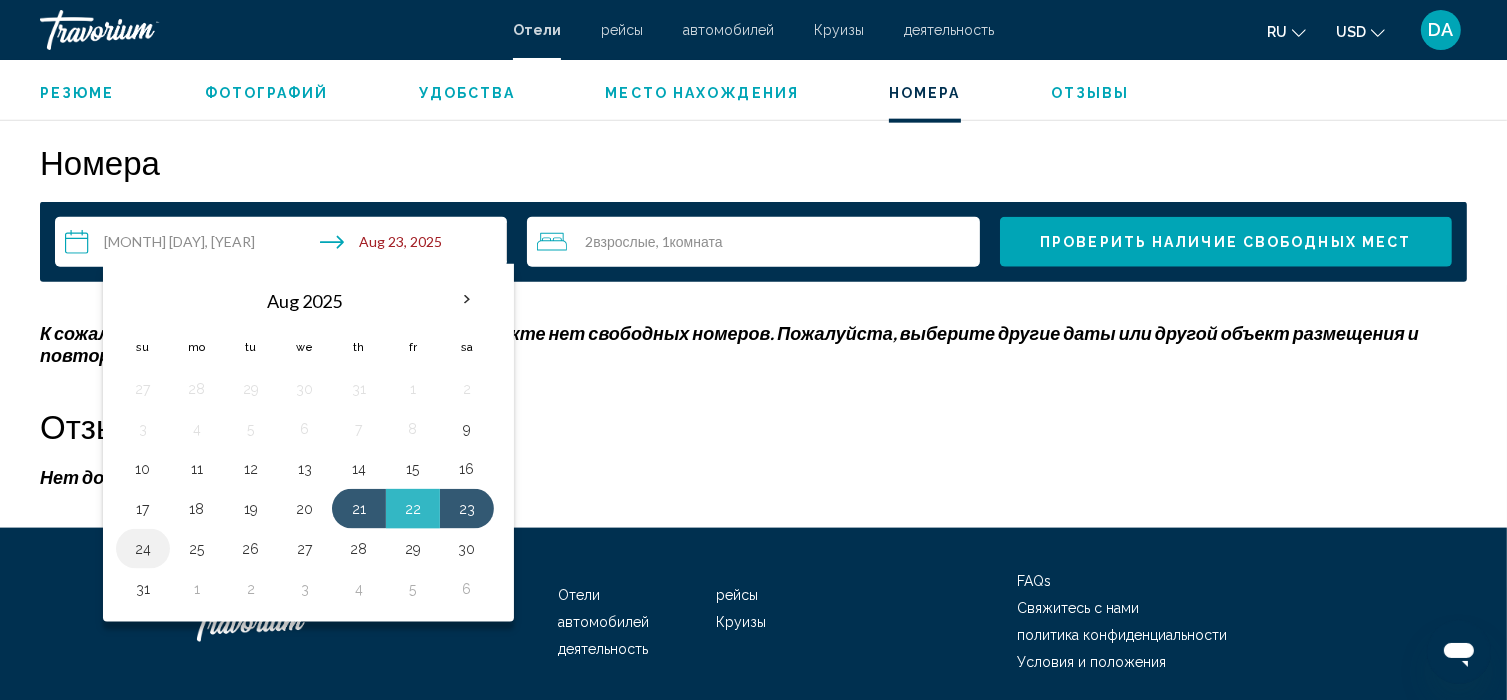 click on "24" at bounding box center [143, 549] 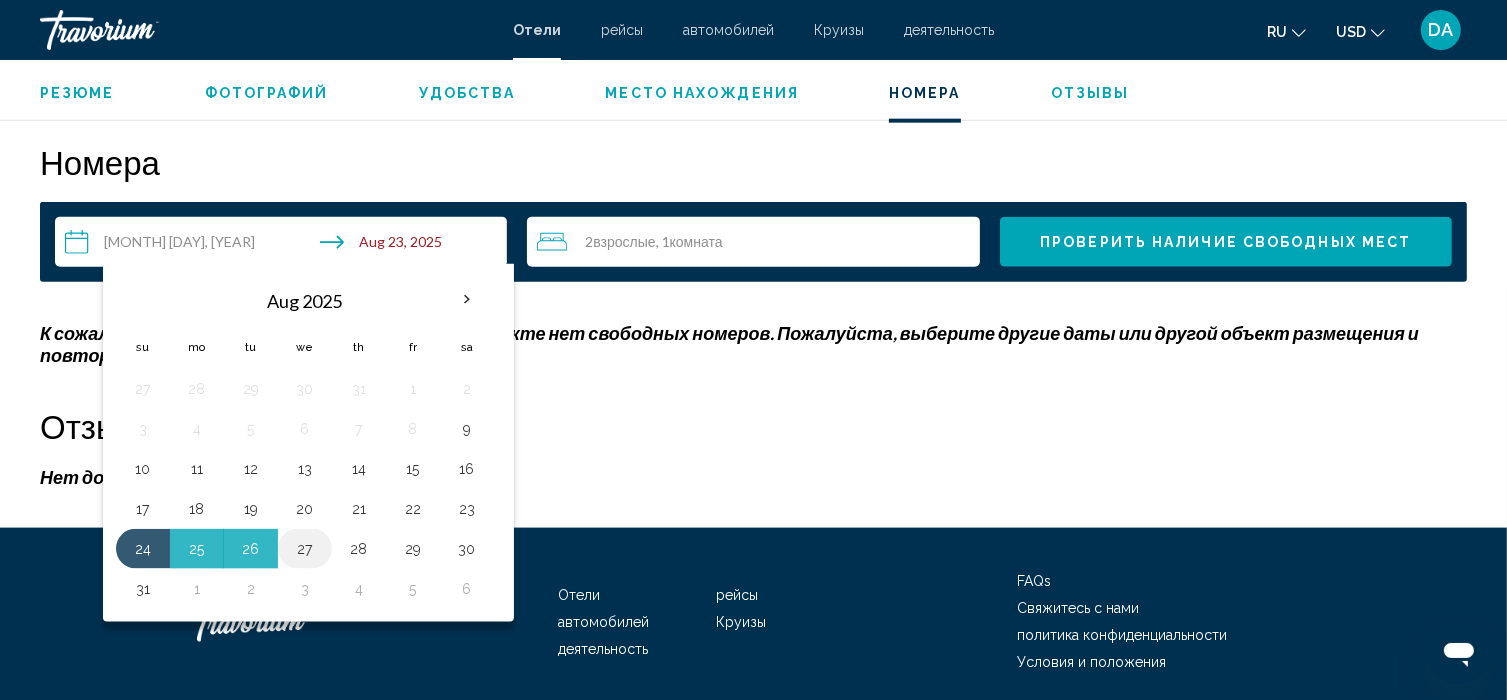 click on "27" at bounding box center (305, 549) 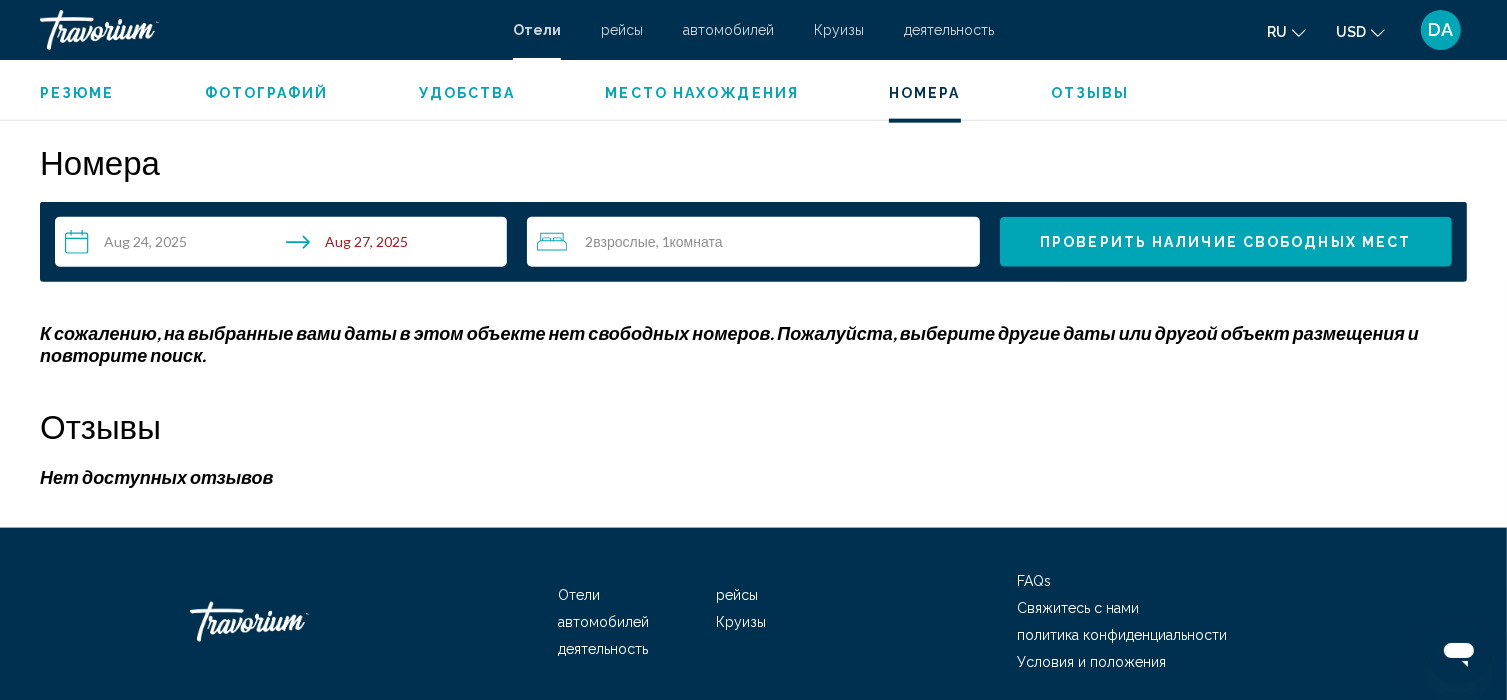 click on "Проверить наличие свободных мест" at bounding box center [1225, 243] 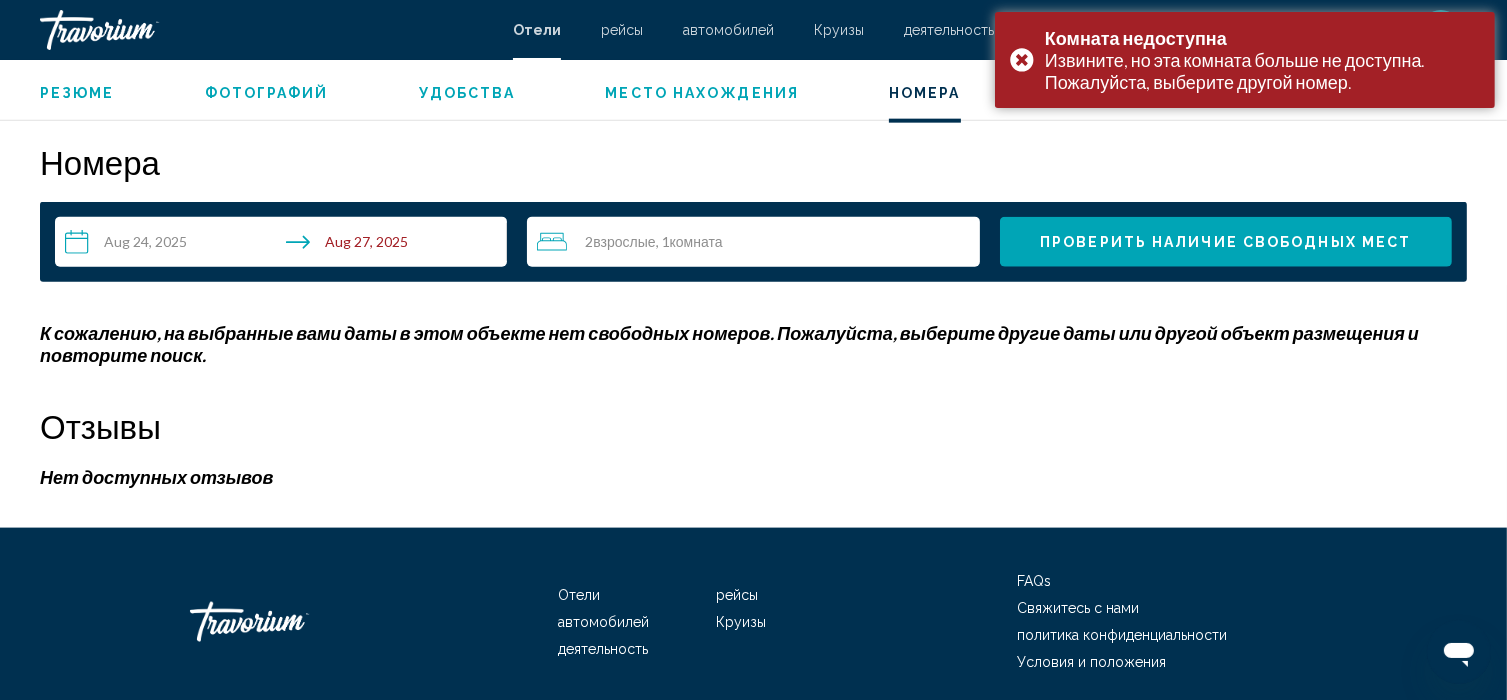 click on "**********" at bounding box center [285, 245] 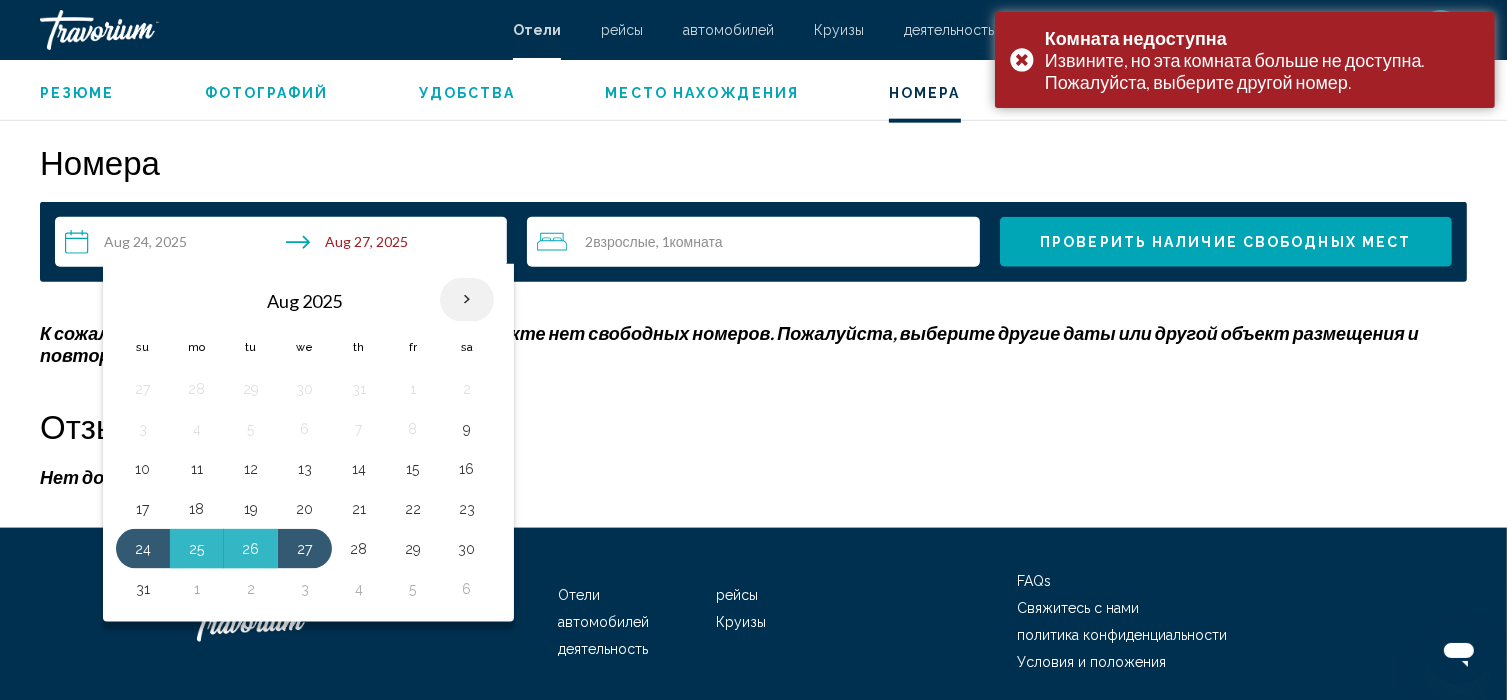 click at bounding box center [467, 300] 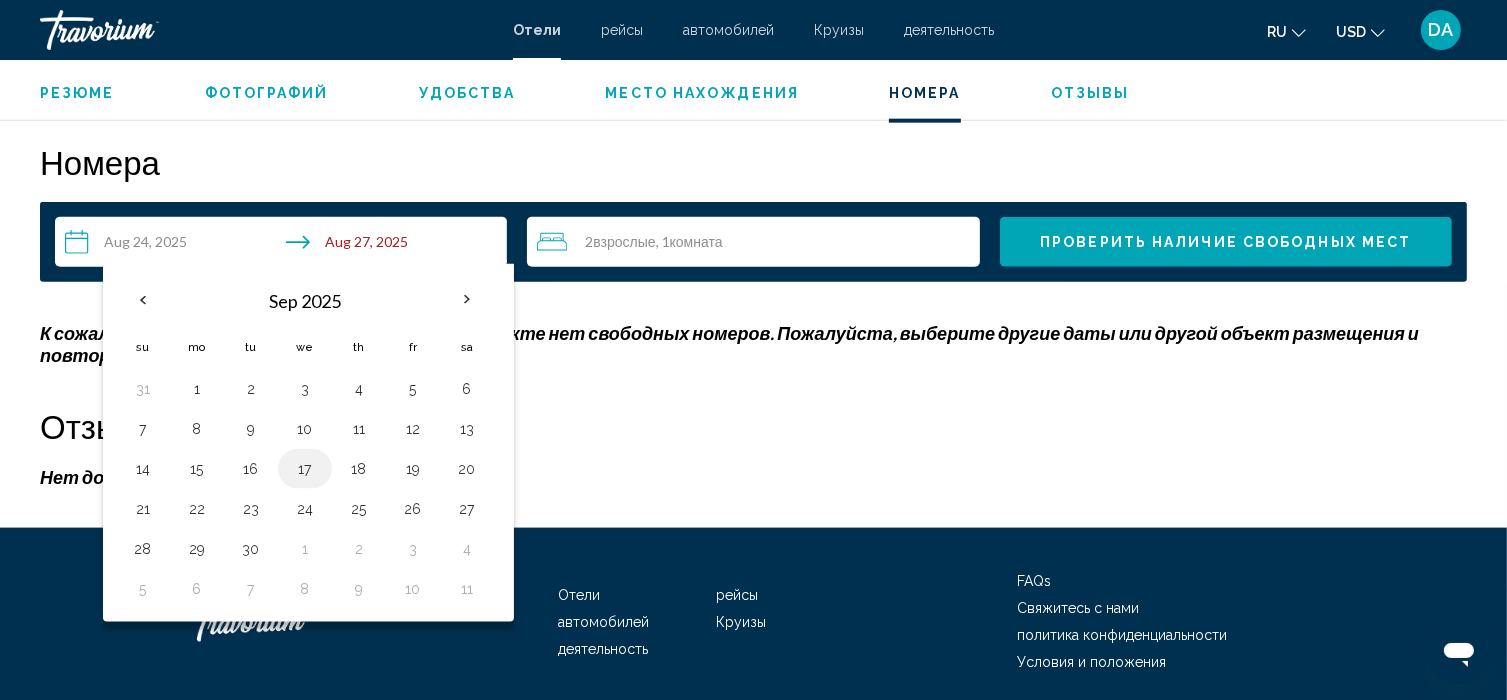 click on "17" at bounding box center (305, 469) 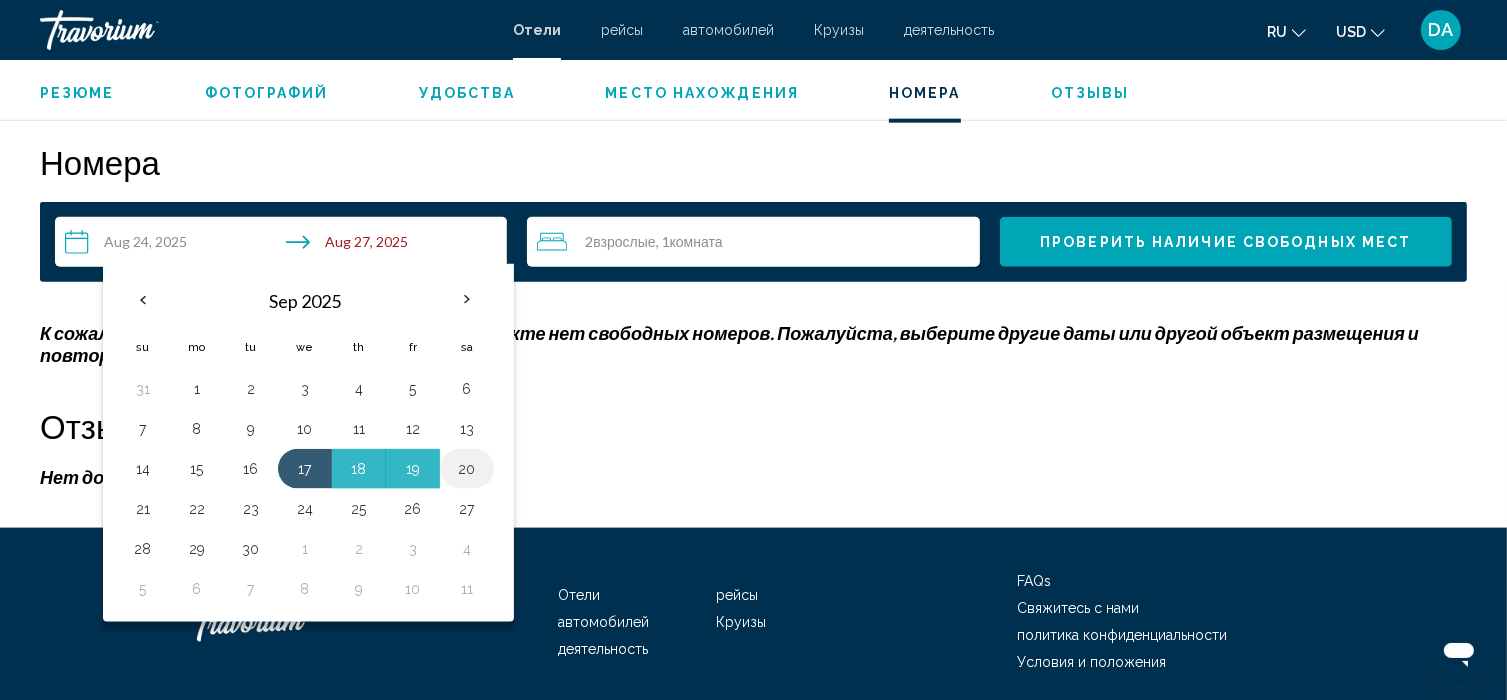 click on "20" at bounding box center [467, 469] 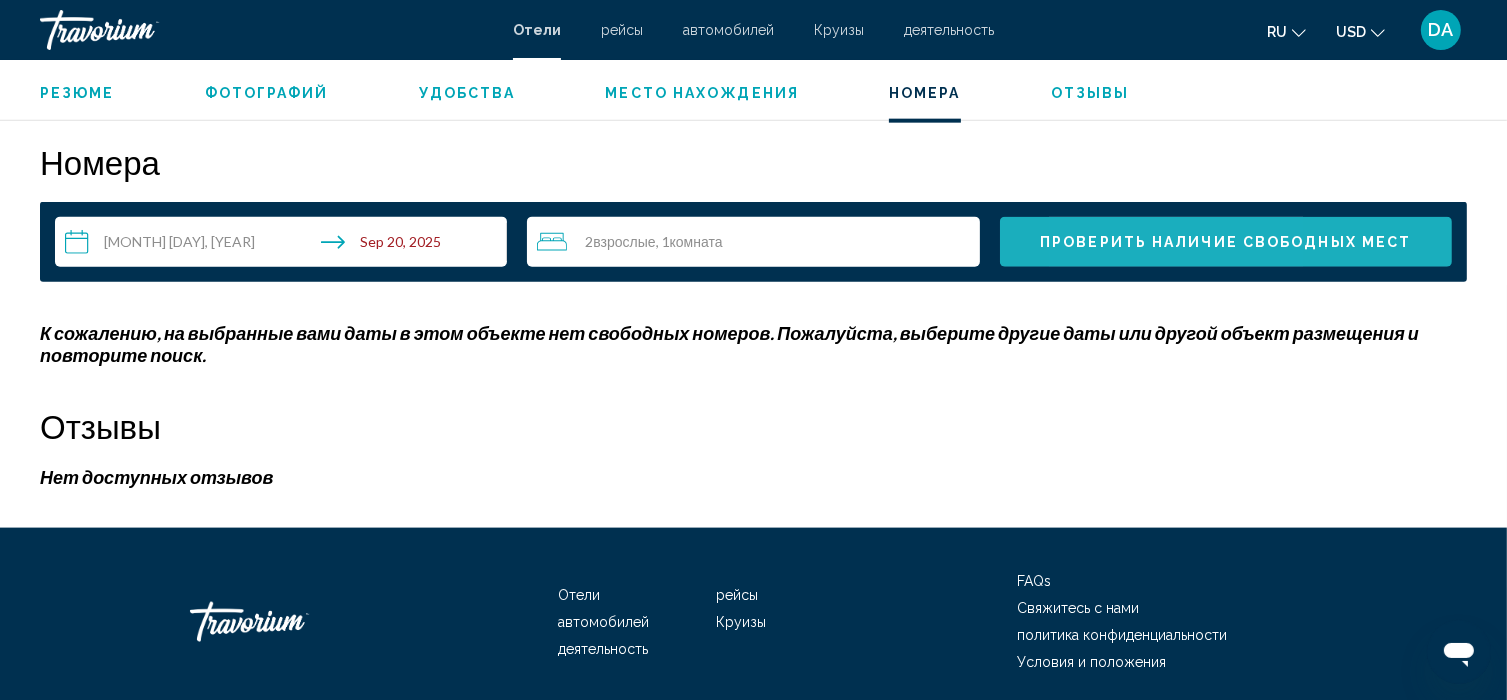 click on "Проверить наличие свободных мест" at bounding box center [1225, 243] 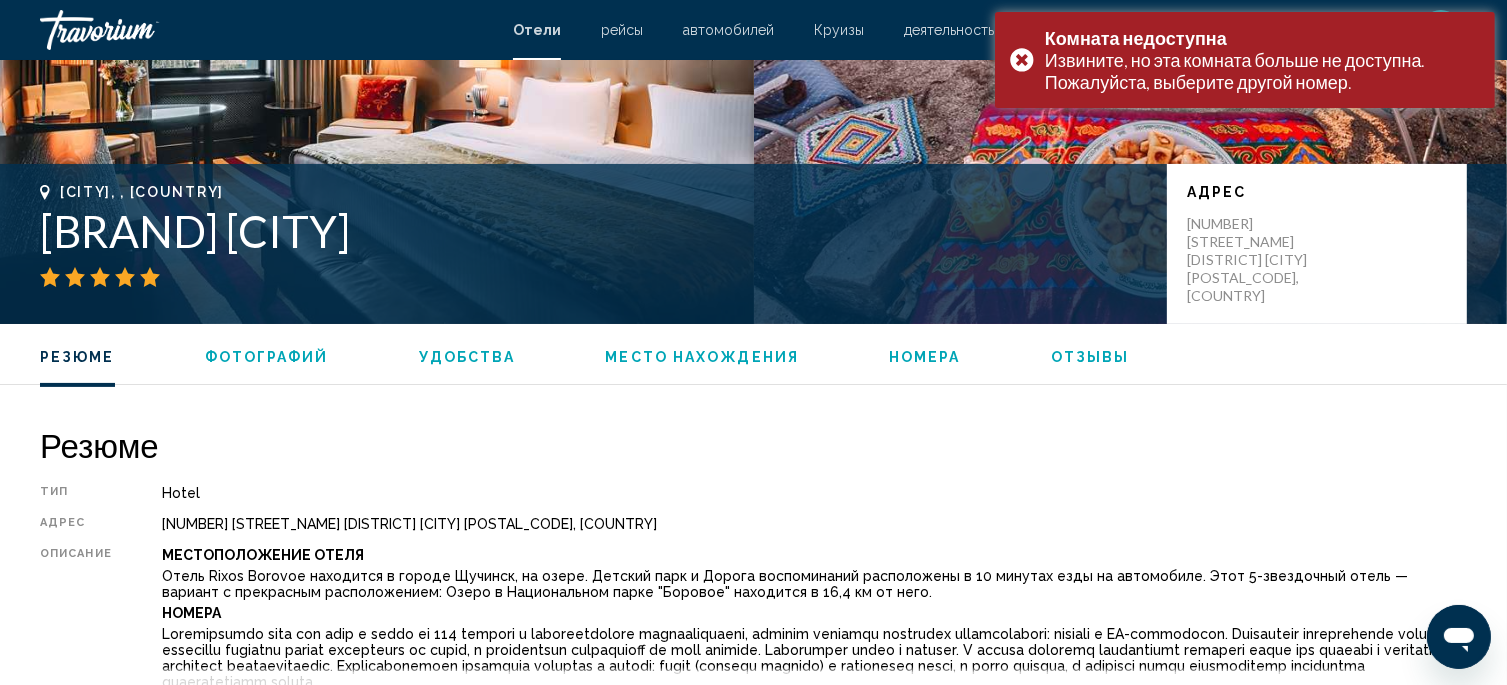 scroll, scrollTop: 310, scrollLeft: 0, axis: vertical 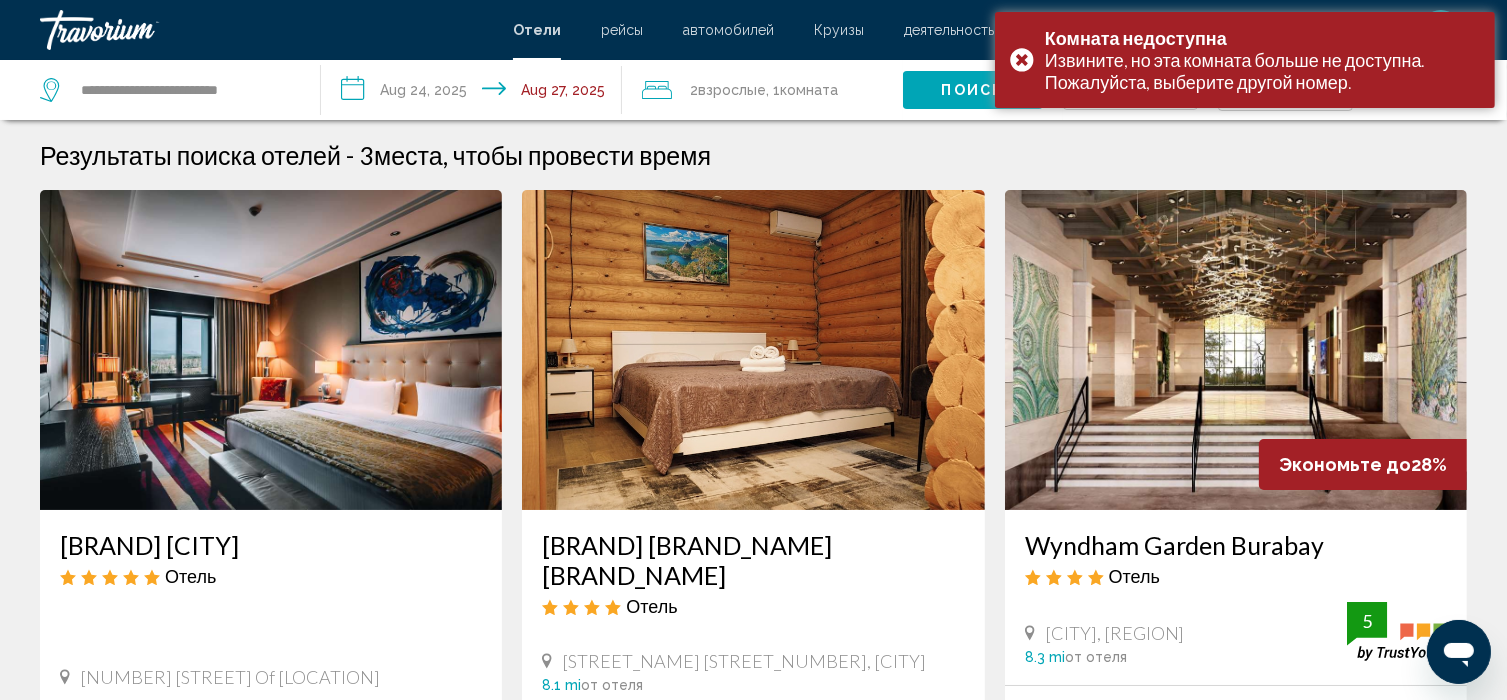 click on "Wyndham Garden Burabay" at bounding box center (1236, 545) 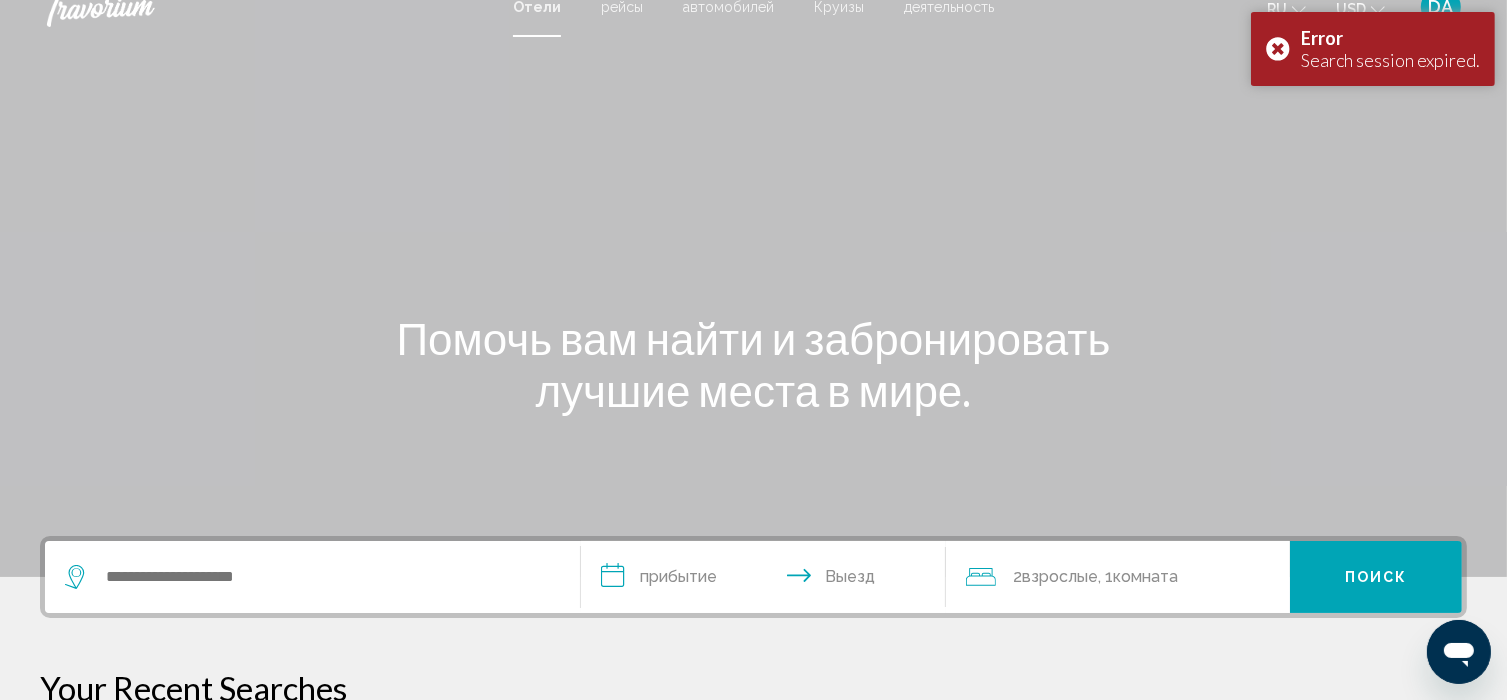 scroll, scrollTop: 0, scrollLeft: 0, axis: both 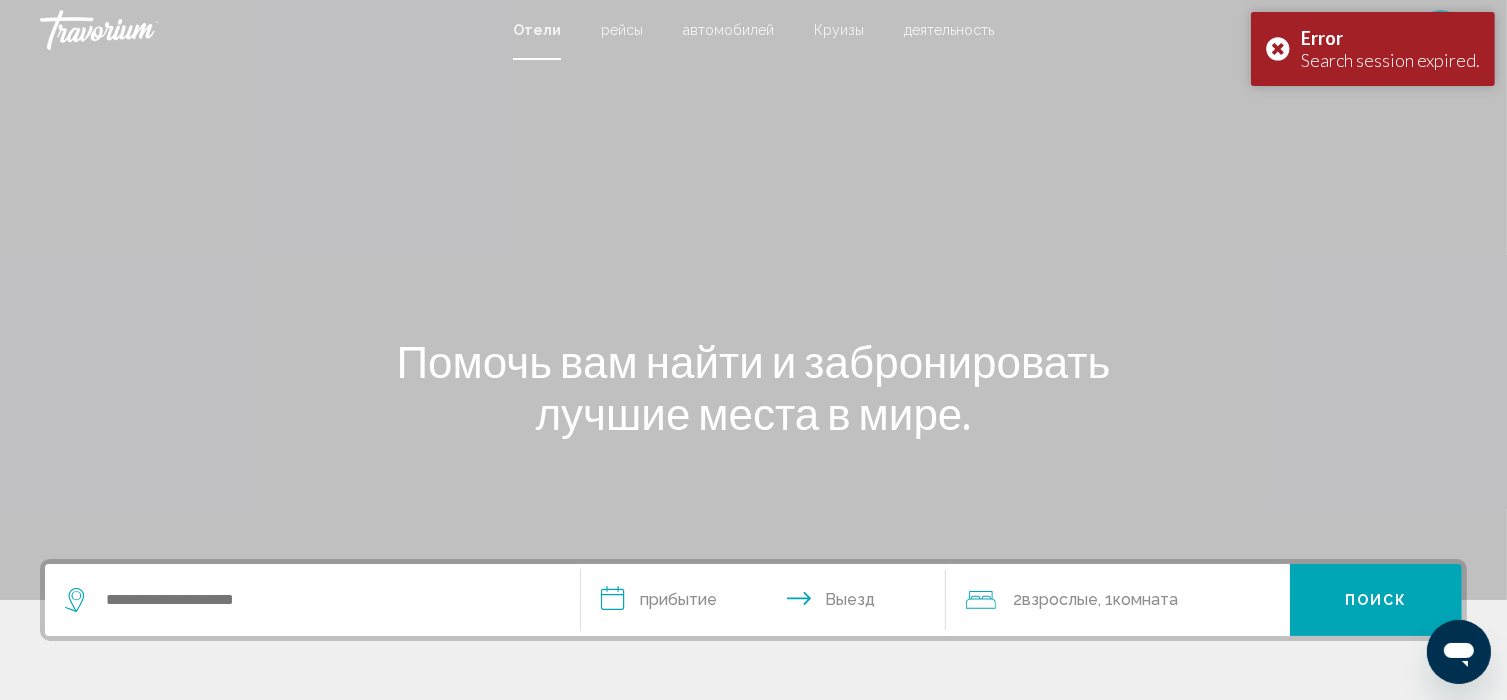 click at bounding box center (312, 600) 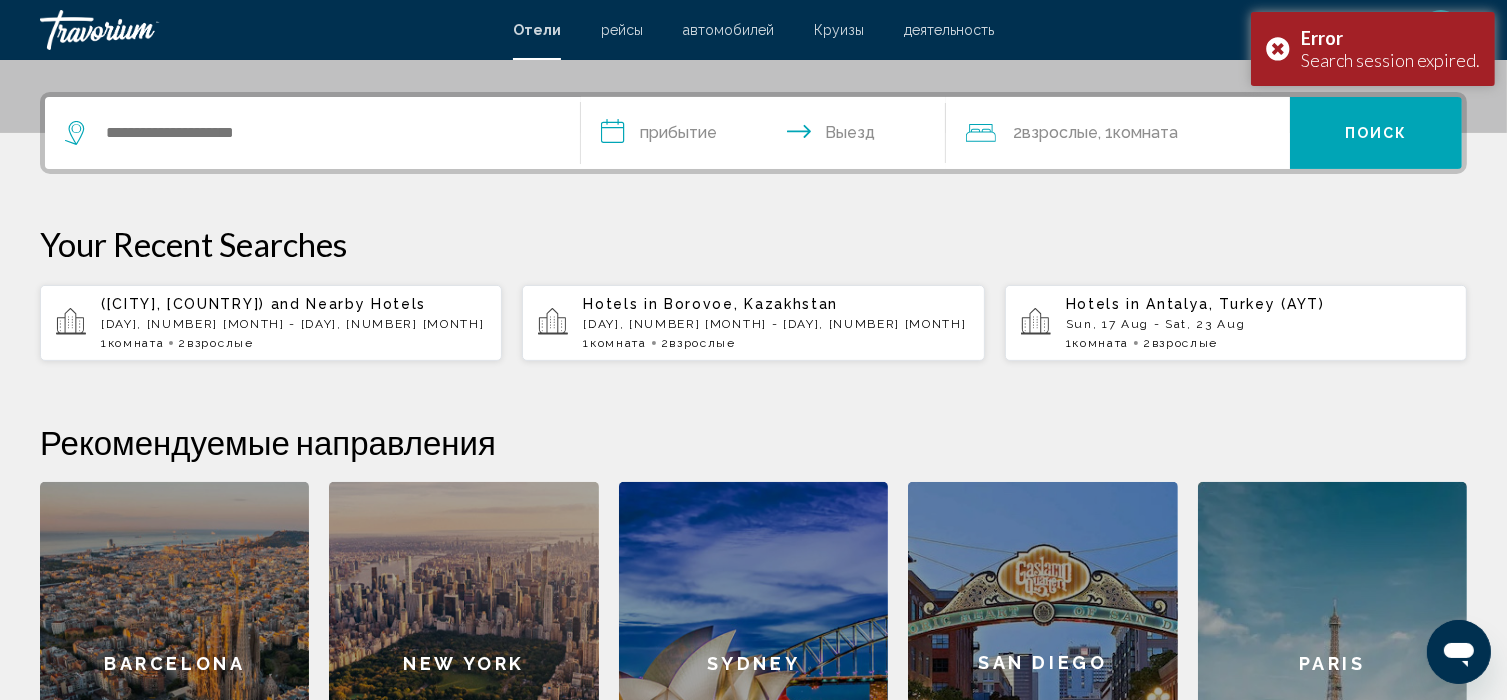 scroll, scrollTop: 493, scrollLeft: 0, axis: vertical 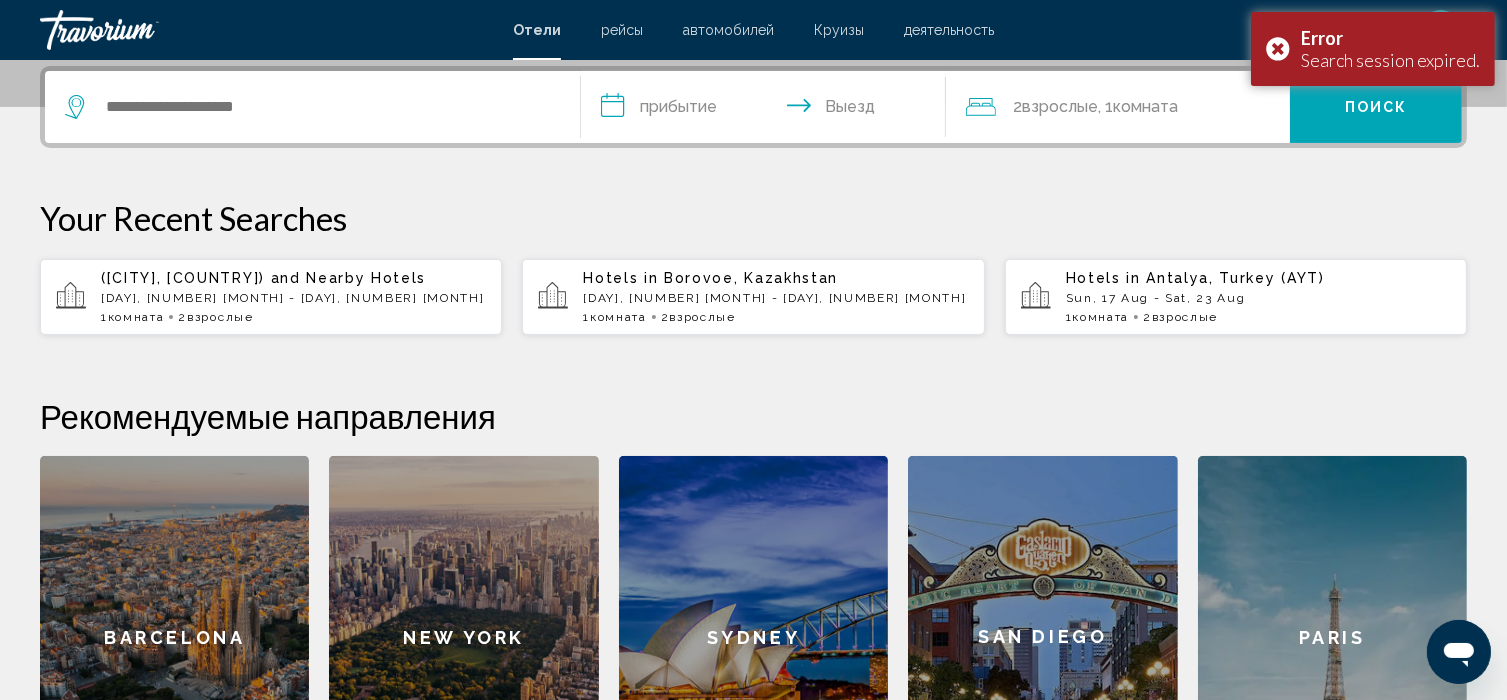 click on "**********" at bounding box center (753, 107) 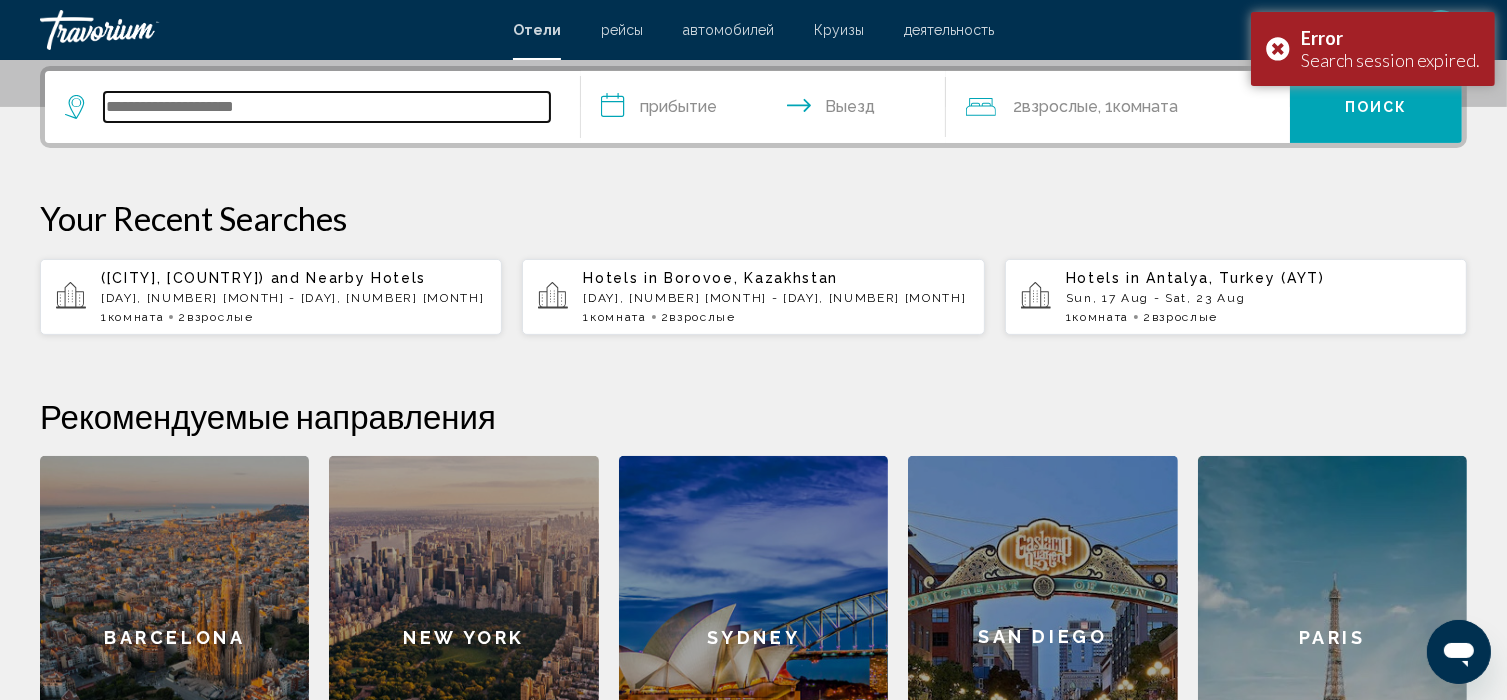 click at bounding box center (327, 107) 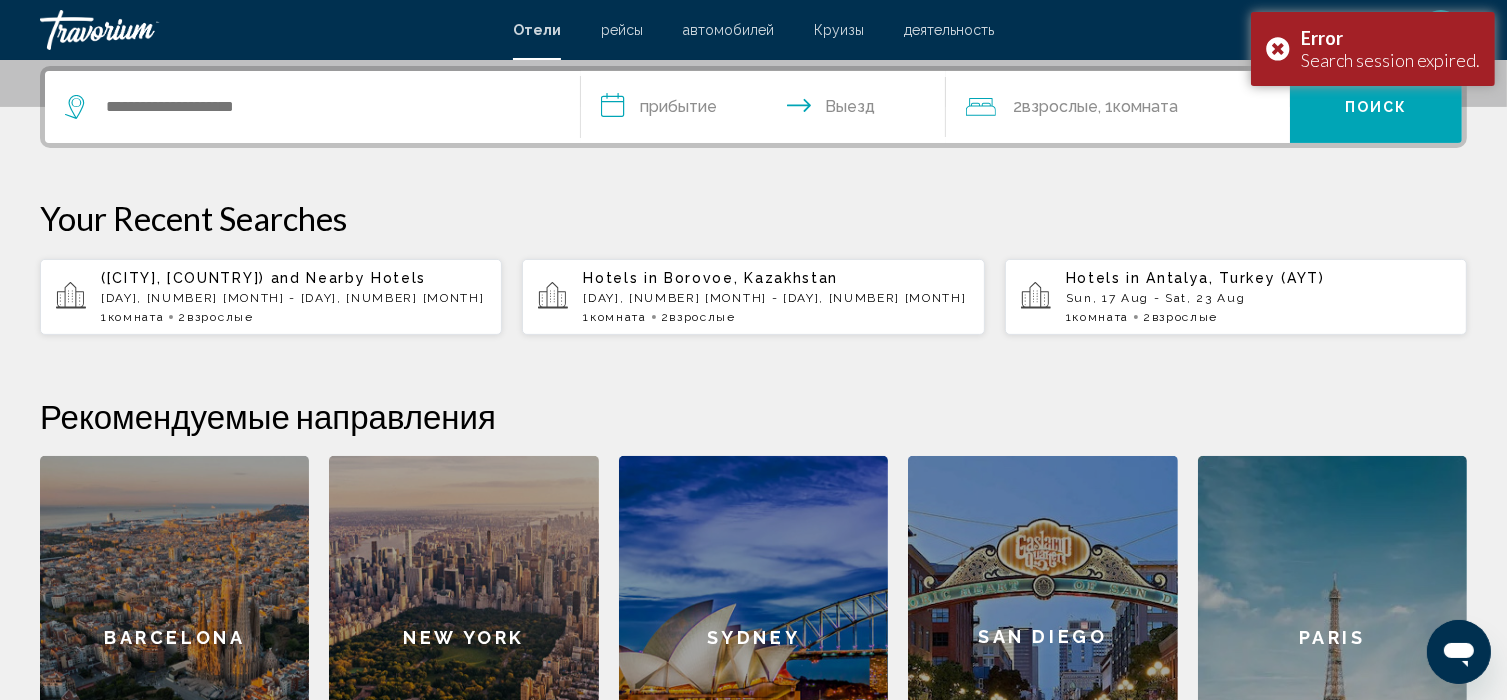 click on "[DAY], [NUMBER] [MONTH] - [DAY], [NUMBER] [MONTH]" at bounding box center [775, 298] 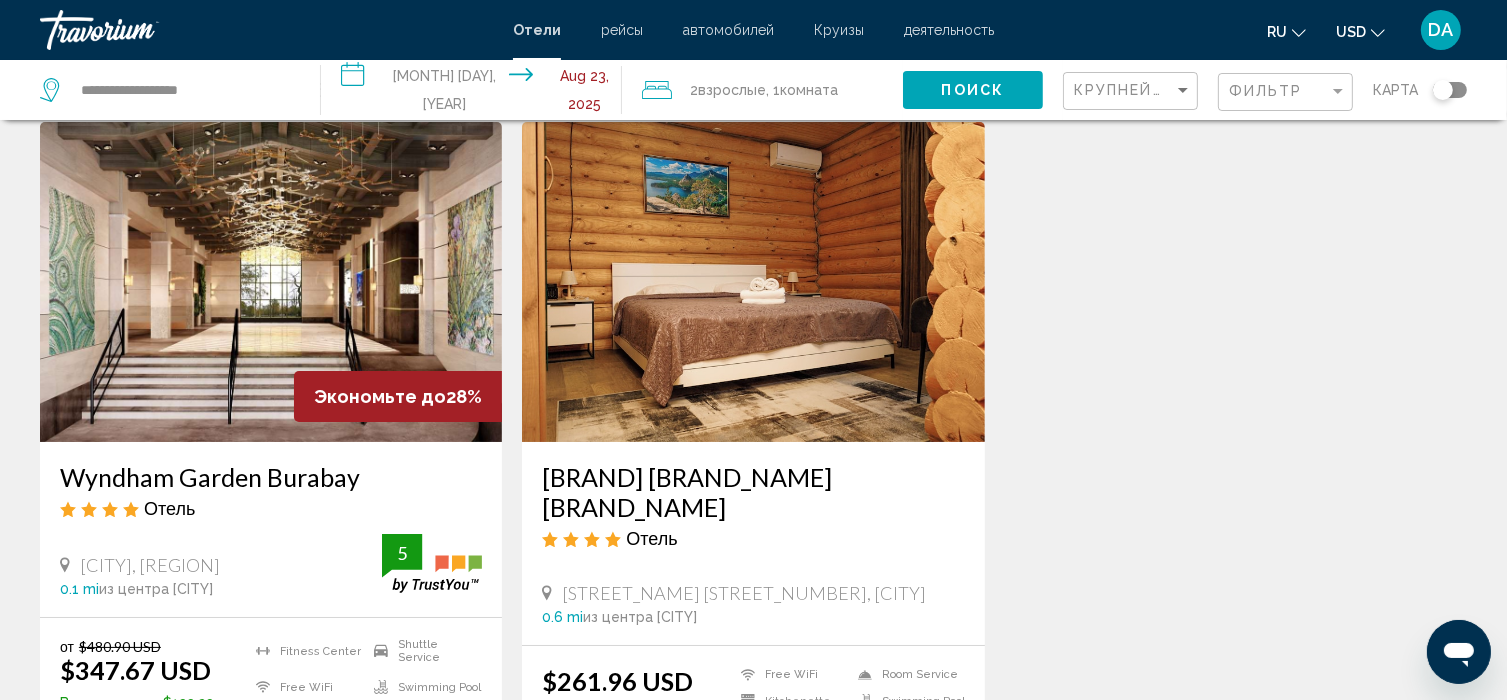 scroll, scrollTop: 300, scrollLeft: 0, axis: vertical 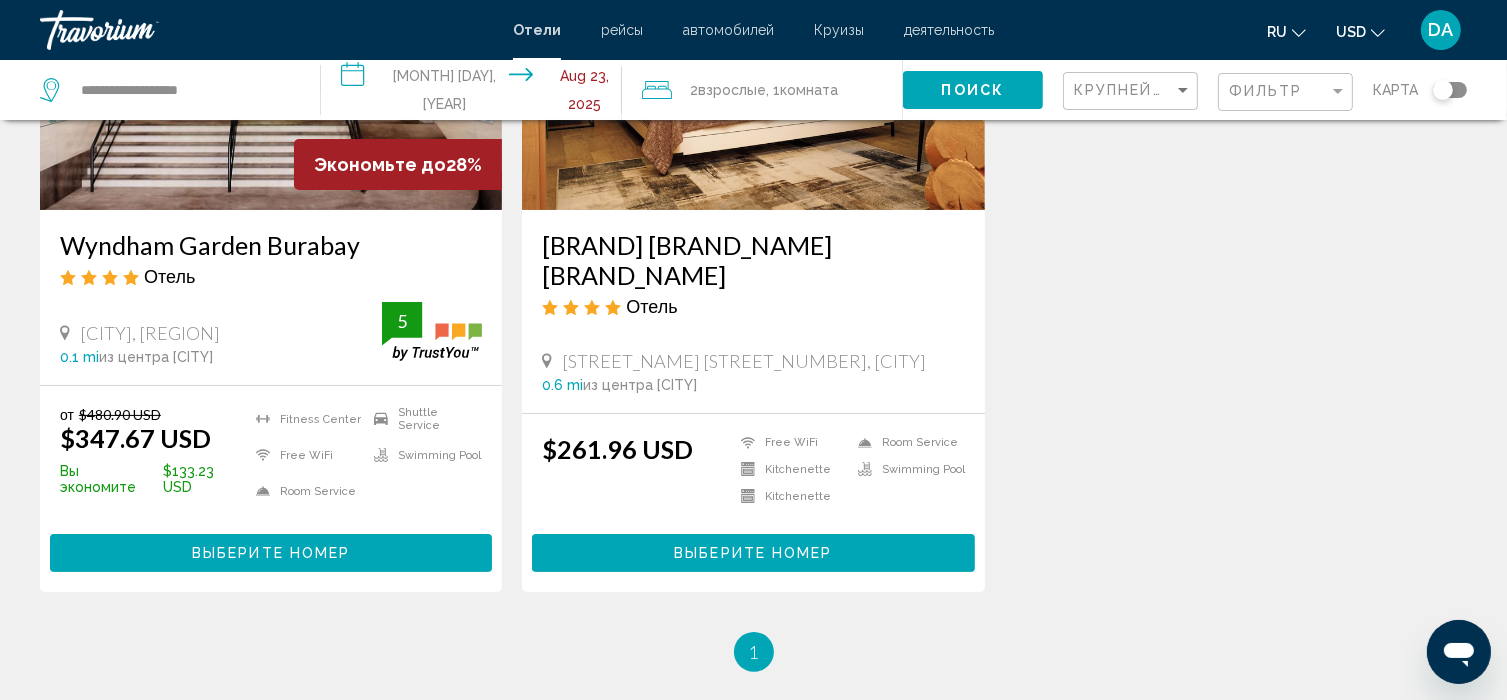 click on "[CITY], [REGION]" at bounding box center [150, 333] 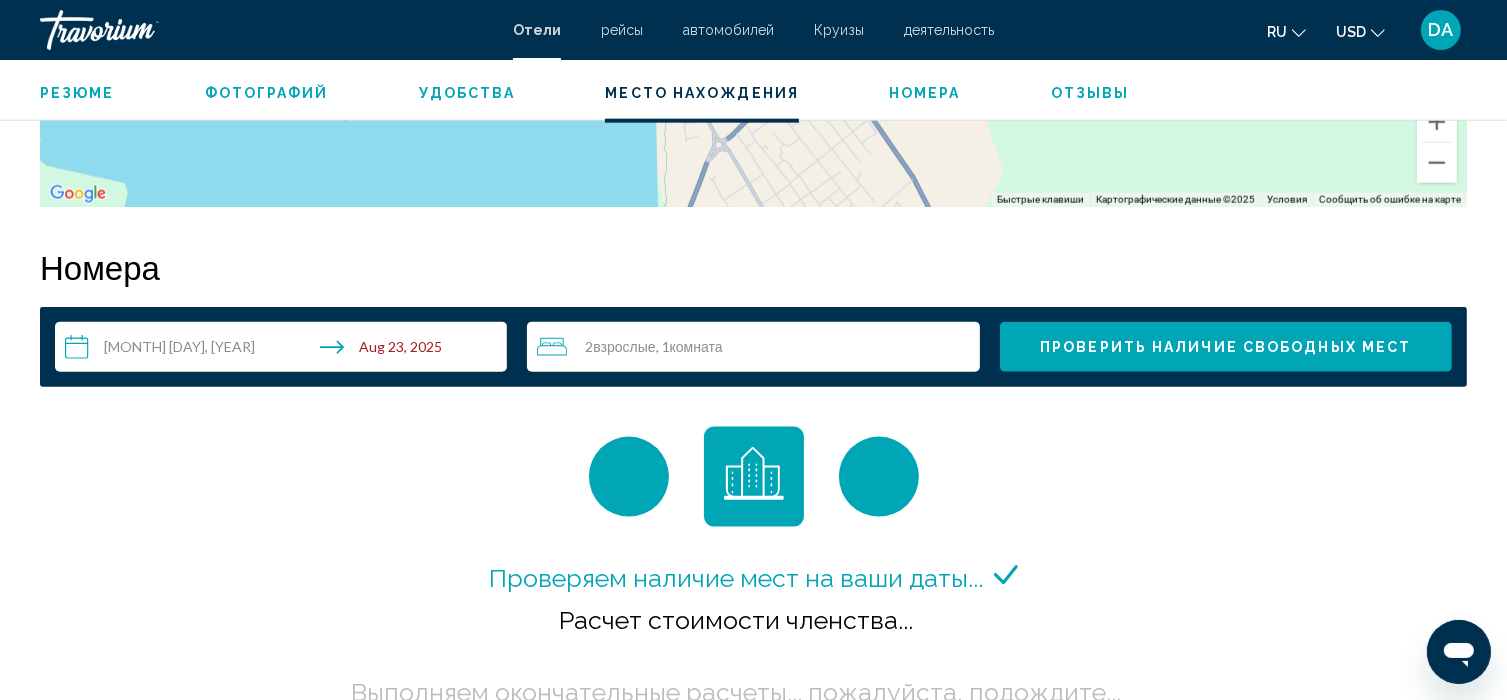 scroll, scrollTop: 2409, scrollLeft: 0, axis: vertical 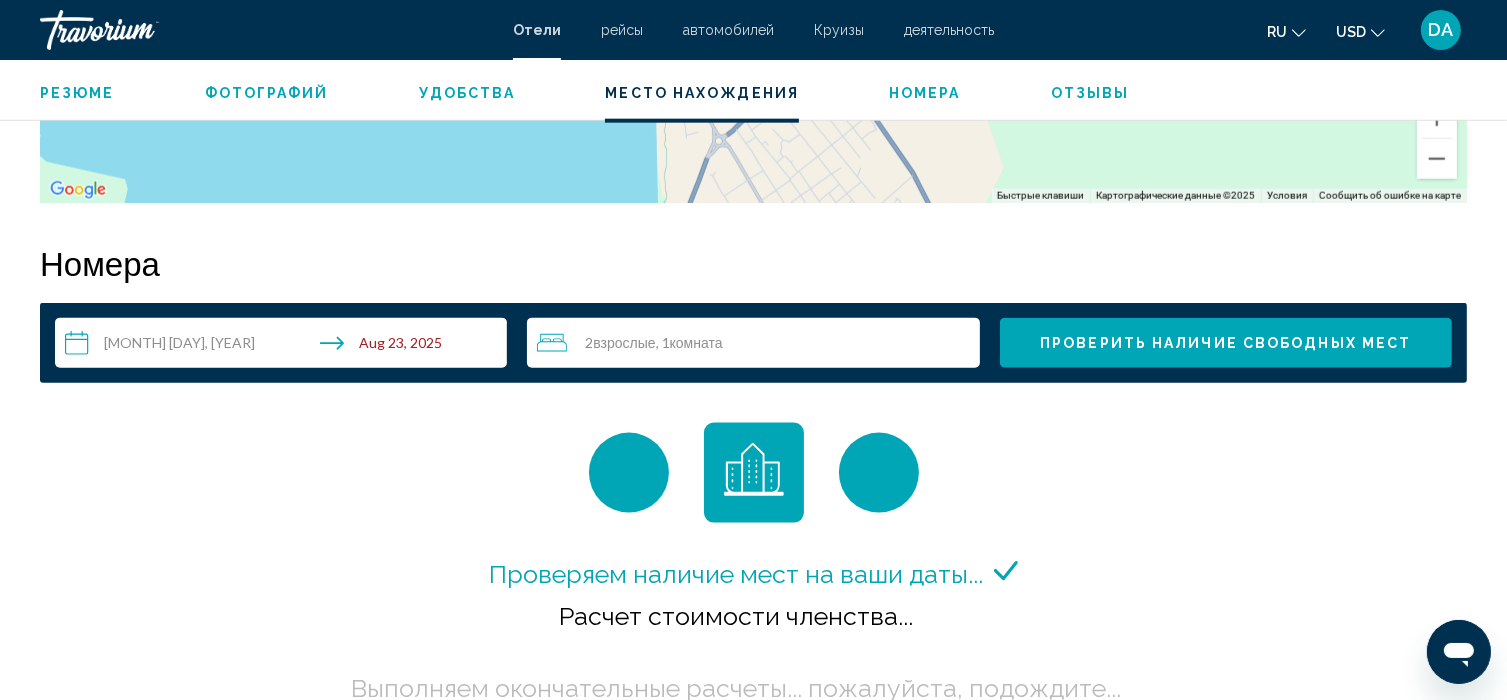click on "**********" at bounding box center (285, 346) 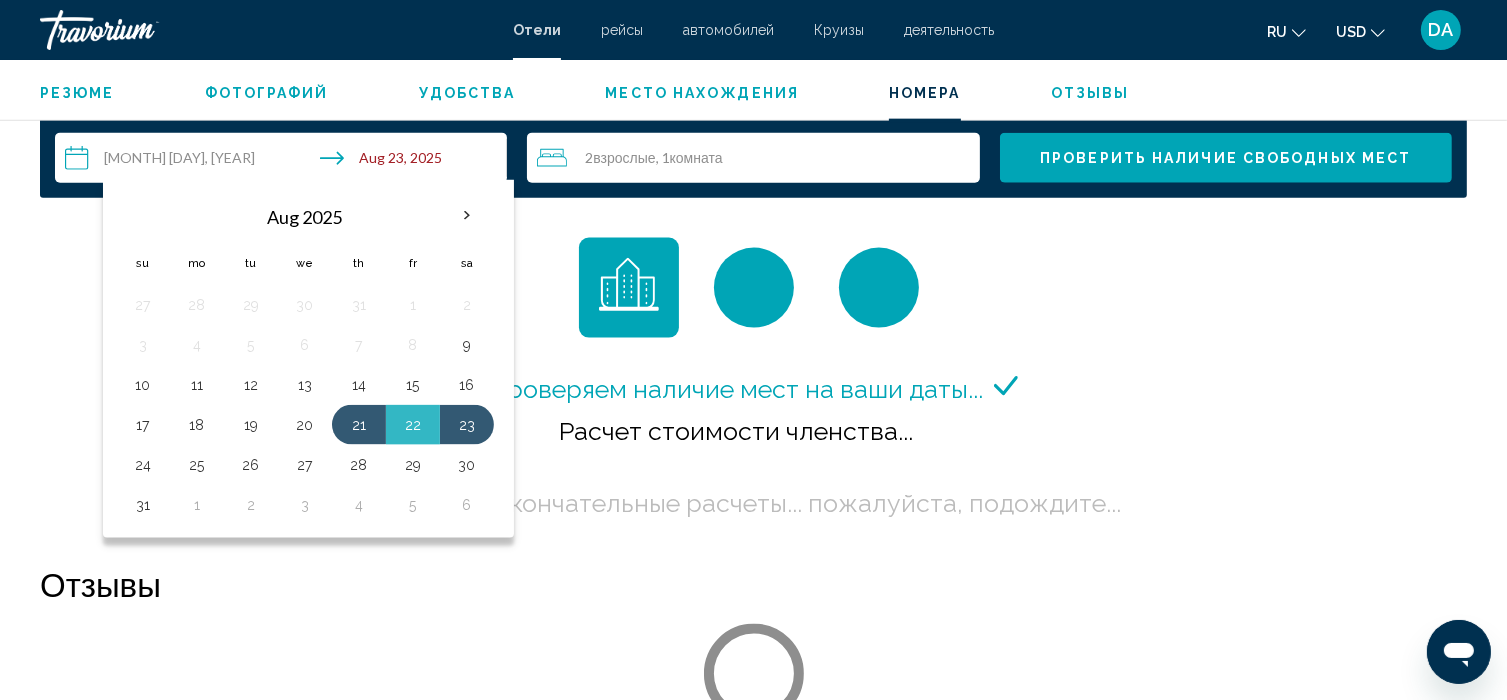 scroll, scrollTop: 2709, scrollLeft: 0, axis: vertical 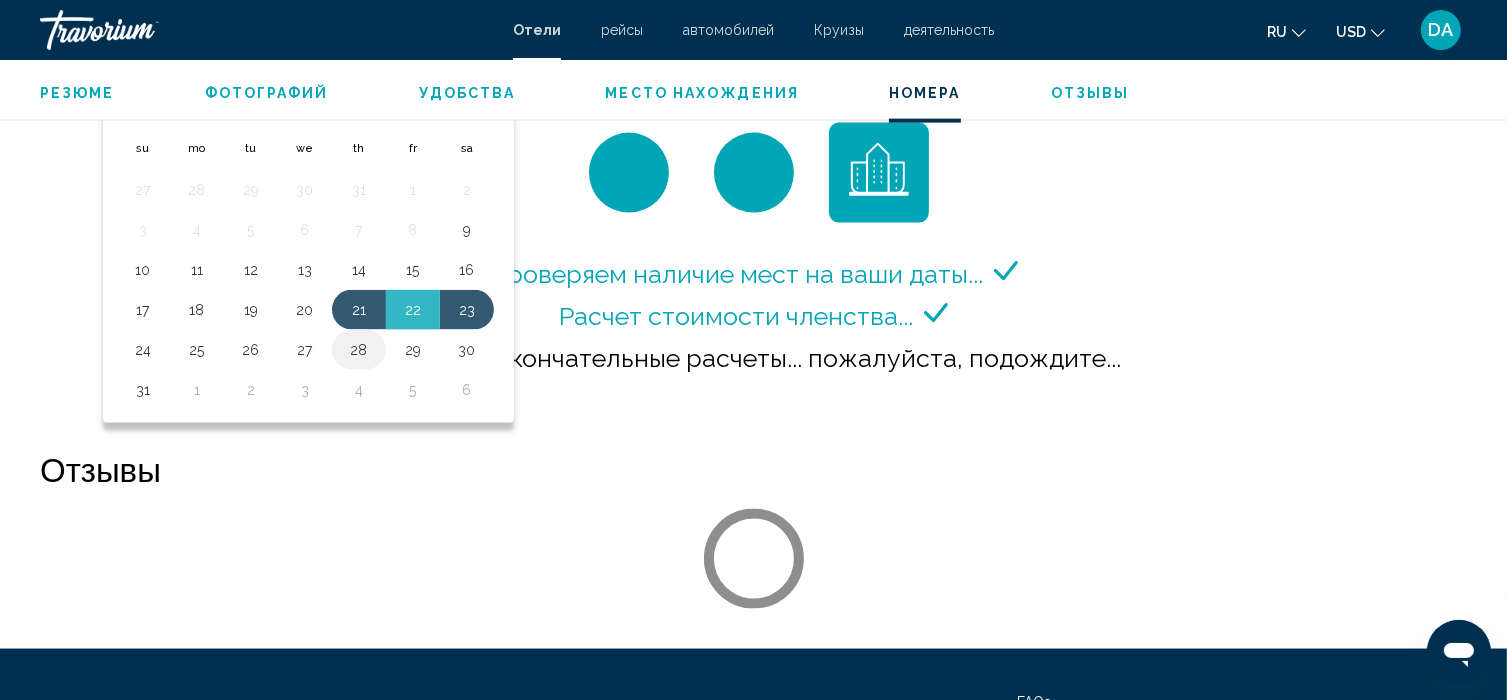 click on "28" at bounding box center [359, 350] 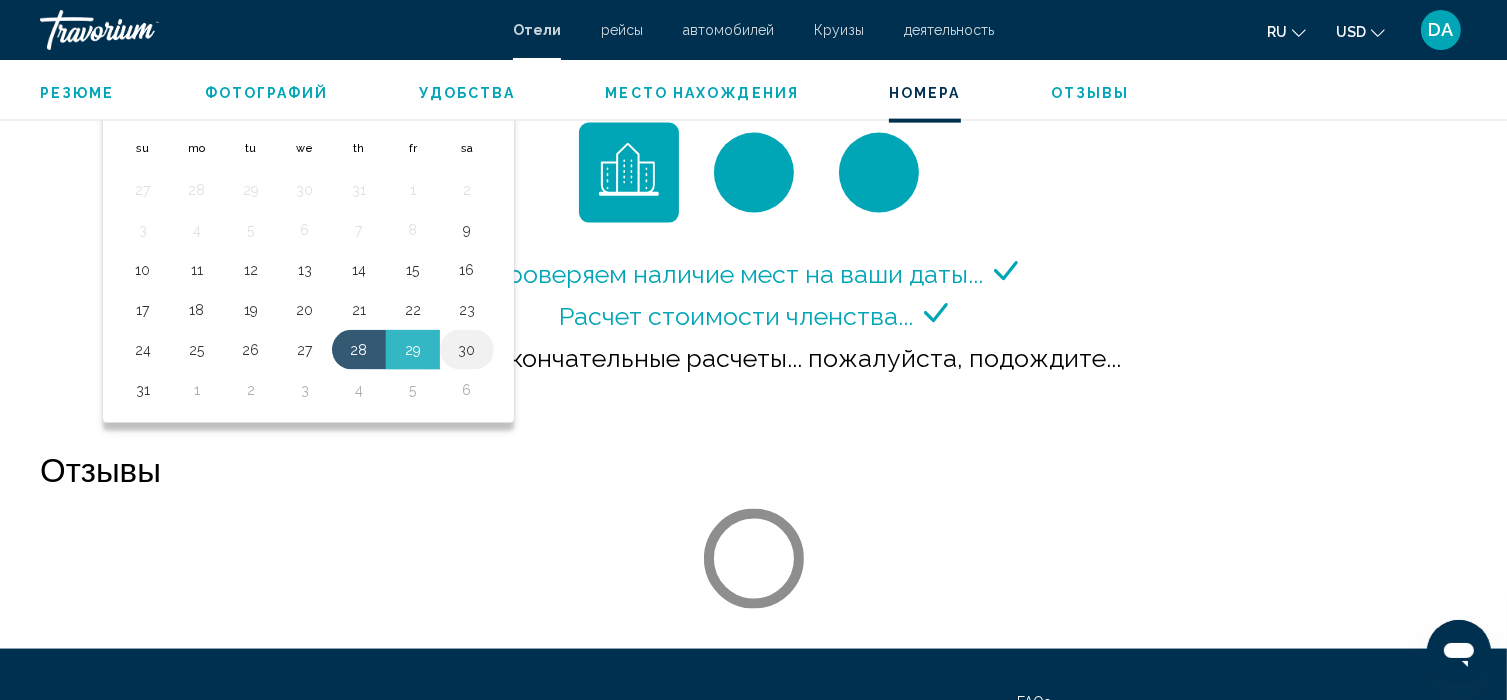click on "30" at bounding box center [467, 350] 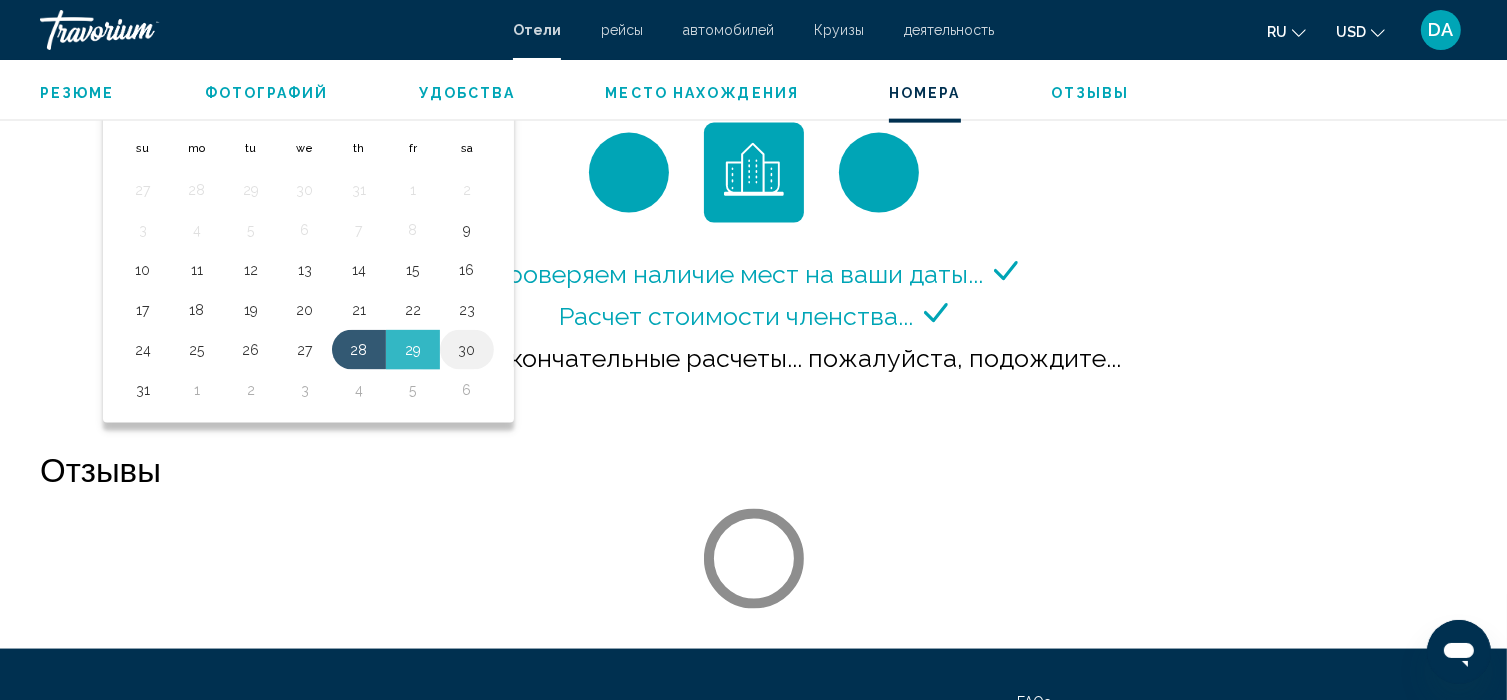click on "30" at bounding box center (467, 350) 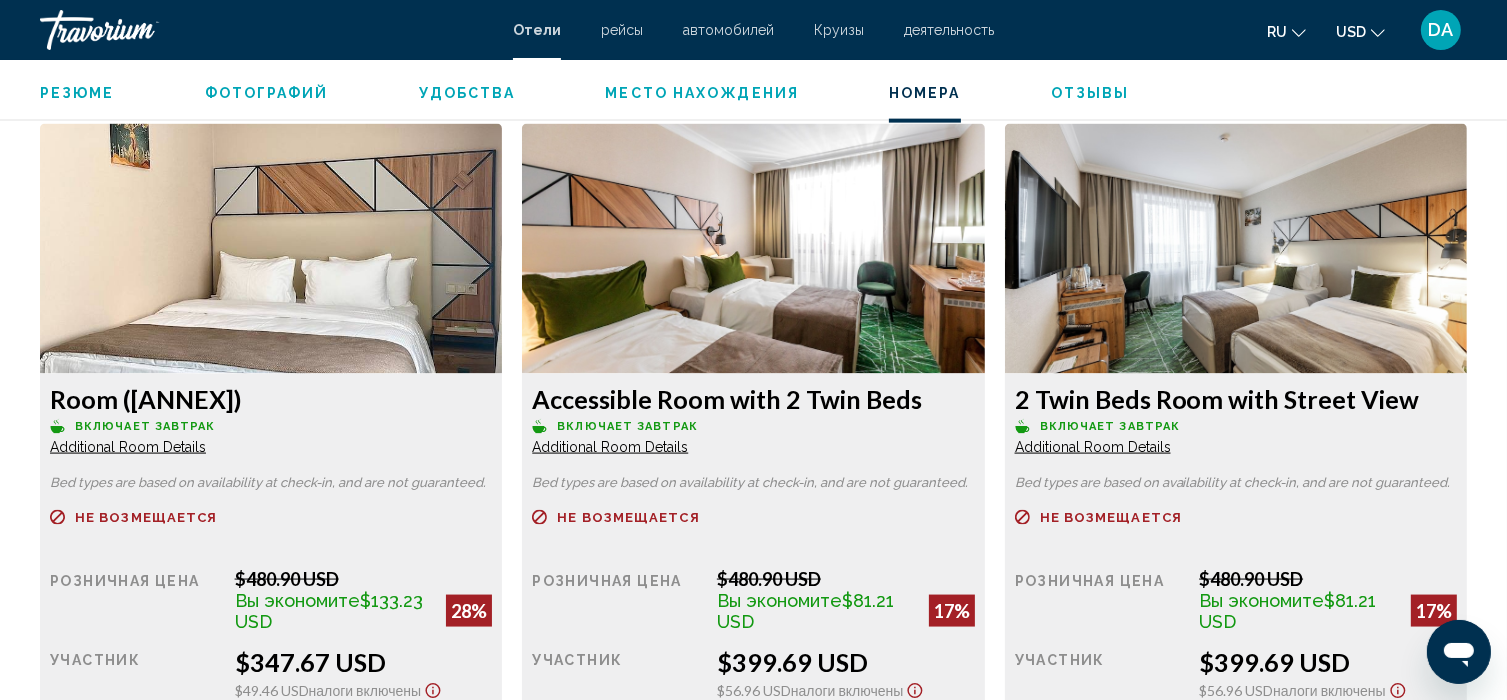 scroll, scrollTop: 2609, scrollLeft: 0, axis: vertical 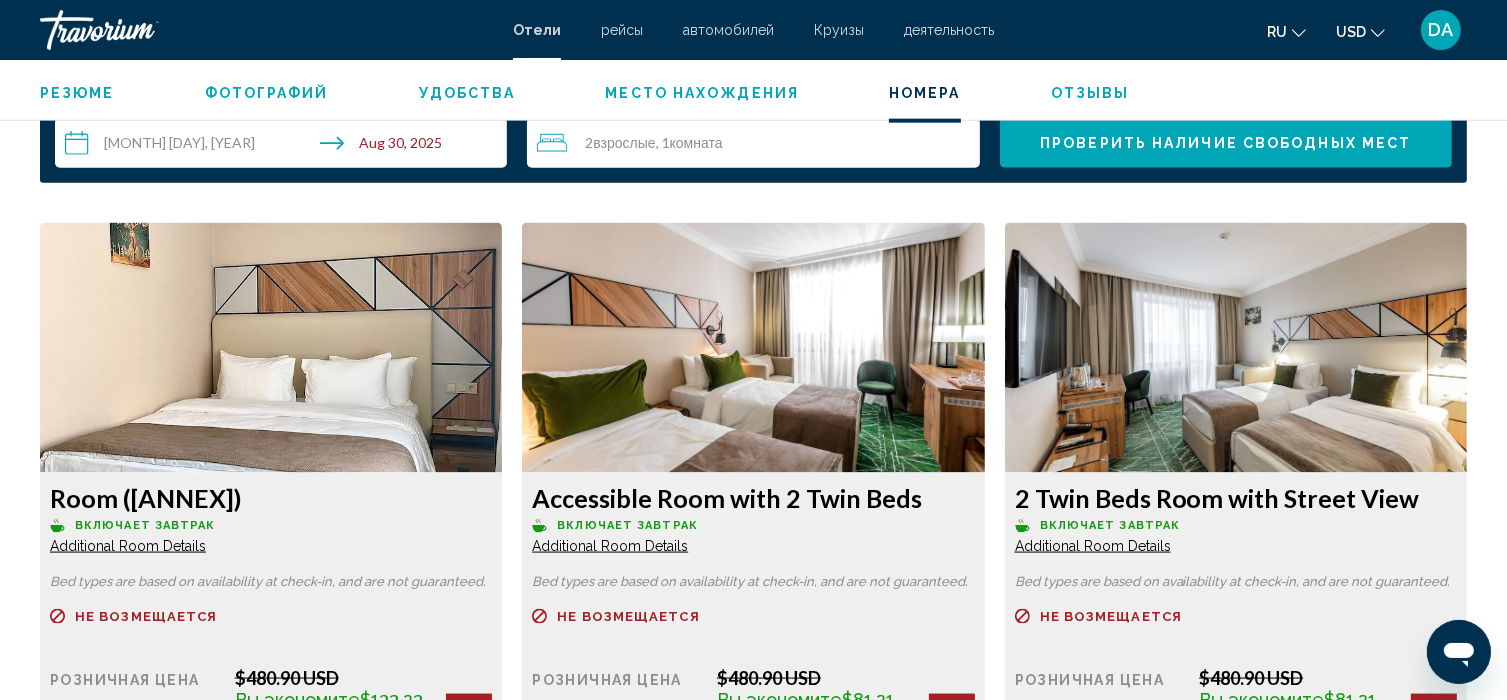 click on "**********" at bounding box center [285, 146] 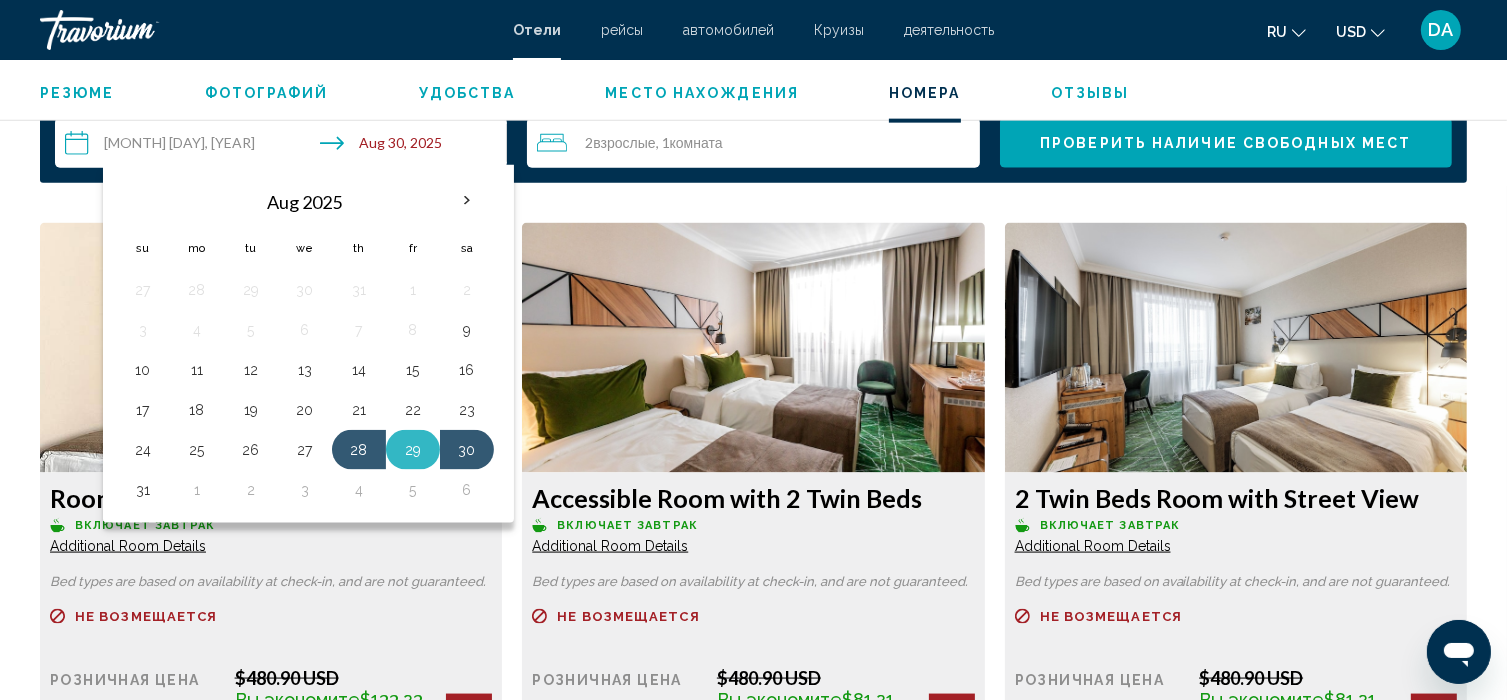 click on "29" at bounding box center (413, 450) 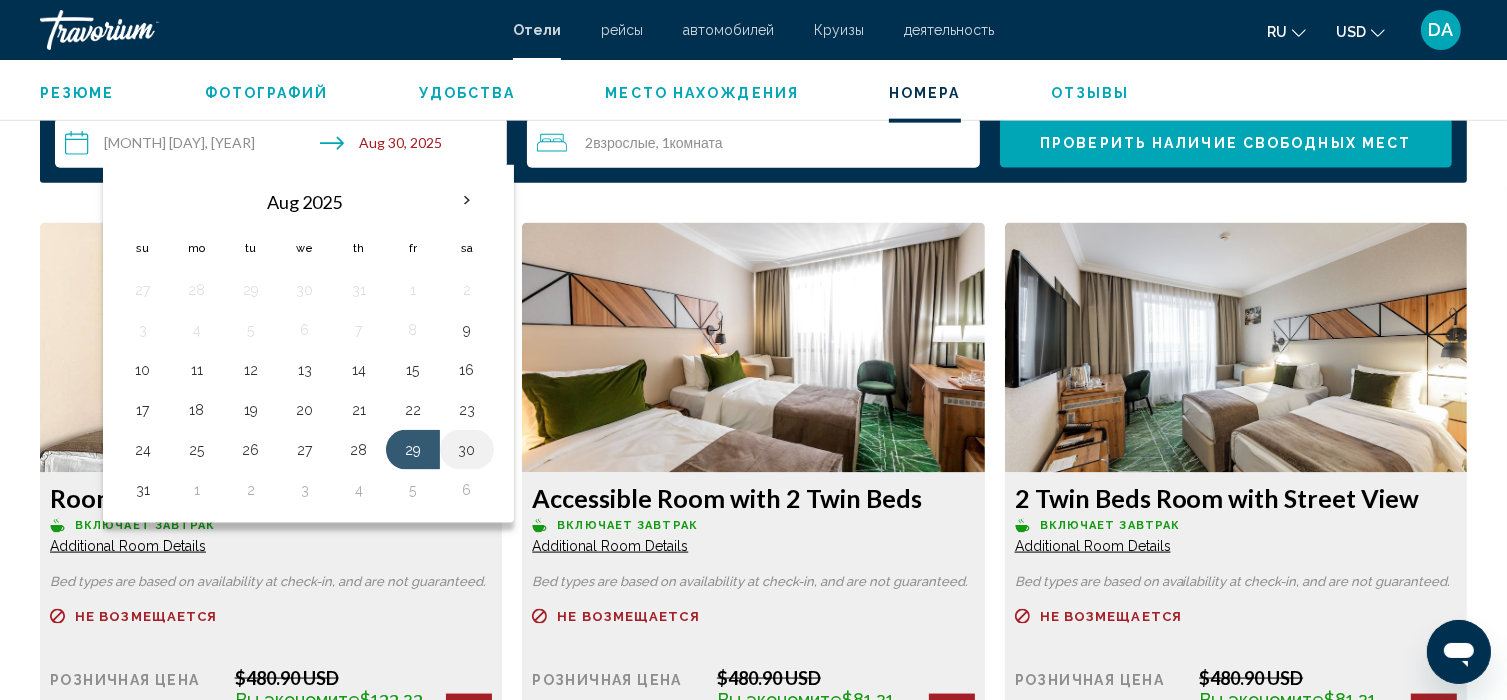 click on "30" at bounding box center (467, 450) 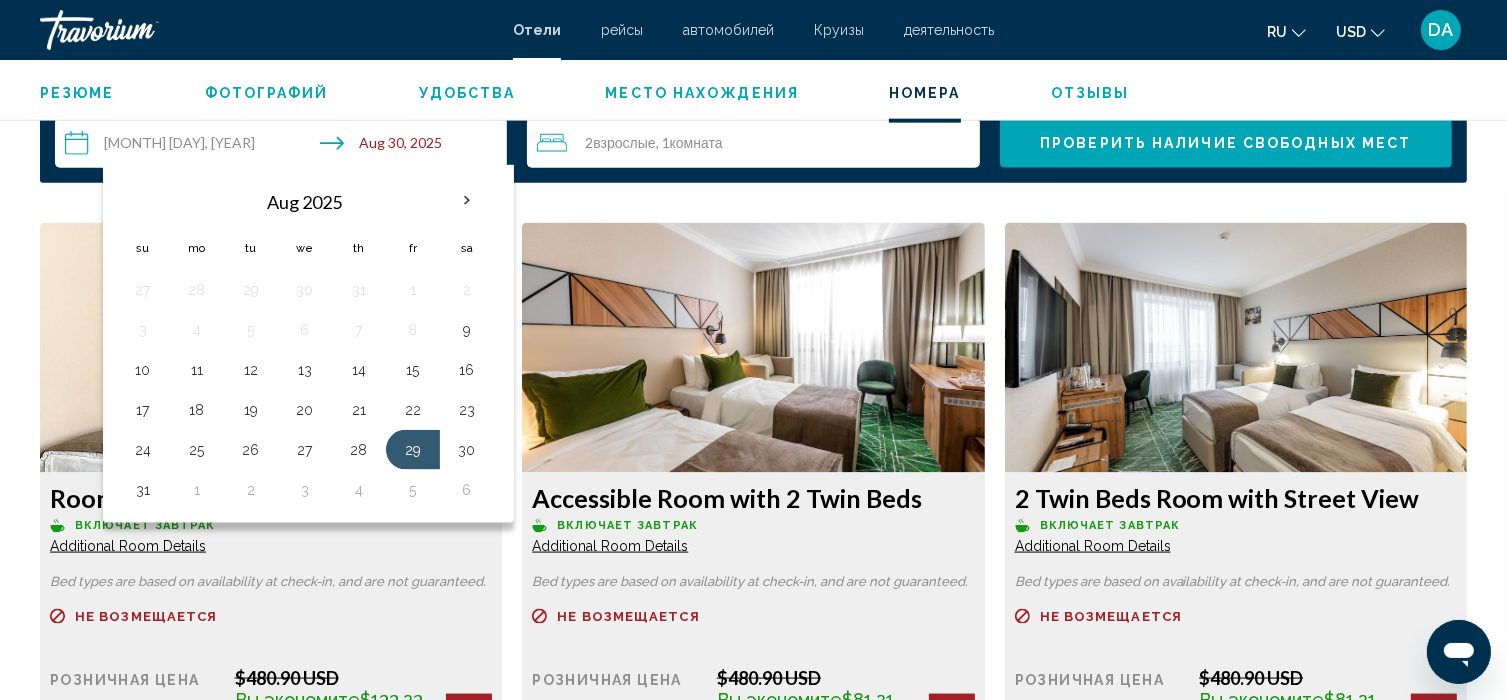 type on "**********" 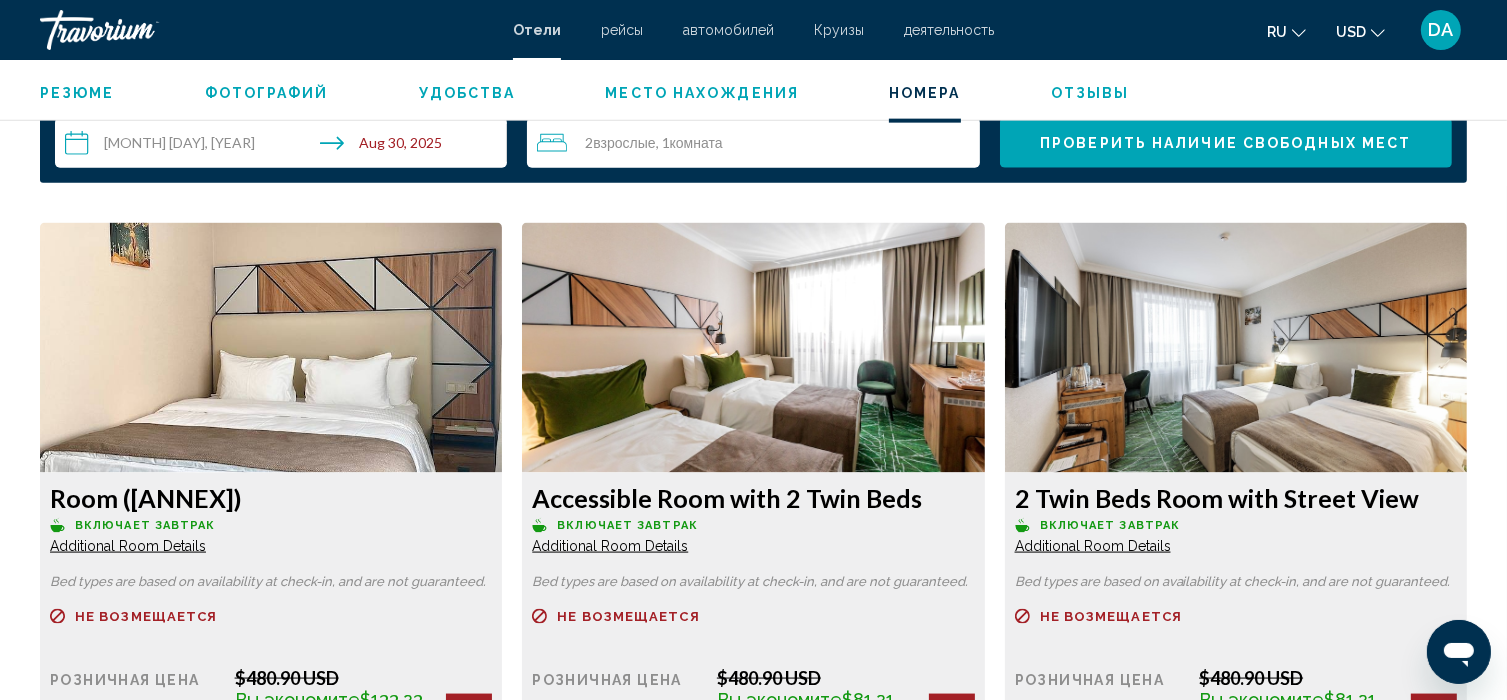 click on "Проверить наличие свободных мест" at bounding box center (1225, 144) 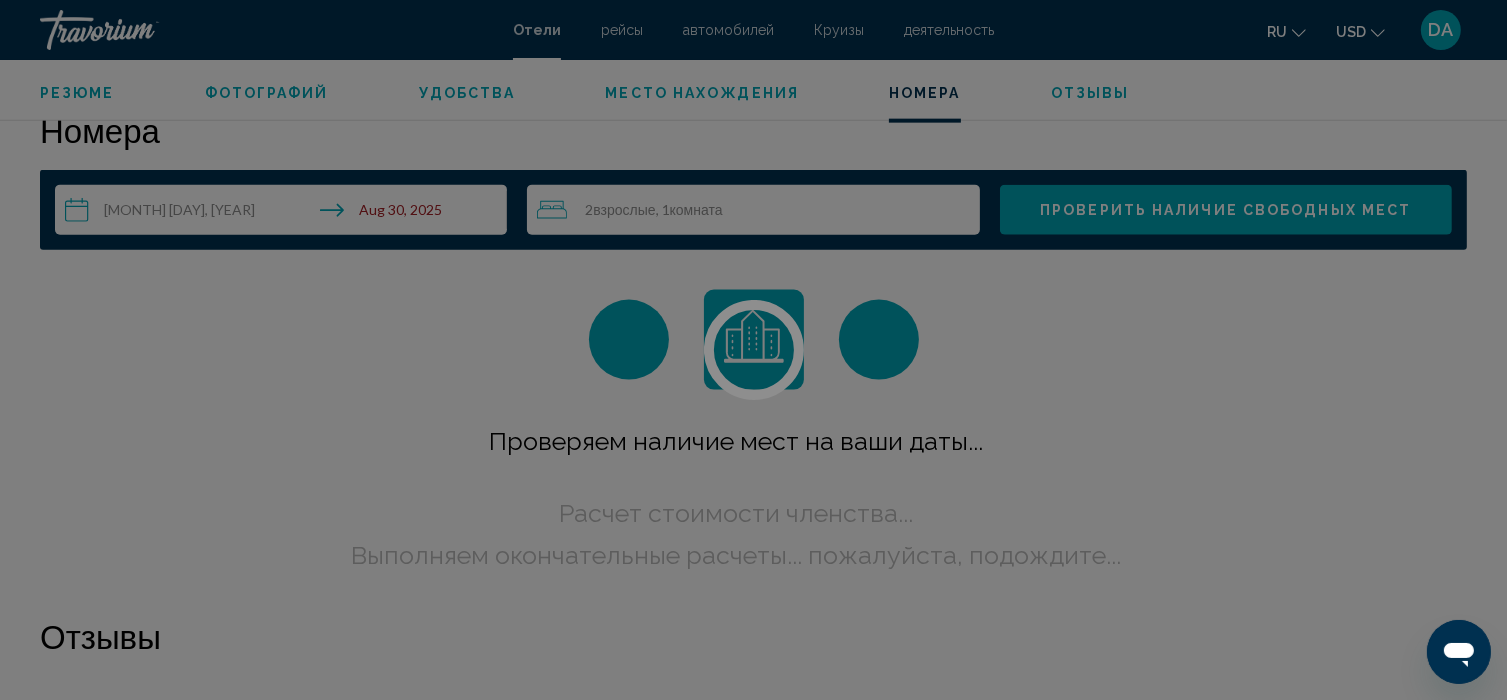 scroll, scrollTop: 2532, scrollLeft: 0, axis: vertical 